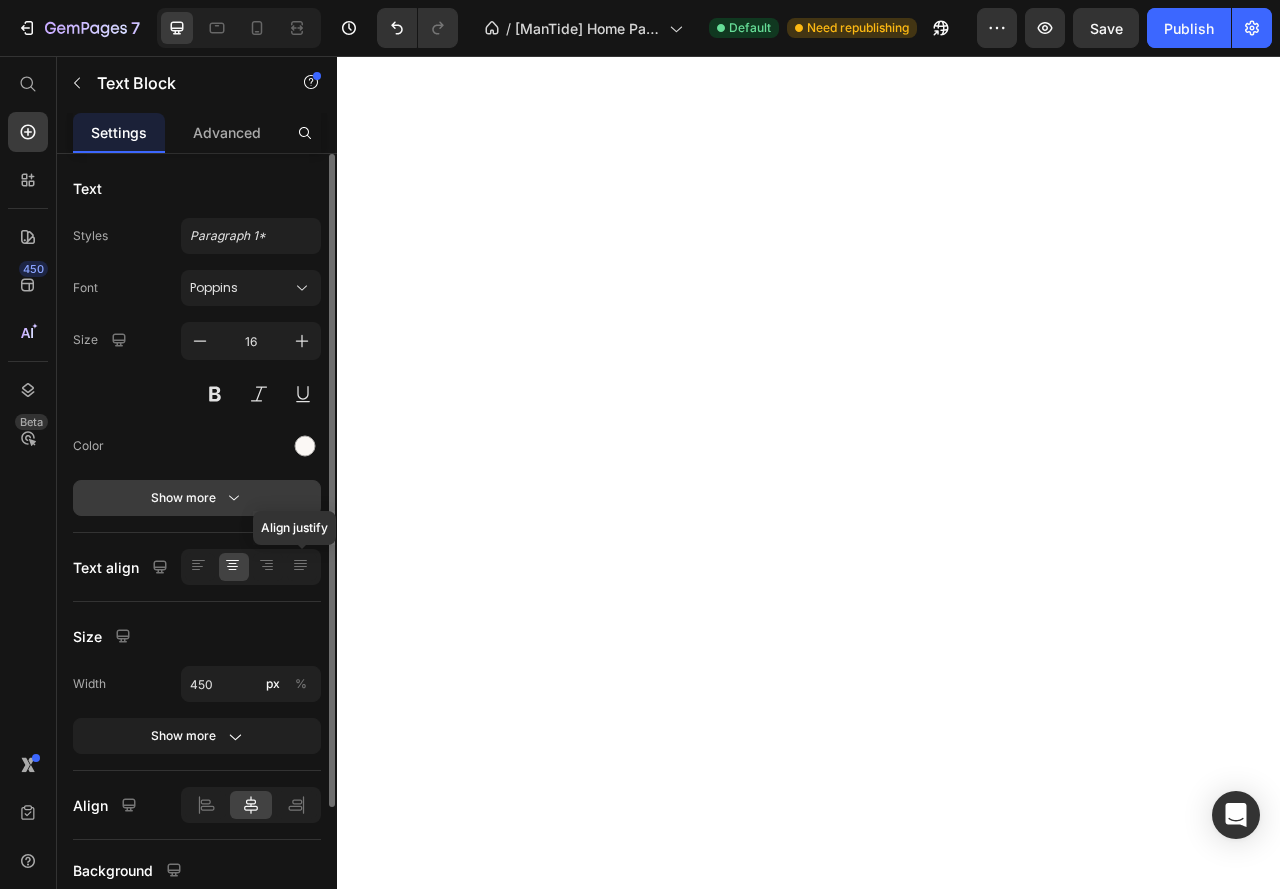 scroll, scrollTop: 0, scrollLeft: 0, axis: both 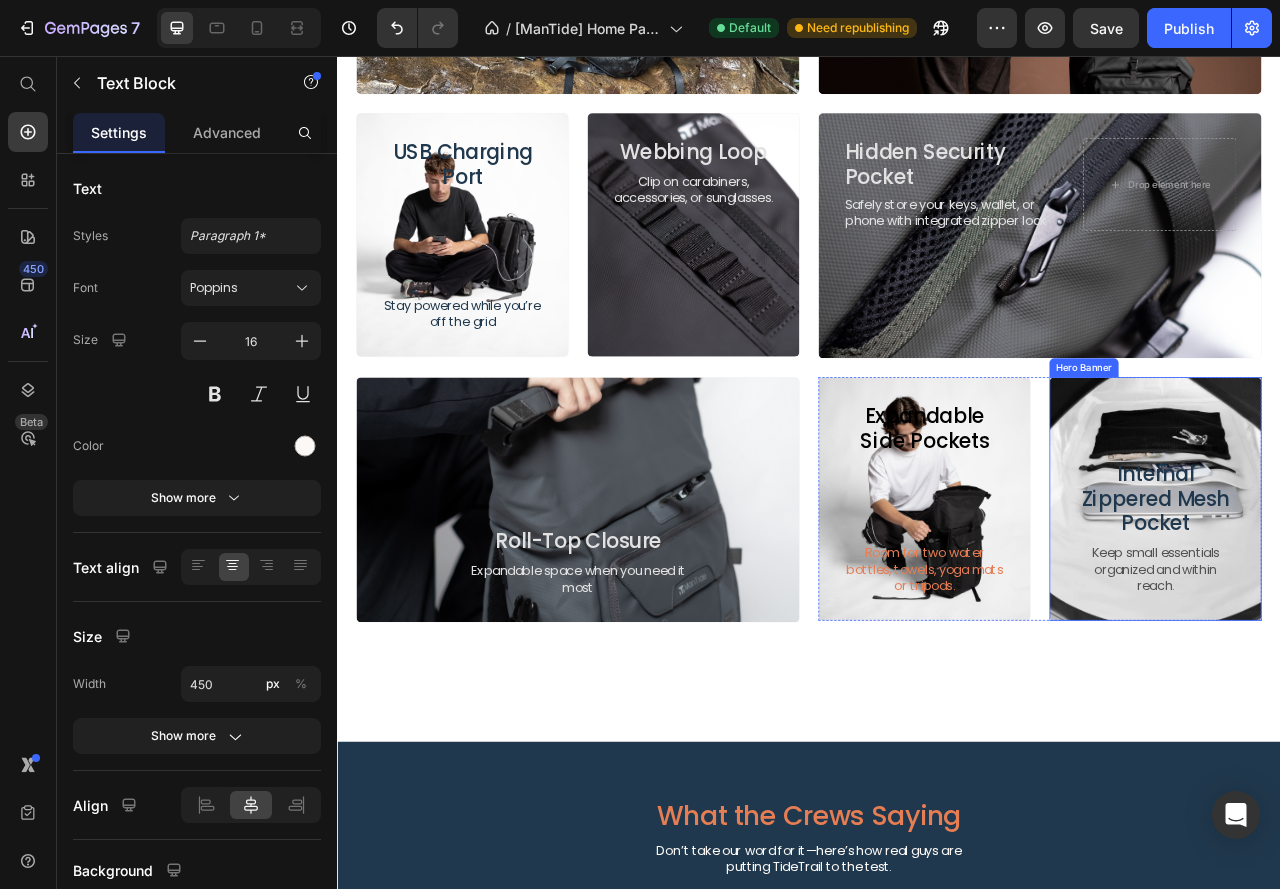 click on "Internal Zippered Mesh Pocket Heading Keep small essentials organized and within reach. Text Block" at bounding box center [1378, 656] 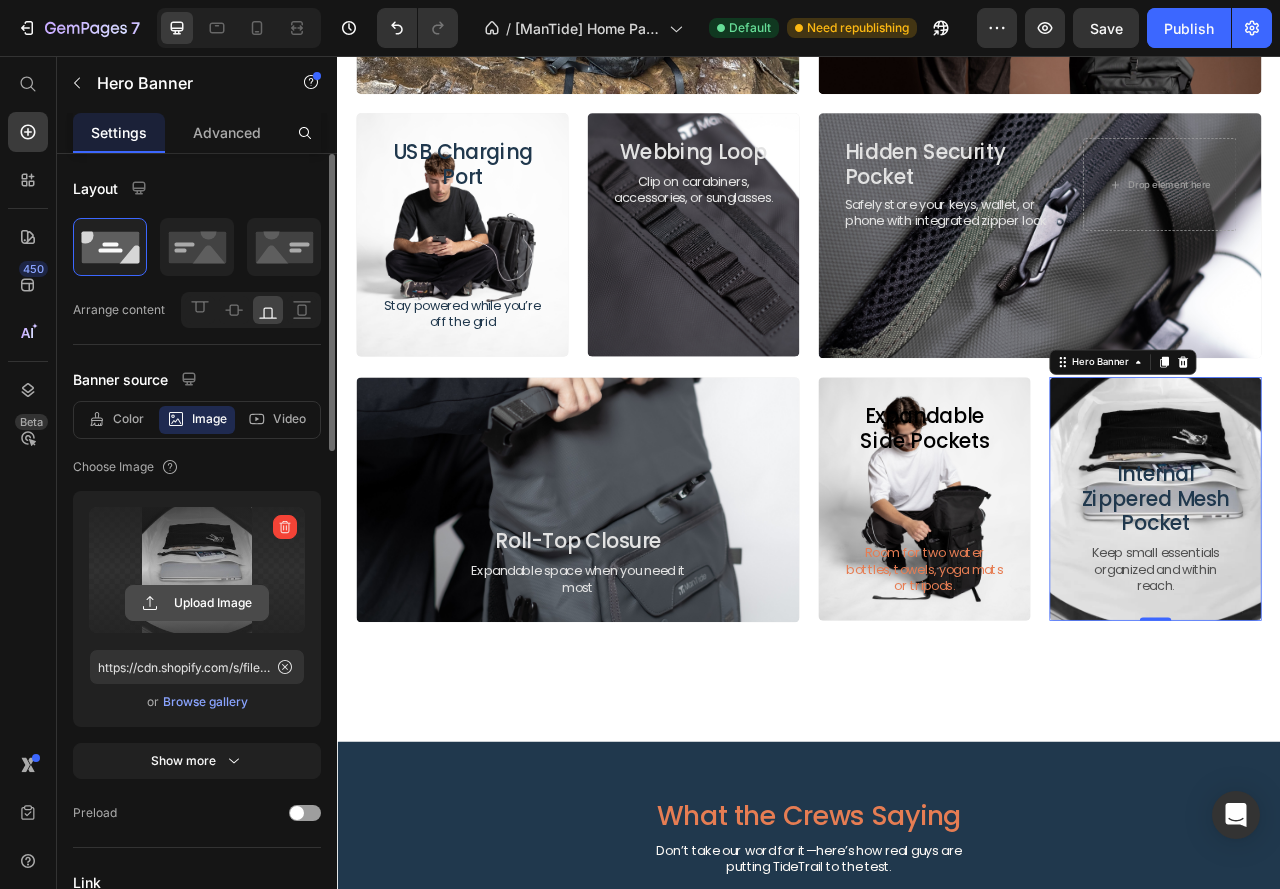 click 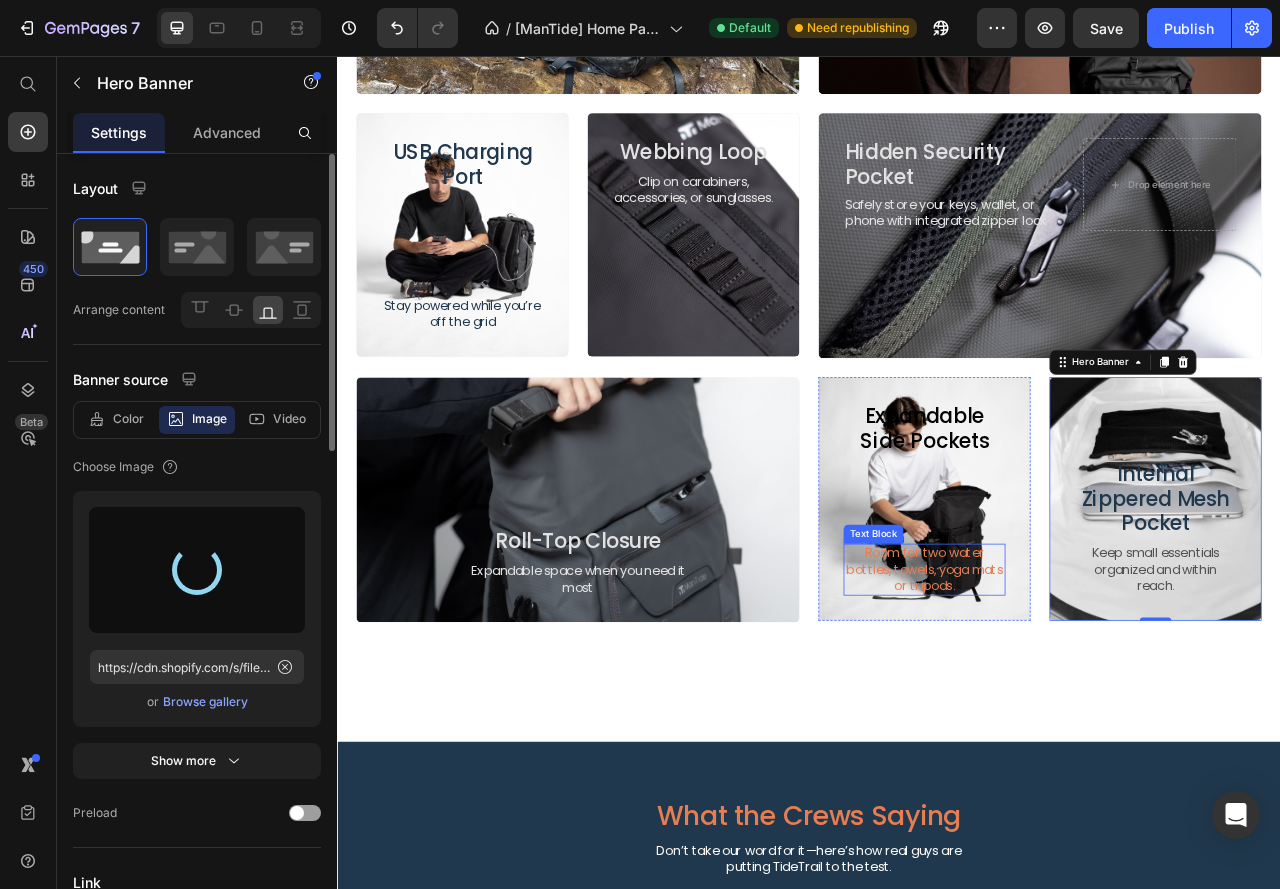 type on "https://cdn.shopify.com/s/files/1/0629/8710/8439/files/gempages_566666339800843345-7a678486-4ed8-44e5-9faf-c0e743d40c3d.jpg" 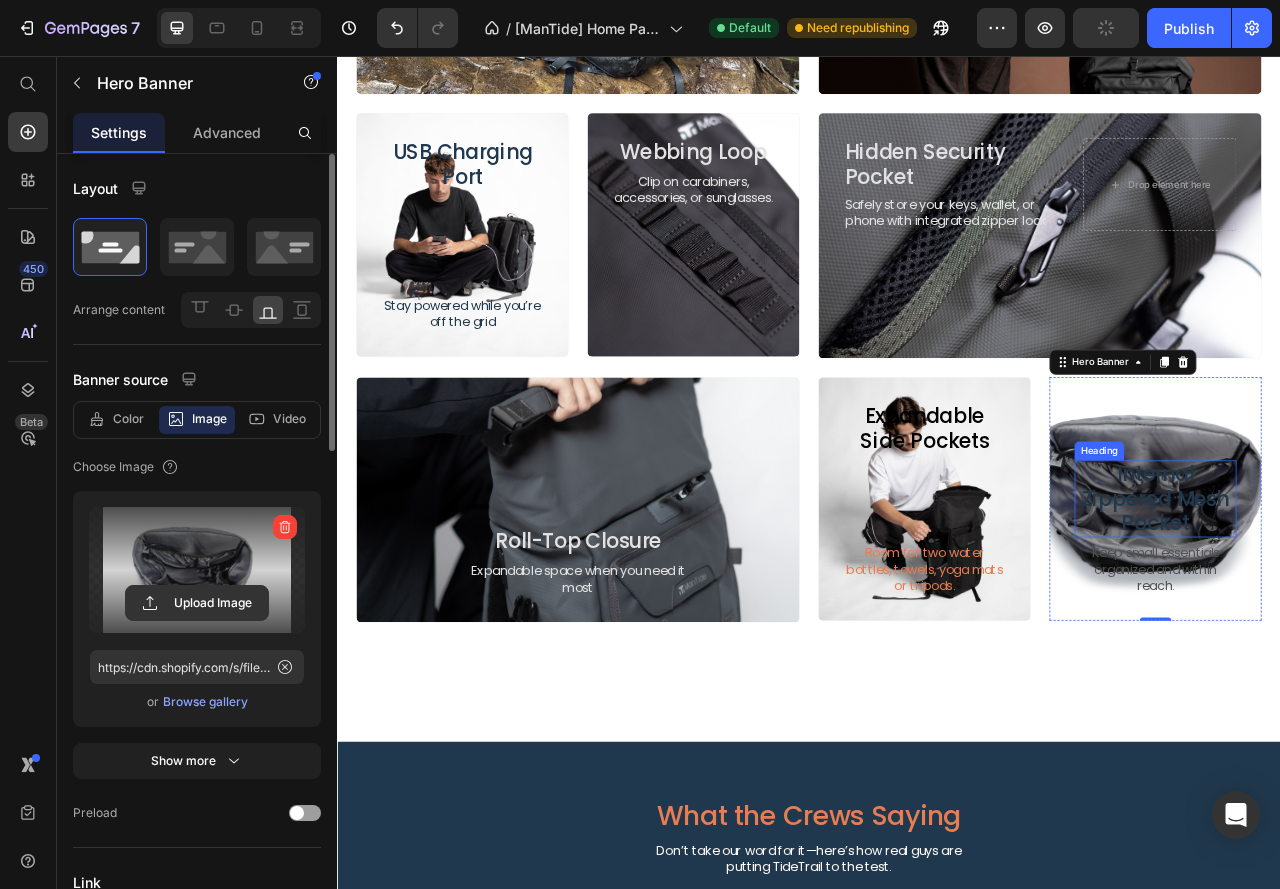 click on "Internal Zippered Mesh Pocket" at bounding box center [1378, 619] 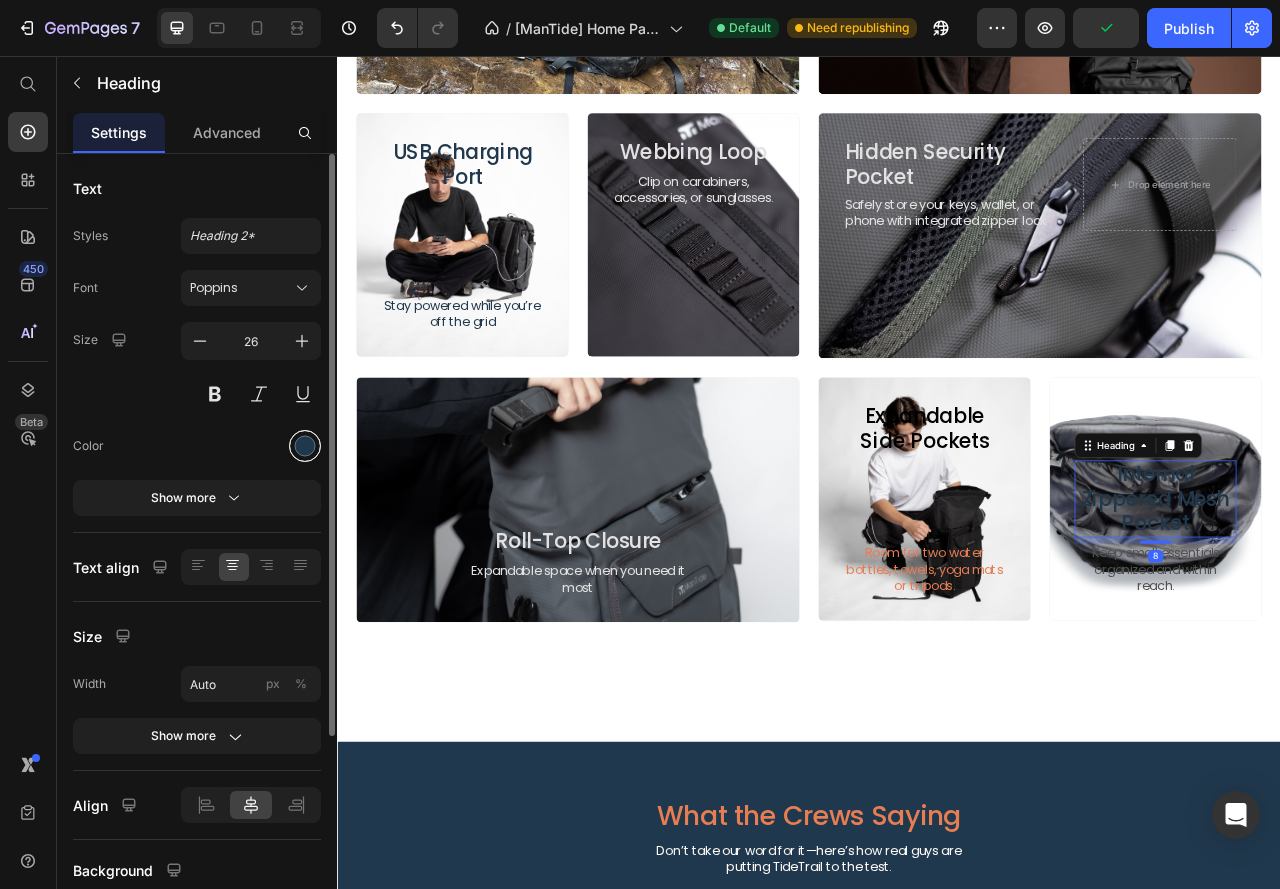click at bounding box center [305, 446] 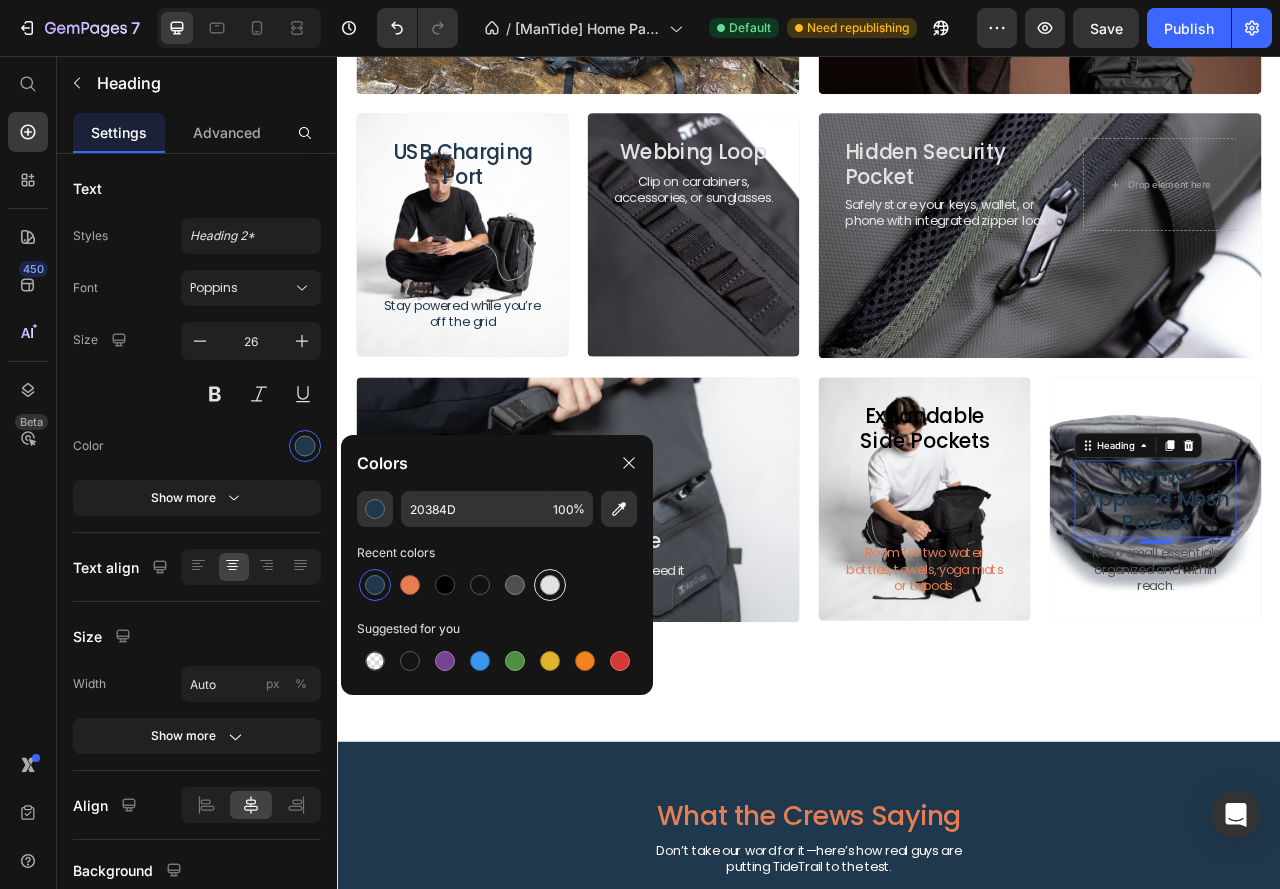 click at bounding box center (550, 585) 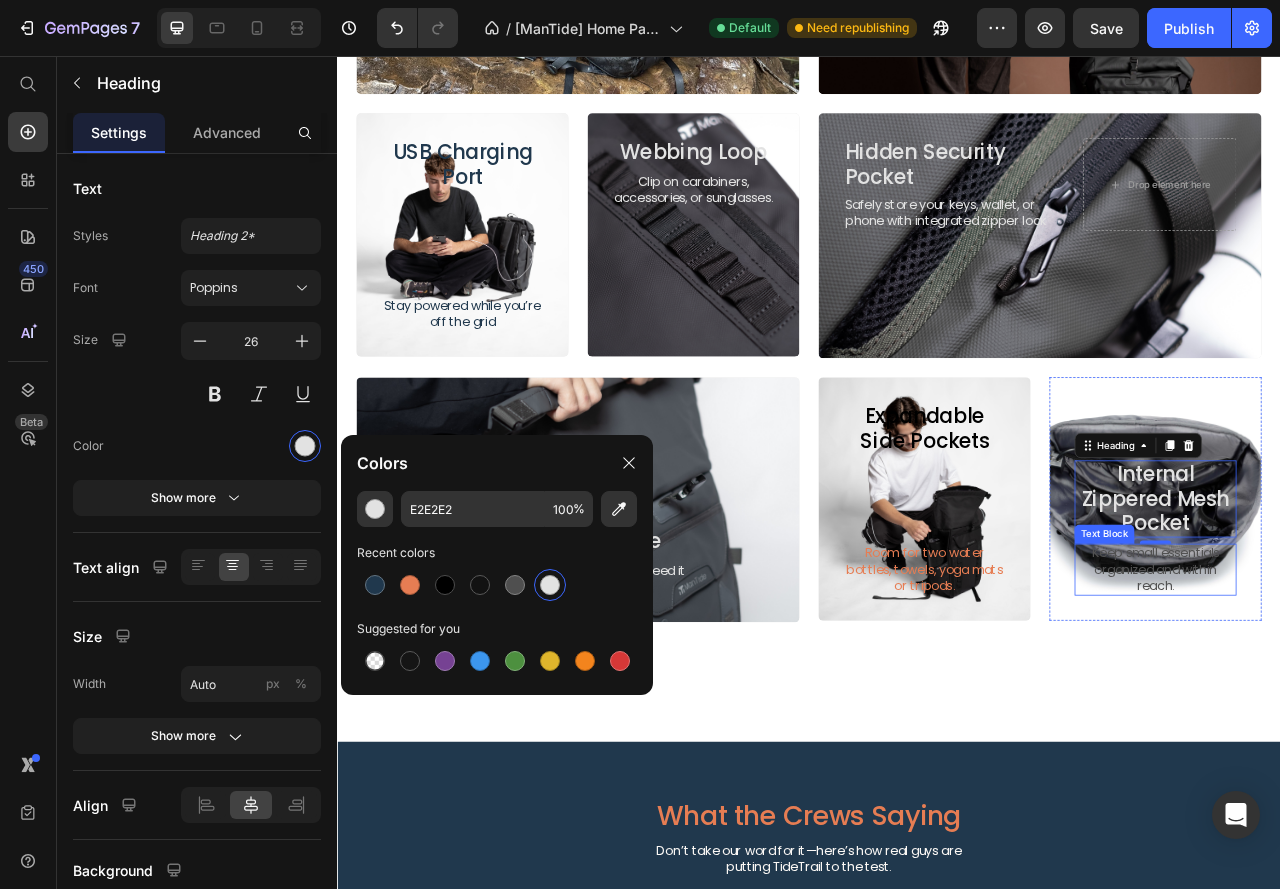click on "Keep small essentials organized and within reach." at bounding box center (1378, 709) 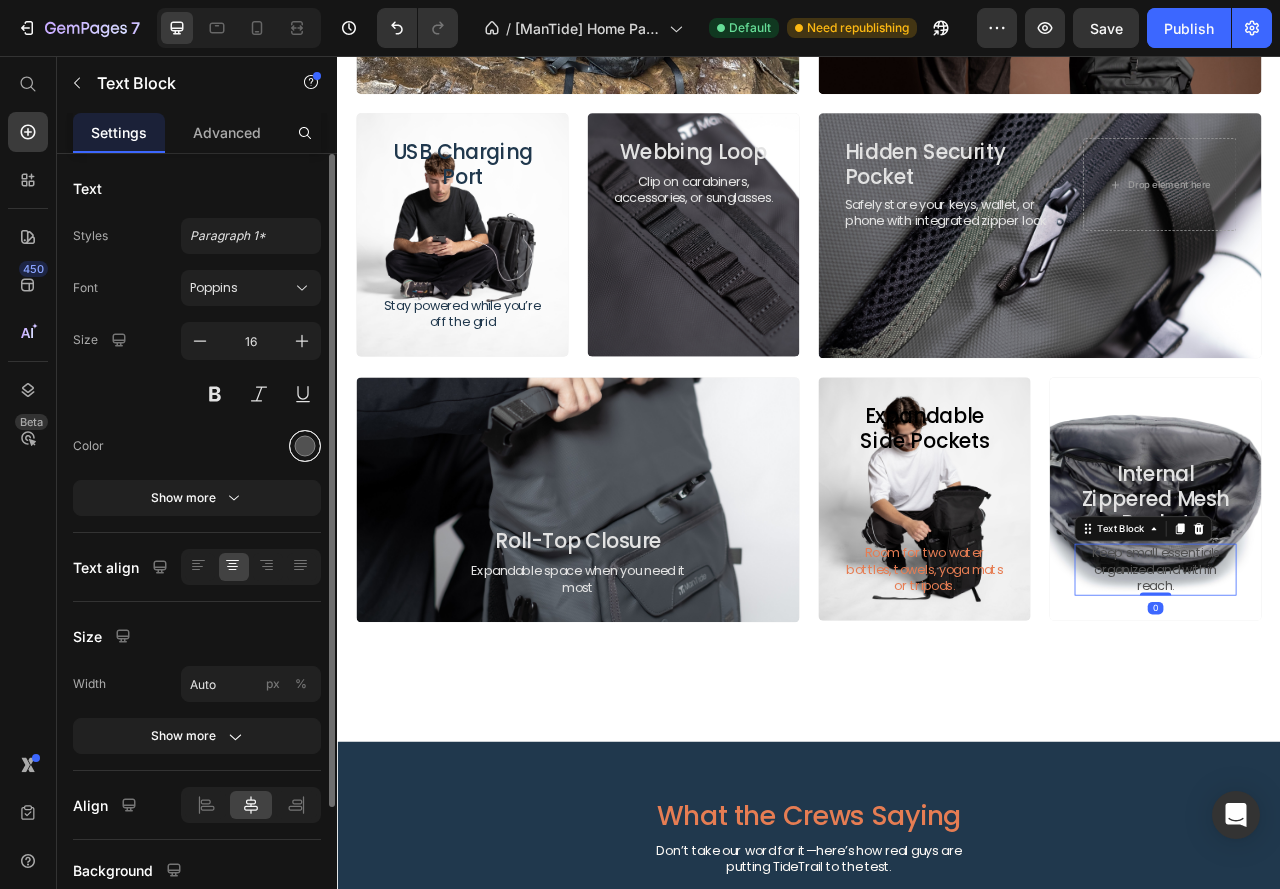click at bounding box center [305, 446] 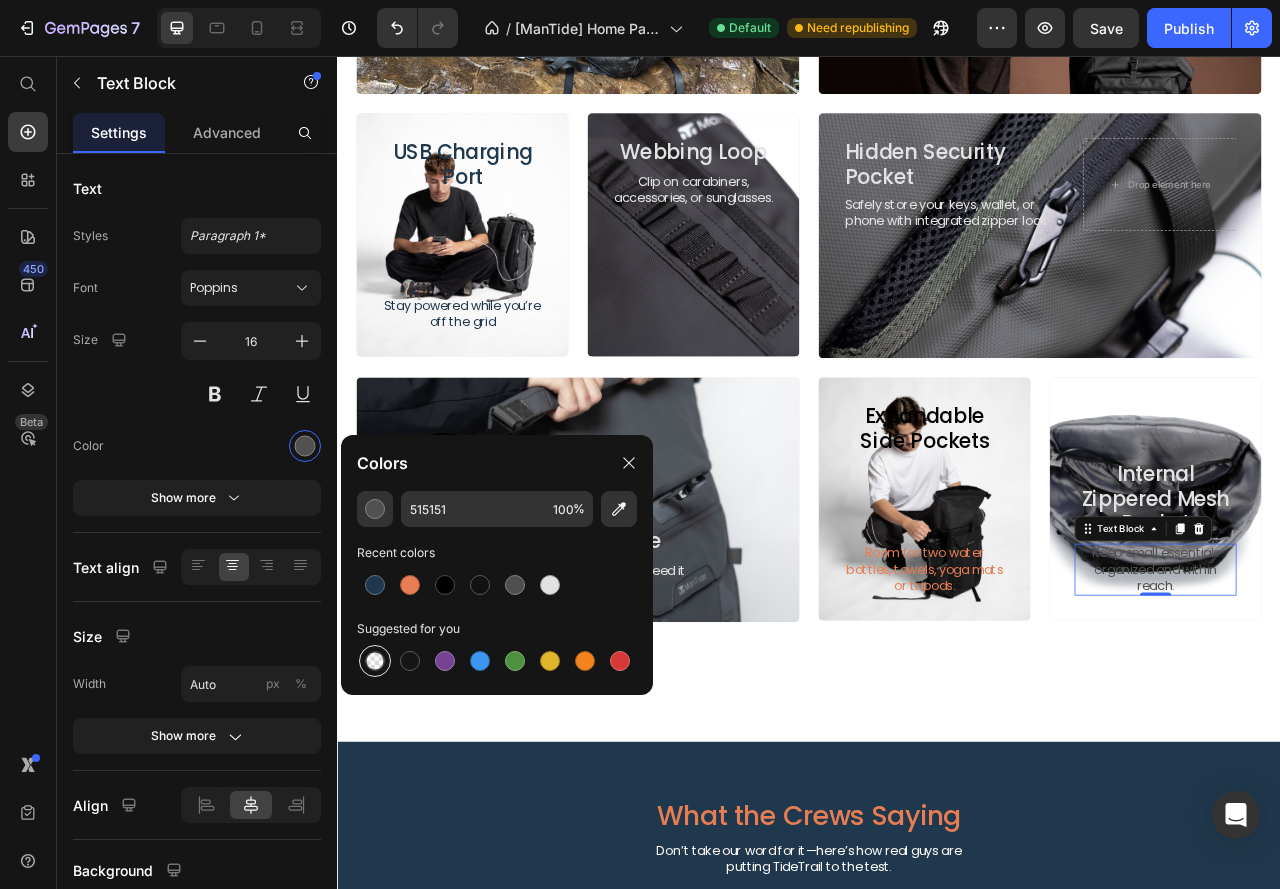 click at bounding box center (375, 661) 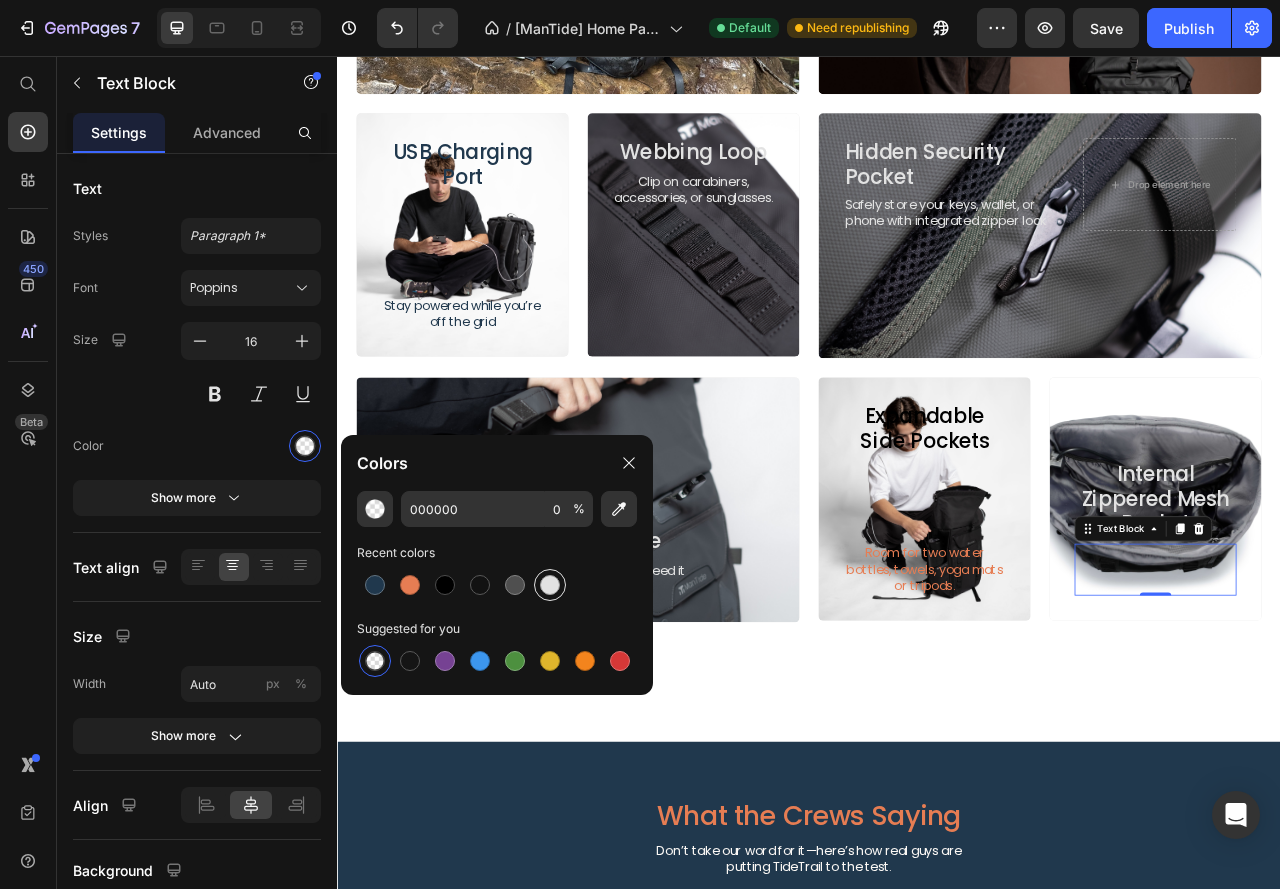 click at bounding box center (550, 585) 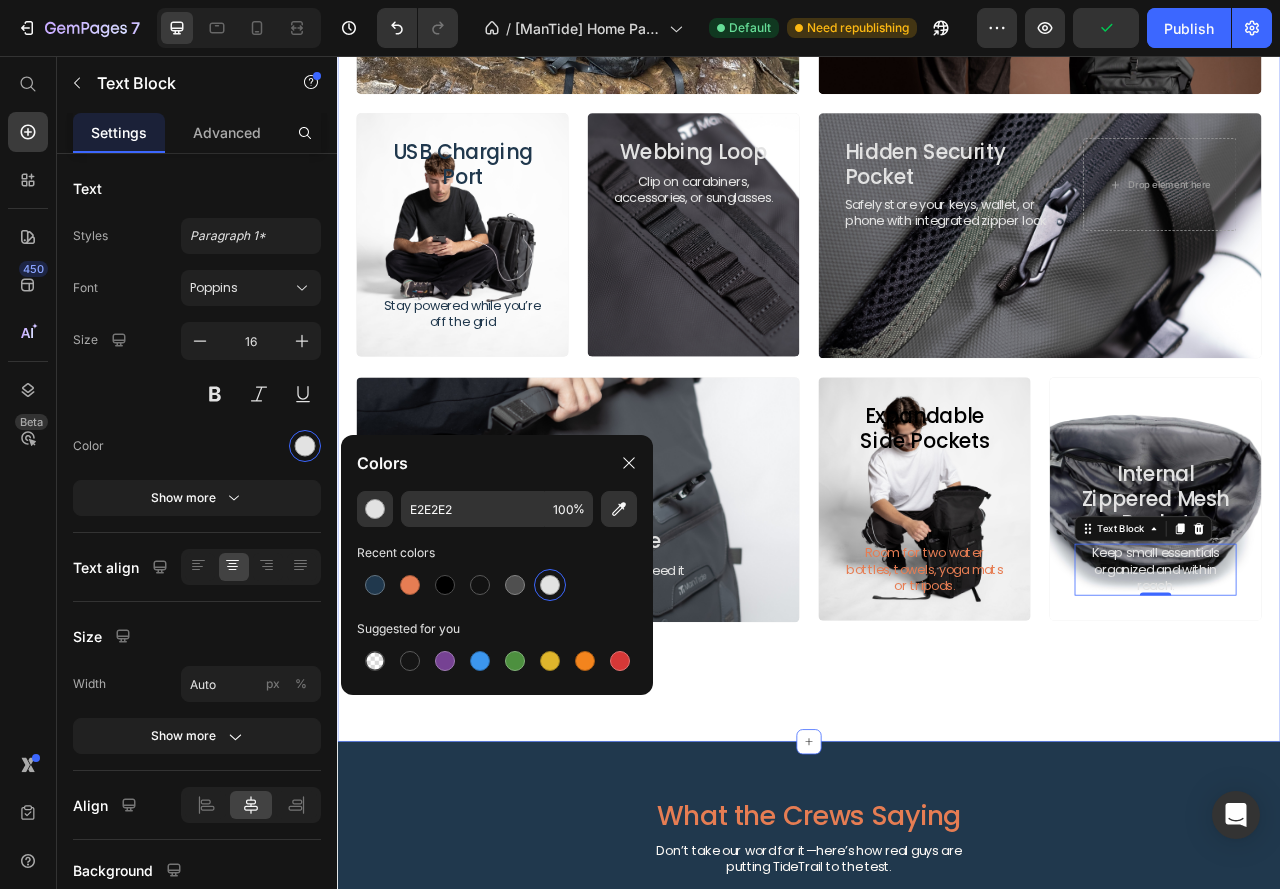 click on "Engineered for Performance Designed for You Heading Every feature. No fluff. This is beach gear, upgraded. Text Block Every feature. No fluff. This is functionality, upgraded. Text Block Pack It Up Button Row
Waterproof Protection Heading Keeps your gear bone-dry, rain or shine. Text Block Hero Banner Waterproof Protection Heading Keeps your gear bone-dry, rain or shine. Text Block Hero Banner Waterproof Protection Heading Keeps your gear bone-dry, rain or shine. Text Block Hero Banner Waterproof Protection Heading Keeps your gear bone-dry, rain or shine. Text Block Hero Banner
Carousel Water Repellent Protection Heading Keeps your gear dry, whatever the weather Text Block
Drop element here Hero Banner Masculine Aesthetic Heading Sleek, rugged, and built to turn heads. Text Block
Drop element here Hero Banner Row USB Charging Port Heading Stay powered while you’re off the grid" at bounding box center [937, 236] 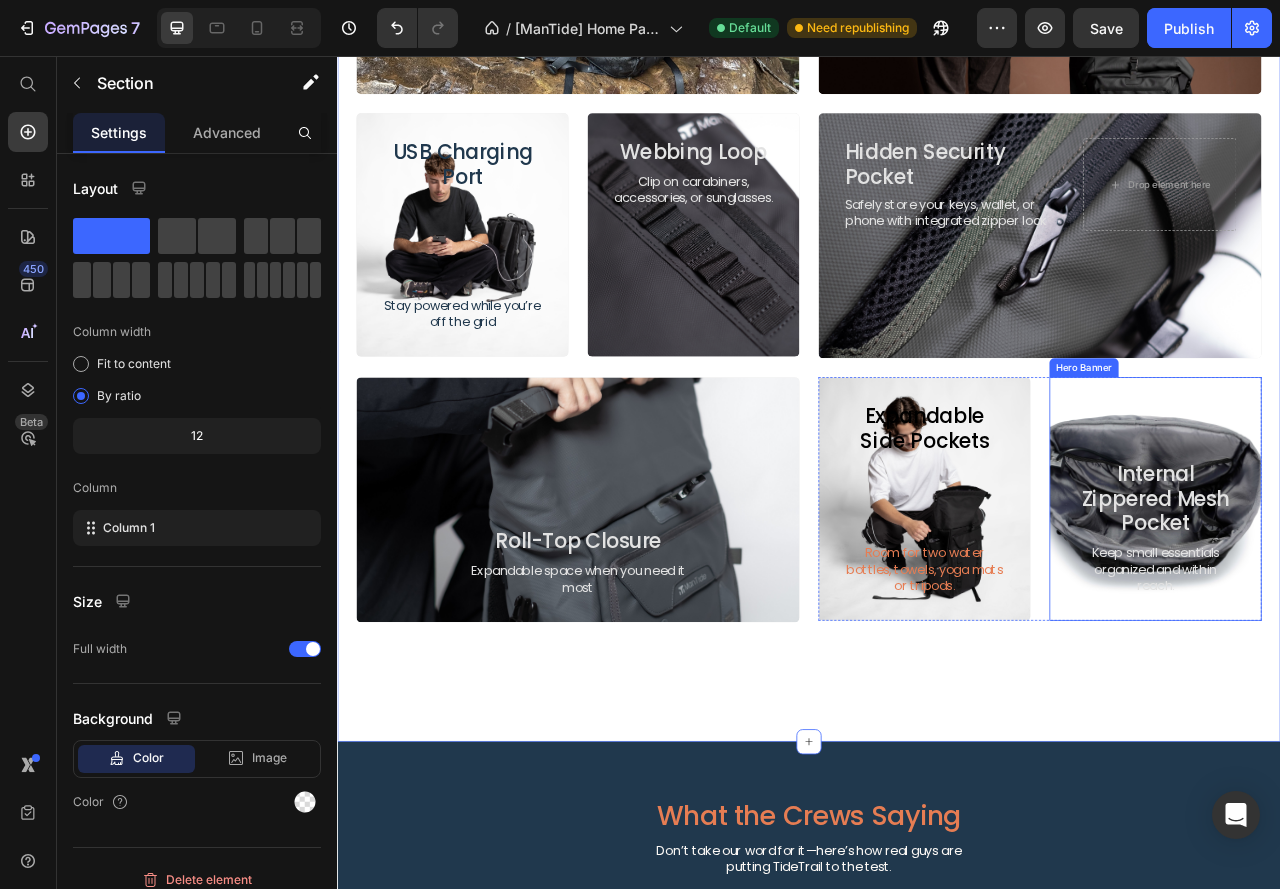 click at bounding box center (1378, 619) 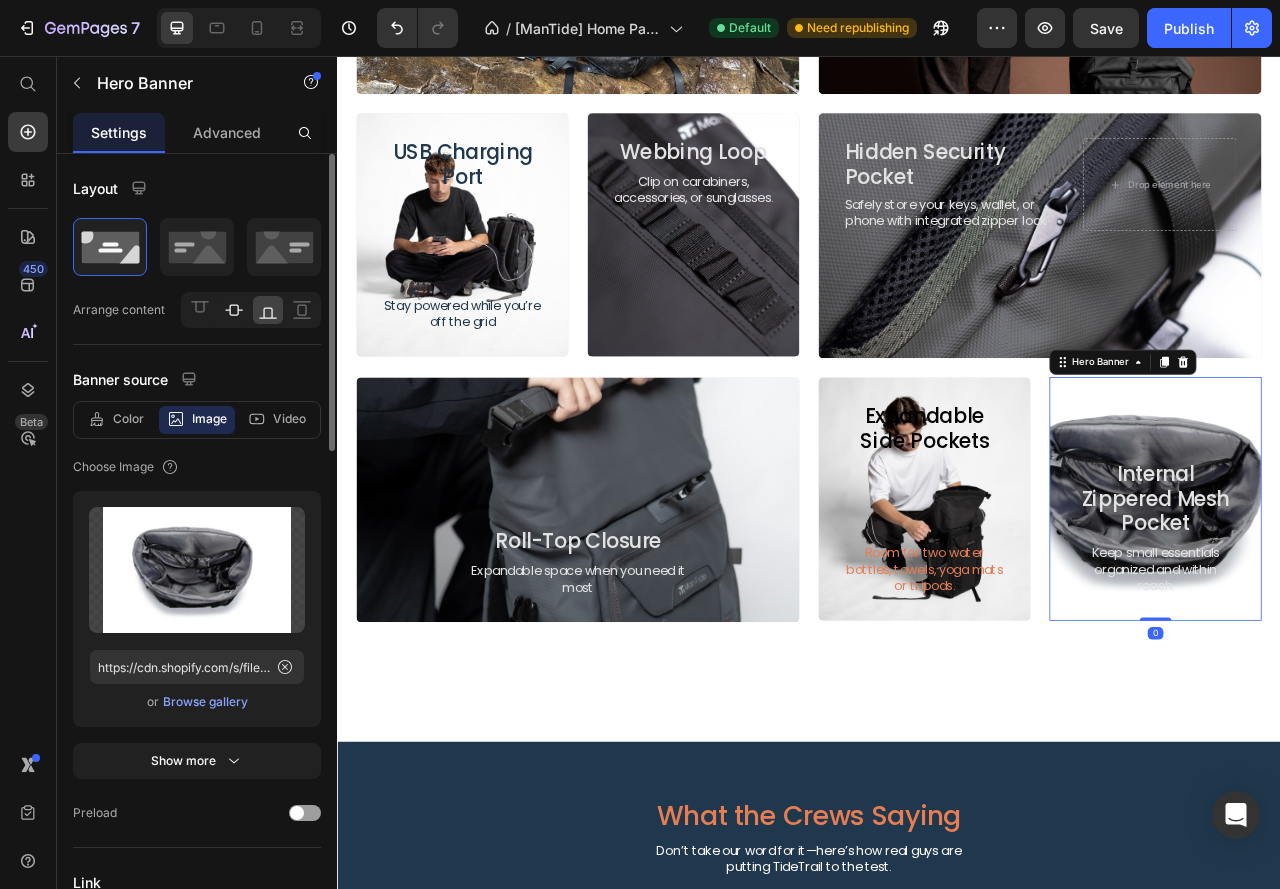 click 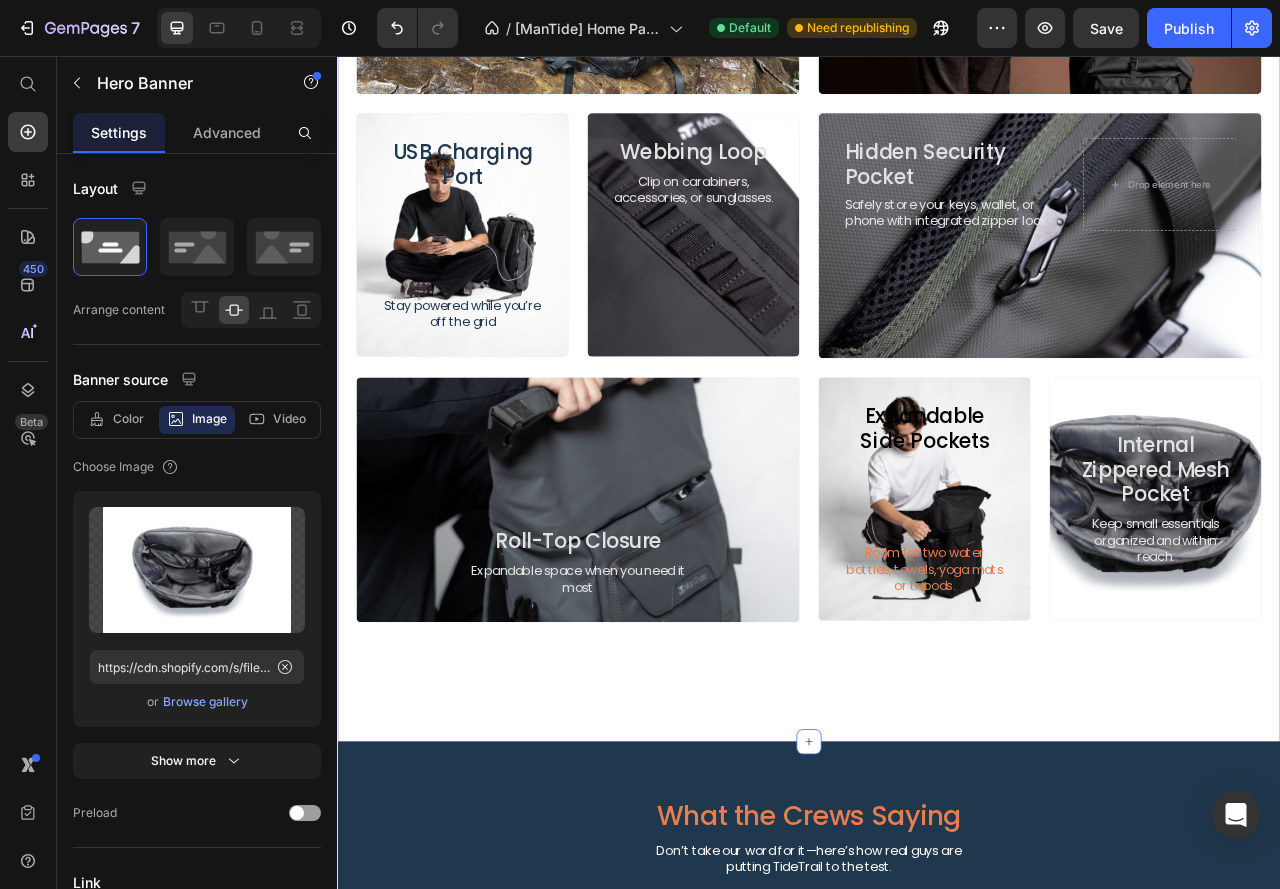click on "Engineered for Performance Designed for You Heading Every feature. No fluff. This is beach gear, upgraded. Text Block Every feature. No fluff. This is functionality, upgraded. Text Block Pack It Up Button Row
Waterproof Protection Heading Keeps your gear bone-dry, rain or shine. Text Block Hero Banner Waterproof Protection Heading Keeps your gear bone-dry, rain or shine. Text Block Hero Banner Waterproof Protection Heading Keeps your gear bone-dry, rain or shine. Text Block Hero Banner Waterproof Protection Heading Keeps your gear bone-dry, rain or shine. Text Block Hero Banner
Carousel Water Repellent Protection Heading Keeps your gear dry, whatever the weather Text Block
Drop element here Hero Banner Masculine Aesthetic Heading Sleek, rugged, and built to turn heads. Text Block
Drop element here Hero Banner Row USB Charging Port Heading Stay powered while you’re off the grid" at bounding box center (937, 236) 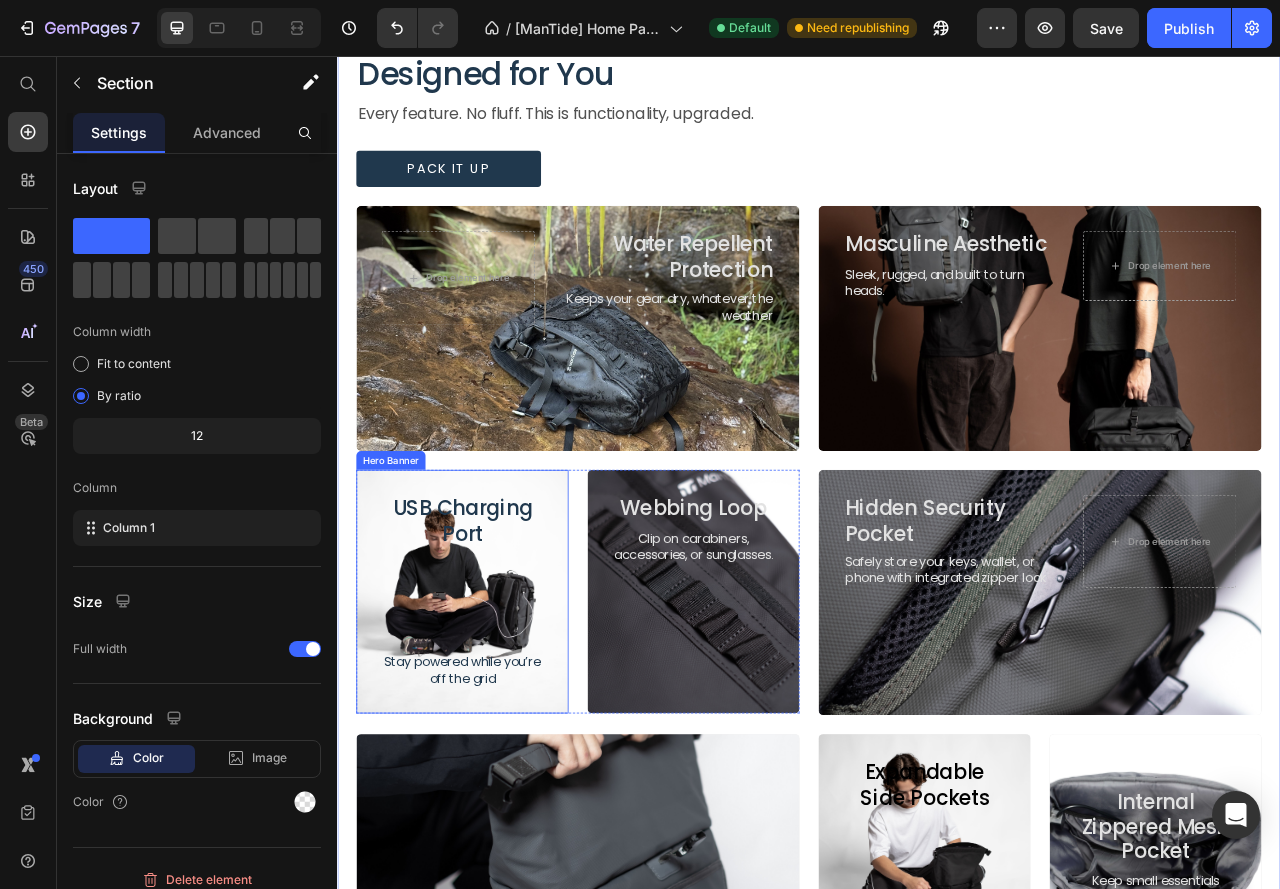 scroll, scrollTop: 1300, scrollLeft: 0, axis: vertical 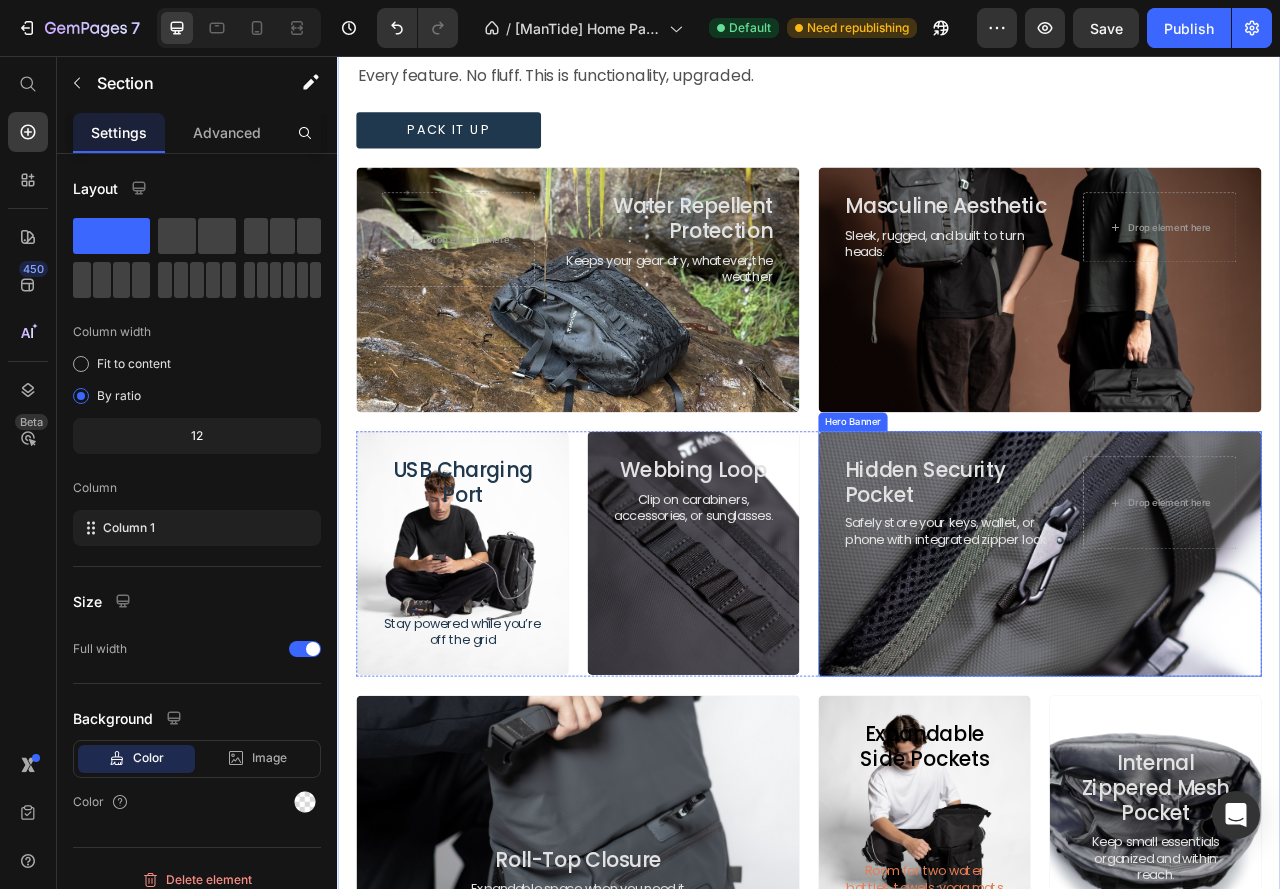 click at bounding box center [1231, 689] 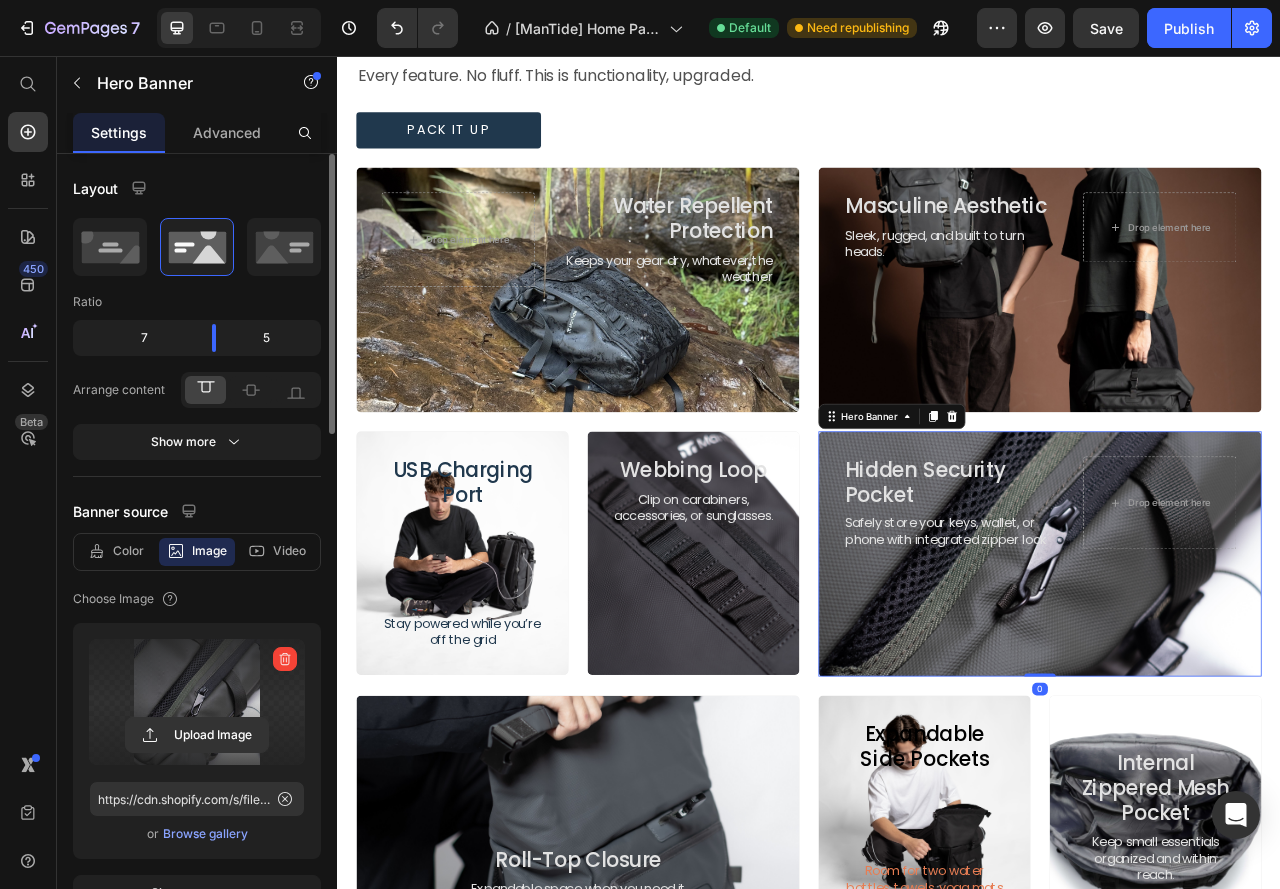 click 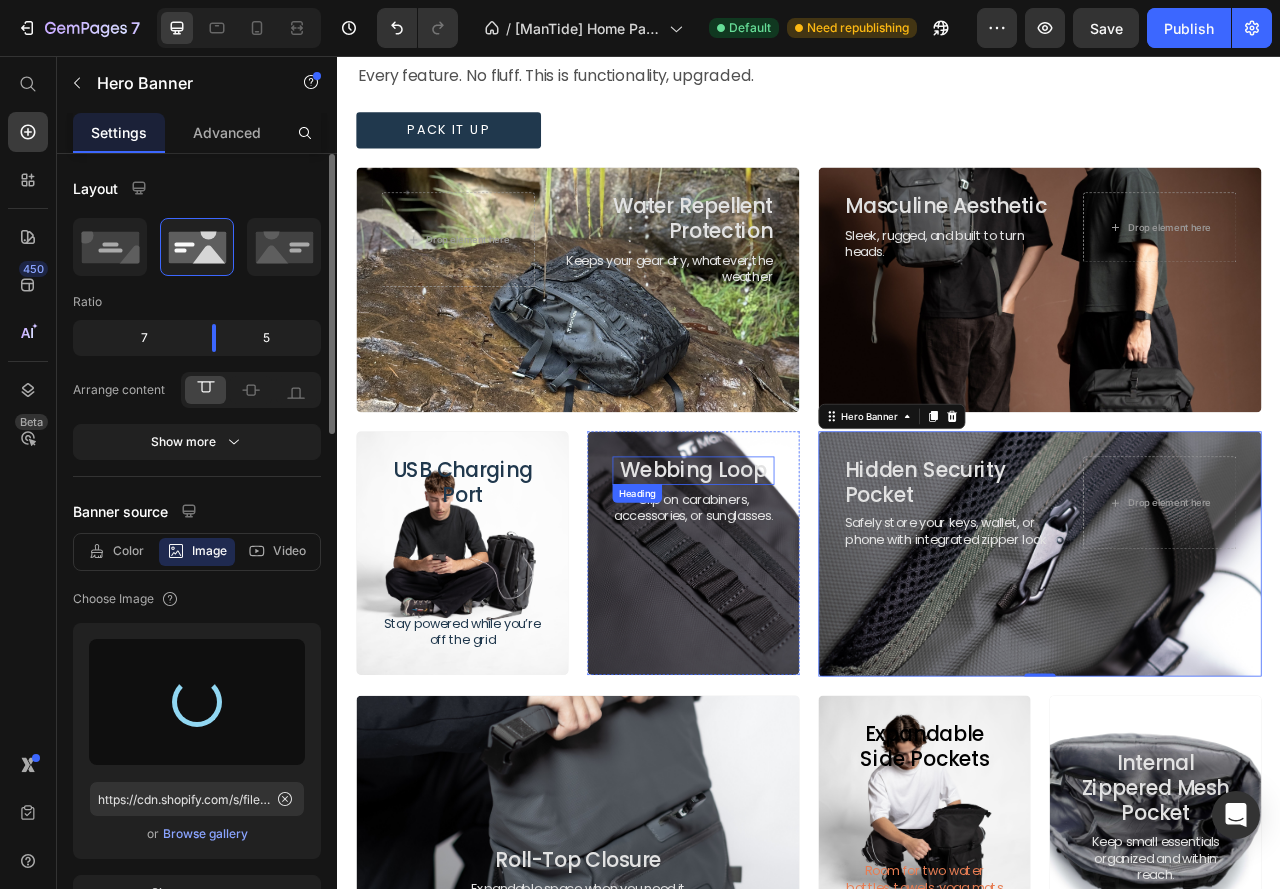 type on "https://cdn.shopify.com/s/files/1/0629/8710/8439/files/gempages_566666339800843345-1cbd12e6-7ab7-4bec-9d6e-fd64750b8ba0.jpg" 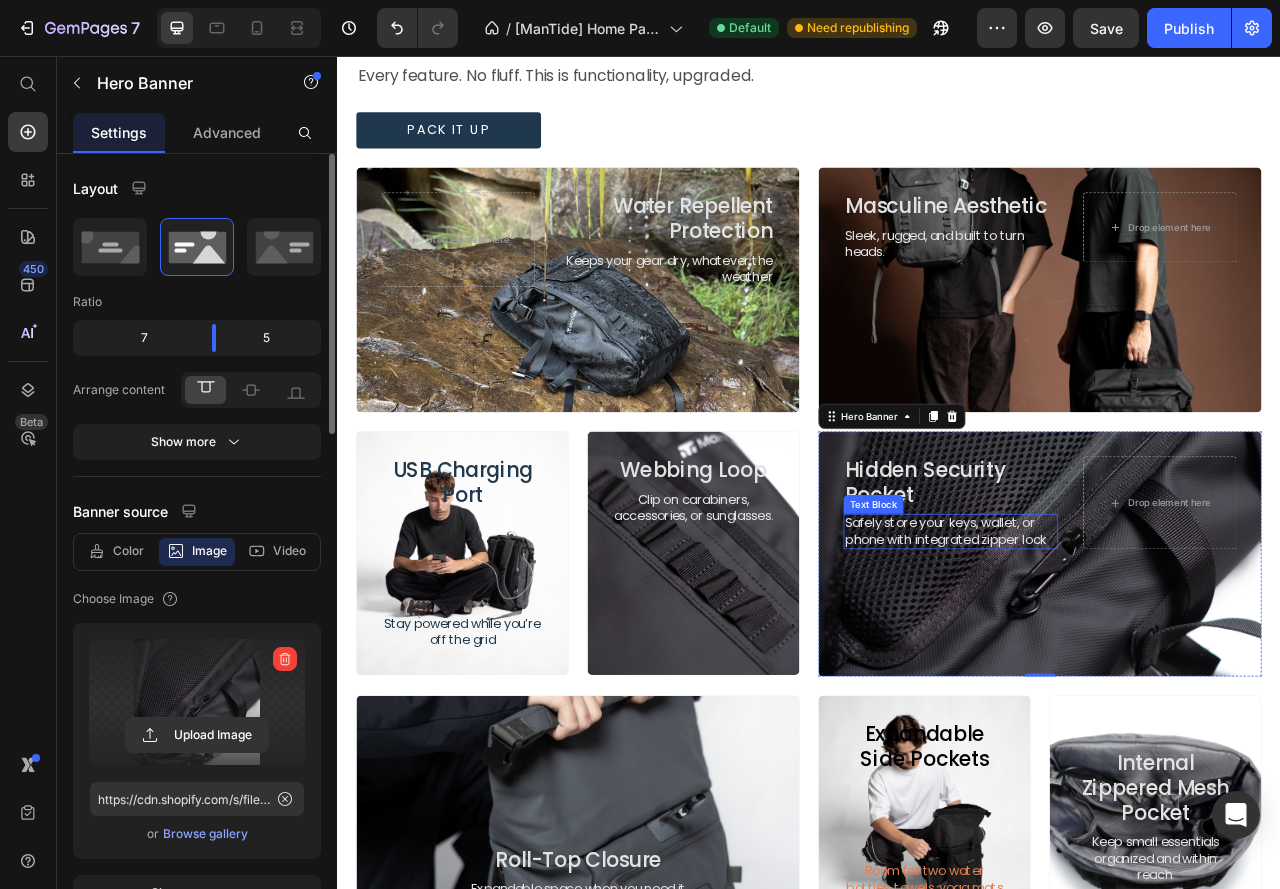 click on "Safely store your keys, wallet, or phone with integrated zipper lock" at bounding box center (1117, 661) 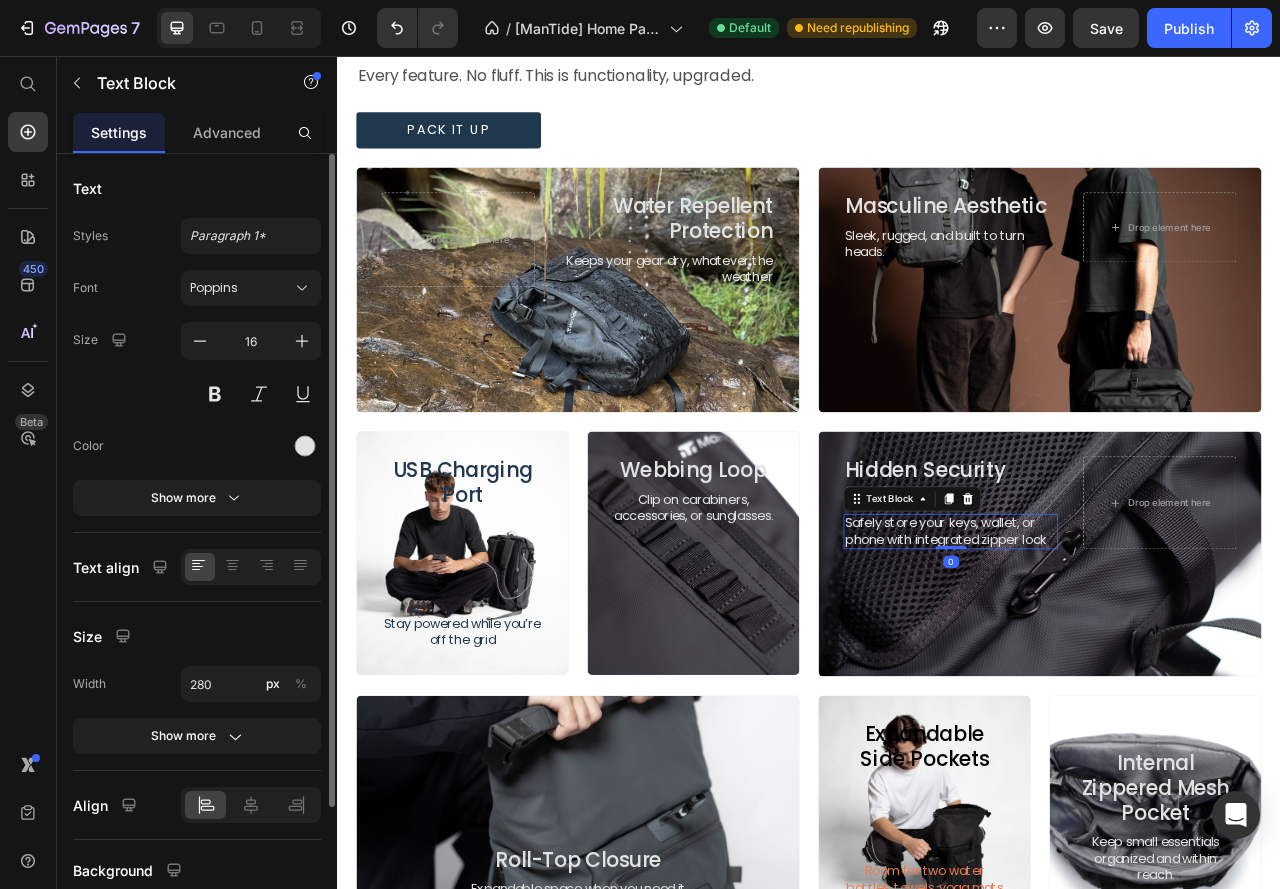 click on "Safely store your keys, wallet, or phone with integrated zipper lock" at bounding box center [1117, 661] 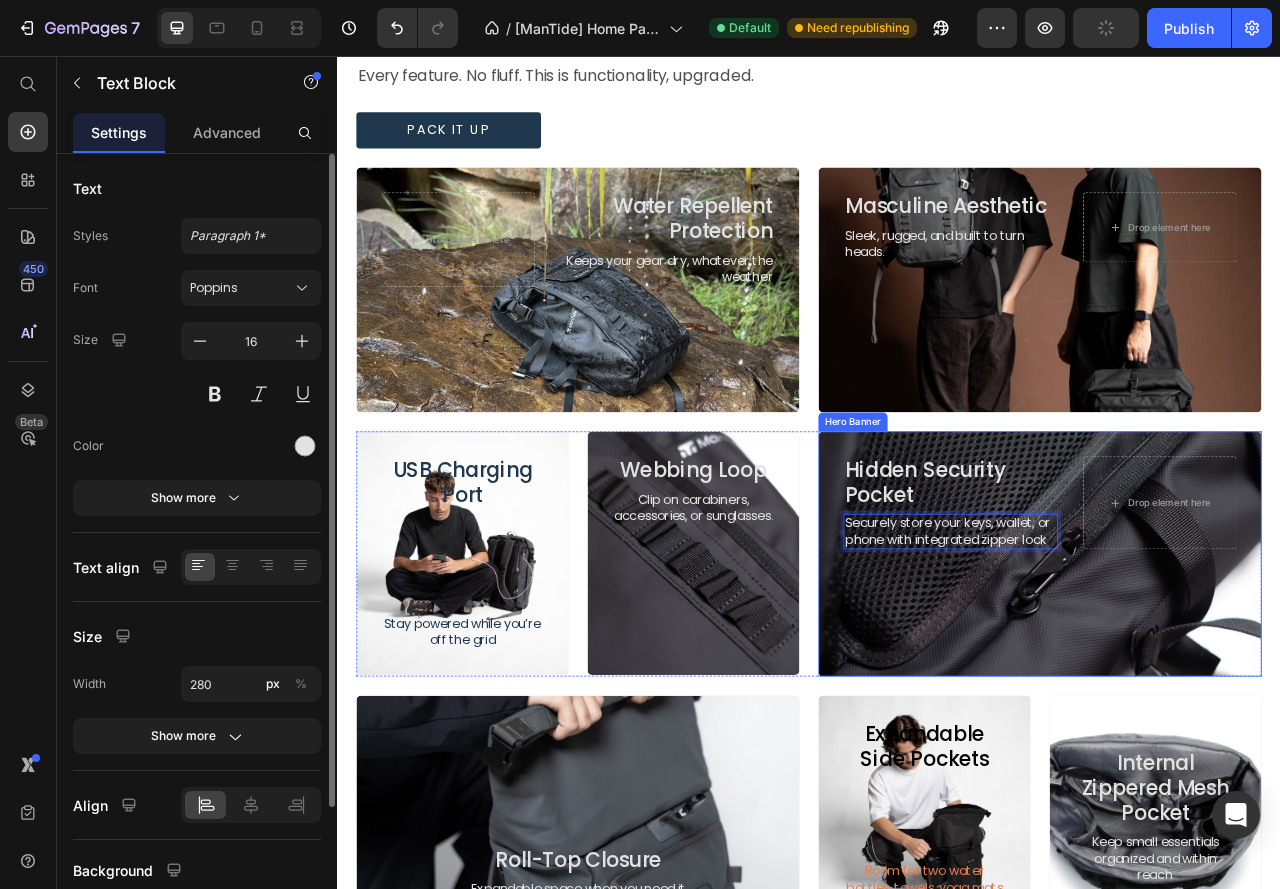 click at bounding box center [1231, 689] 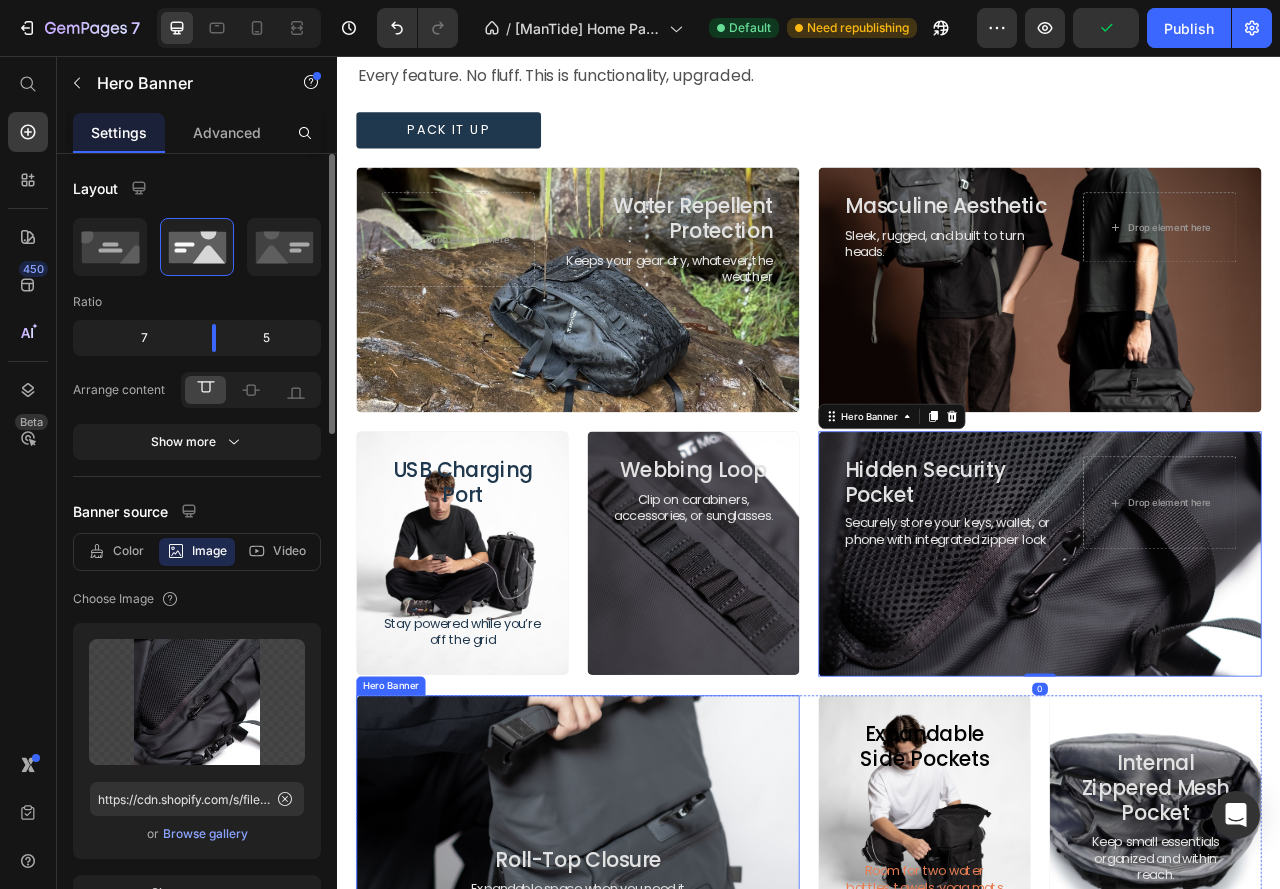 scroll, scrollTop: 1600, scrollLeft: 0, axis: vertical 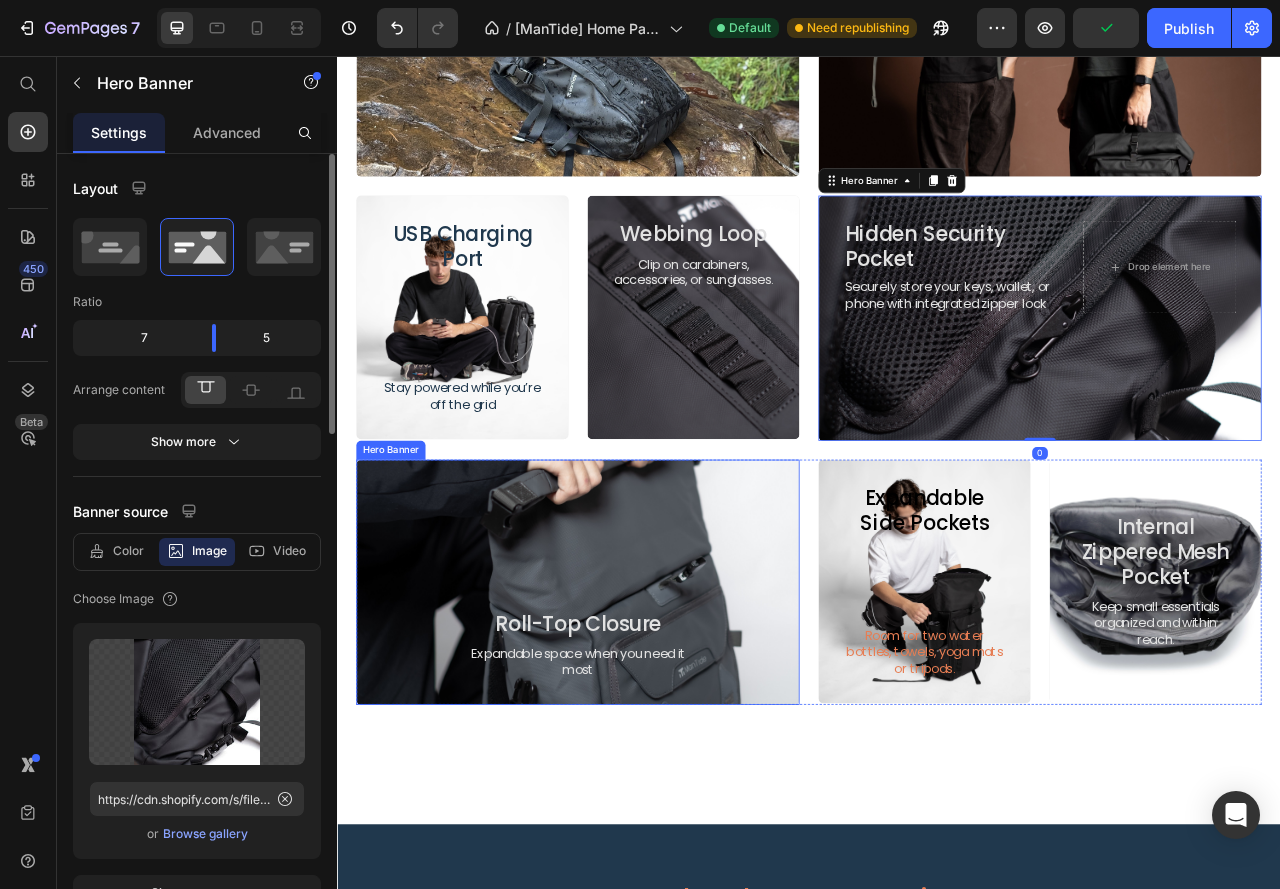 click at bounding box center [643, 725] 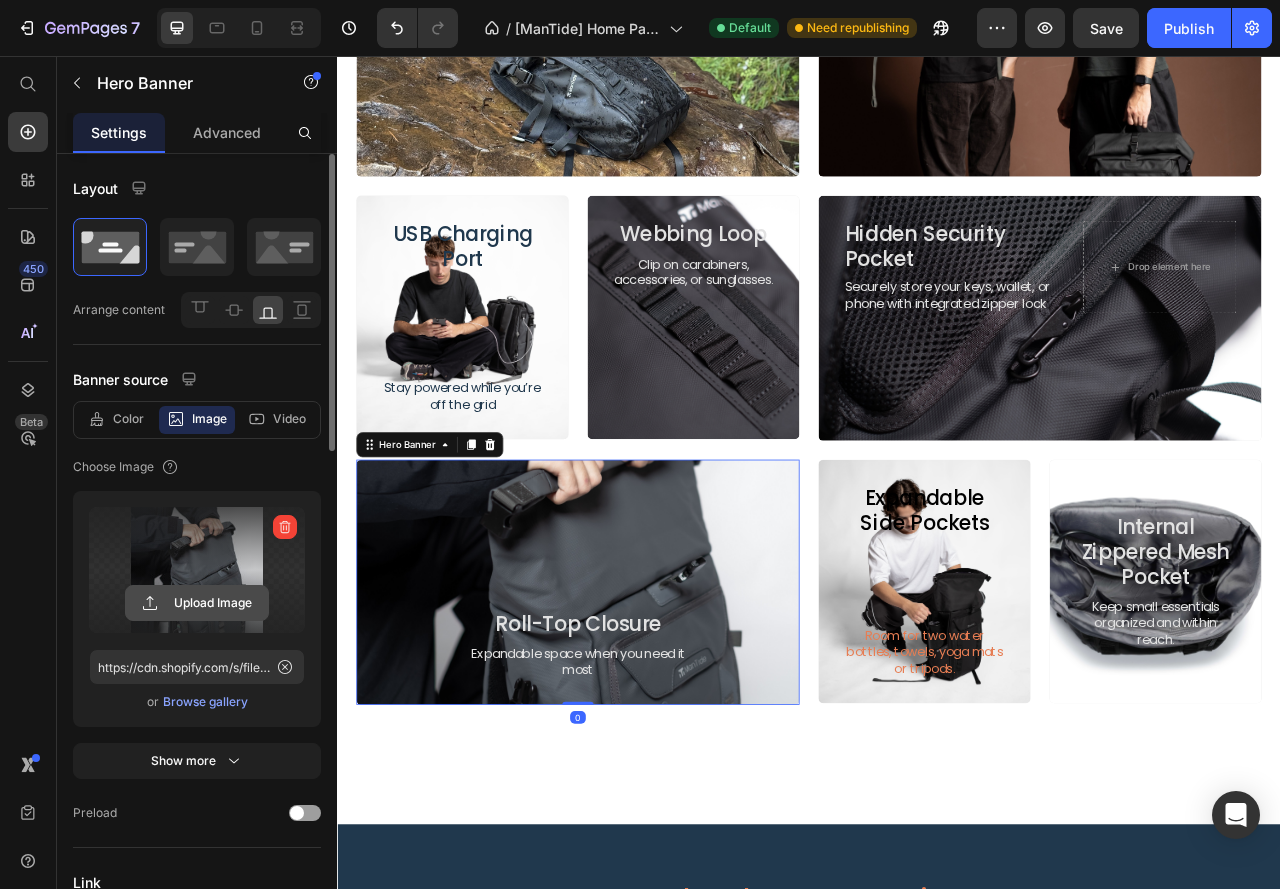 click 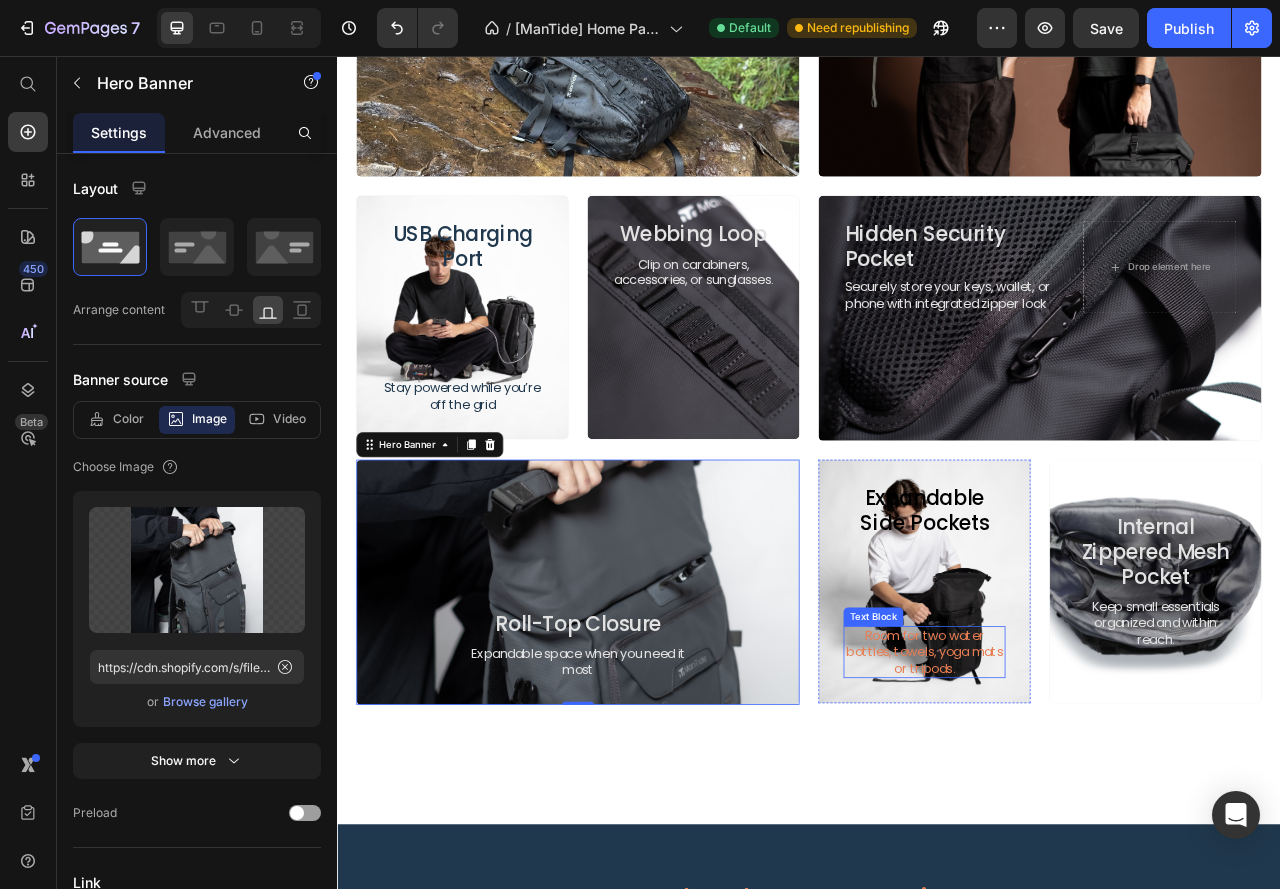 click on "Room for two water bottles, towels, yoga mats or tripods." at bounding box center [1084, 814] 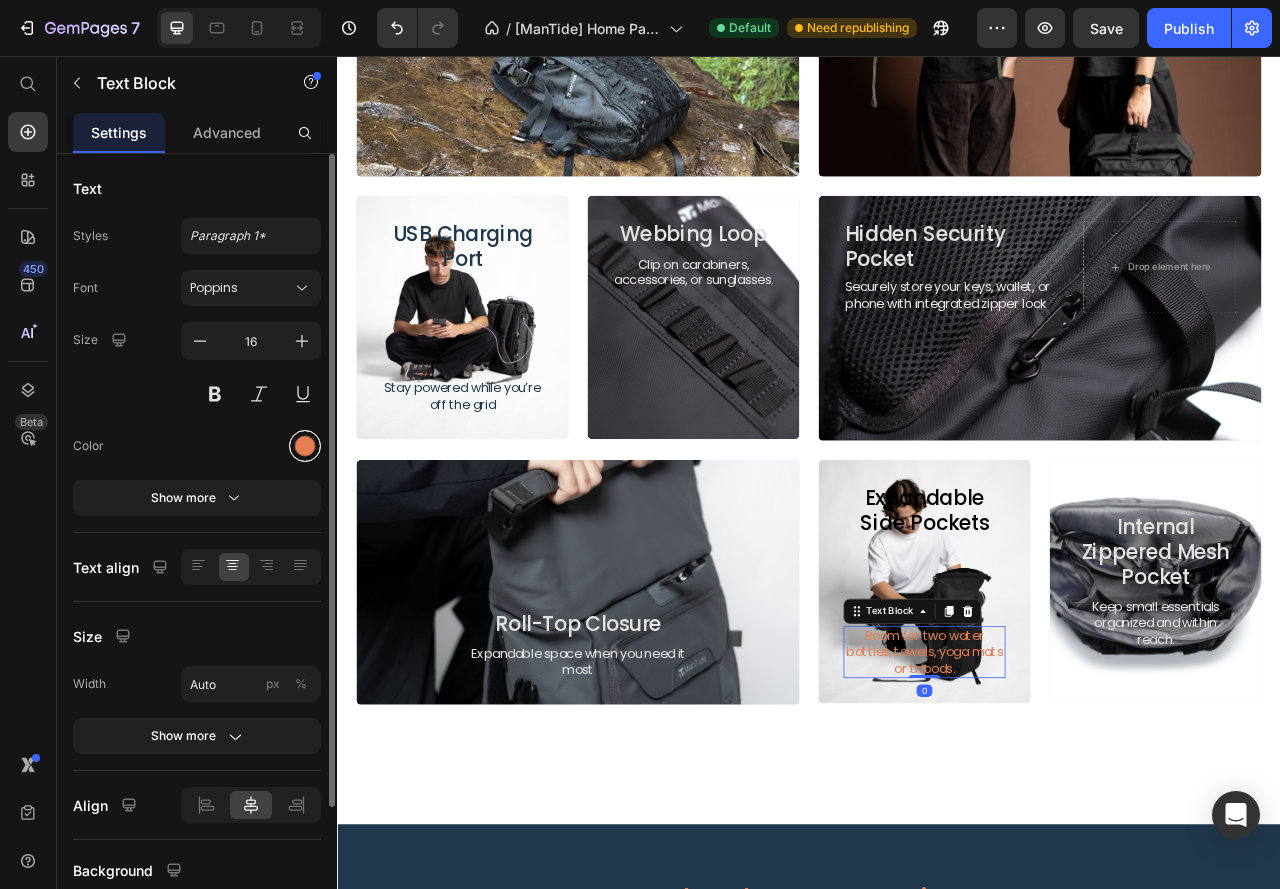 click at bounding box center [305, 446] 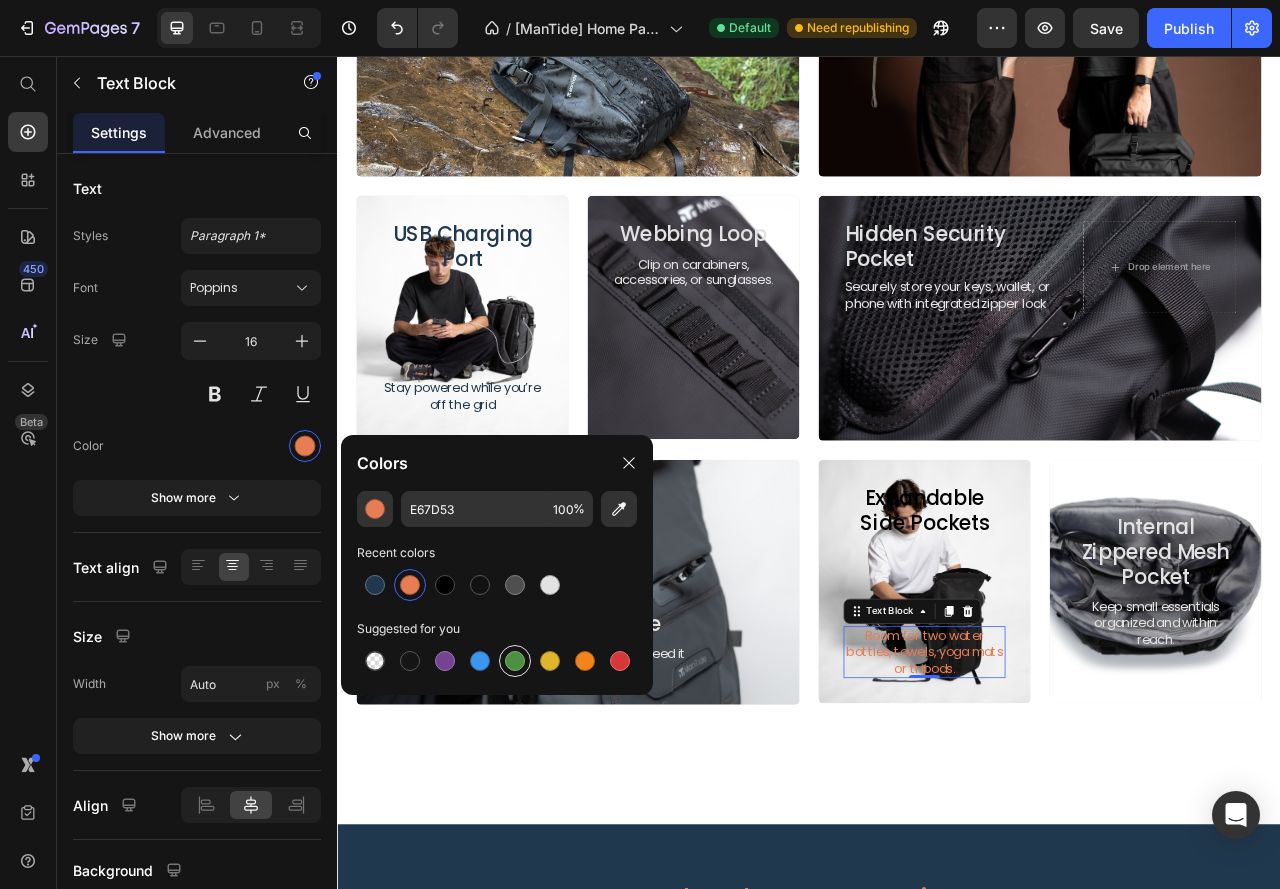 click at bounding box center (515, 661) 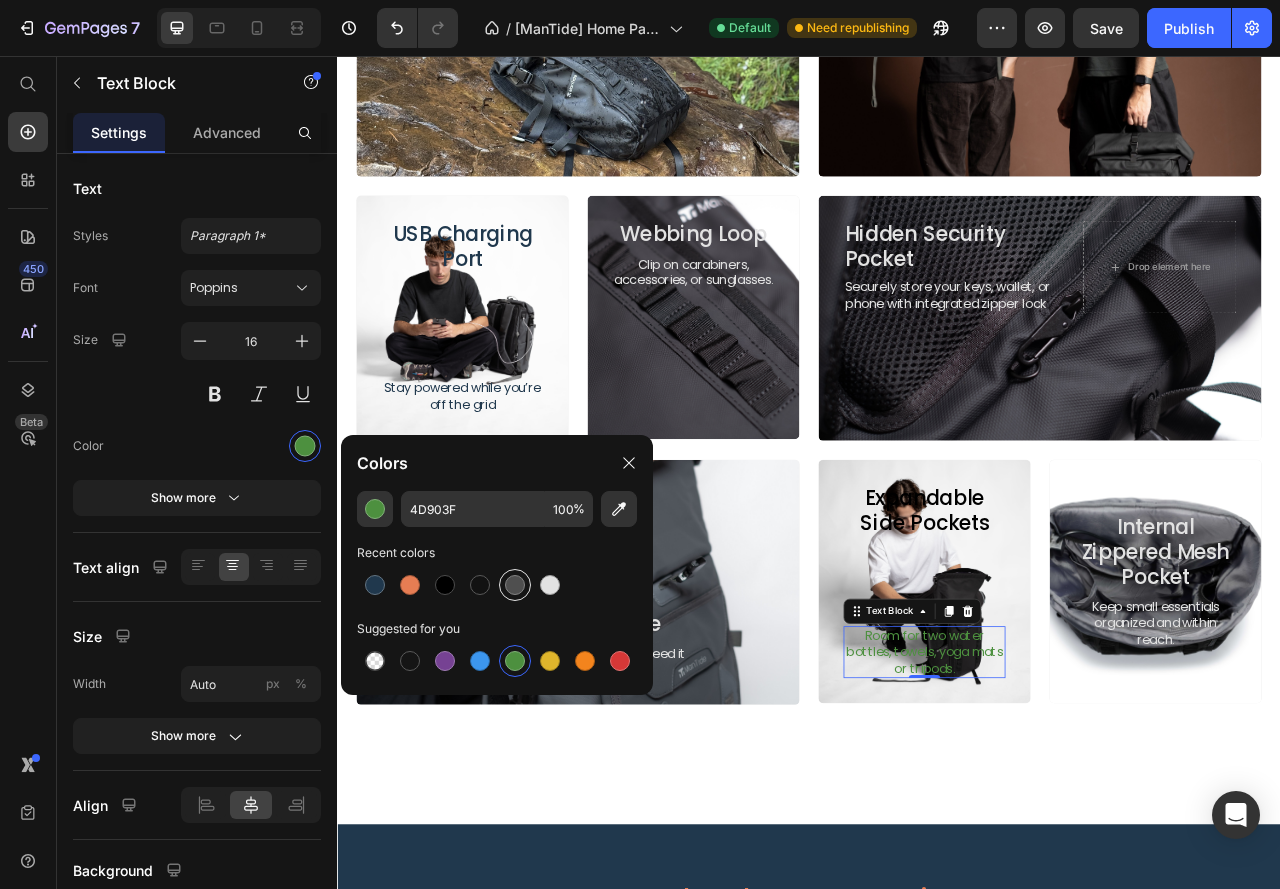 click at bounding box center [515, 585] 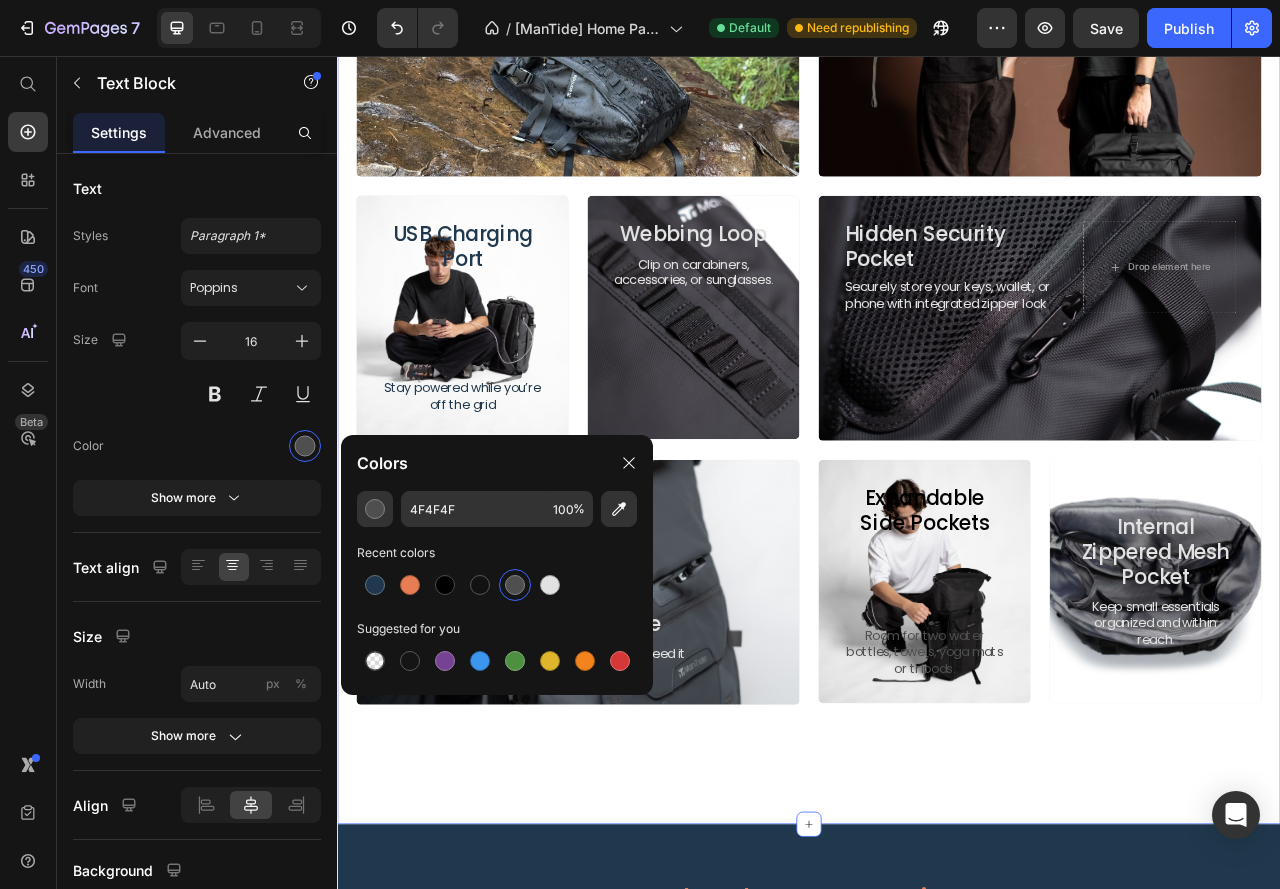 click on "Engineered for Performance Designed for You Heading Every feature. No fluff. This is beach gear, upgraded. Text Block Every feature. No fluff. This is functionality, upgraded. Text Block Pack It Up Button Row
Waterproof Protection Heading Keeps your gear bone-dry, rain or shine. Text Block Hero Banner Waterproof Protection Heading Keeps your gear bone-dry, rain or shine. Text Block Hero Banner Waterproof Protection Heading Keeps your gear bone-dry, rain or shine. Text Block Hero Banner Waterproof Protection Heading Keeps your gear bone-dry, rain or shine. Text Block Hero Banner
Carousel Water Repellent Protection Heading Keeps your gear dry, whatever the weather Text Block
Drop element here Hero Banner Masculine Aesthetic Heading Sleek, rugged, and built to turn heads. Text Block
Drop element here Hero Banner Row USB Charging Port Heading Stay powered while you’re off the grid" at bounding box center [937, 341] 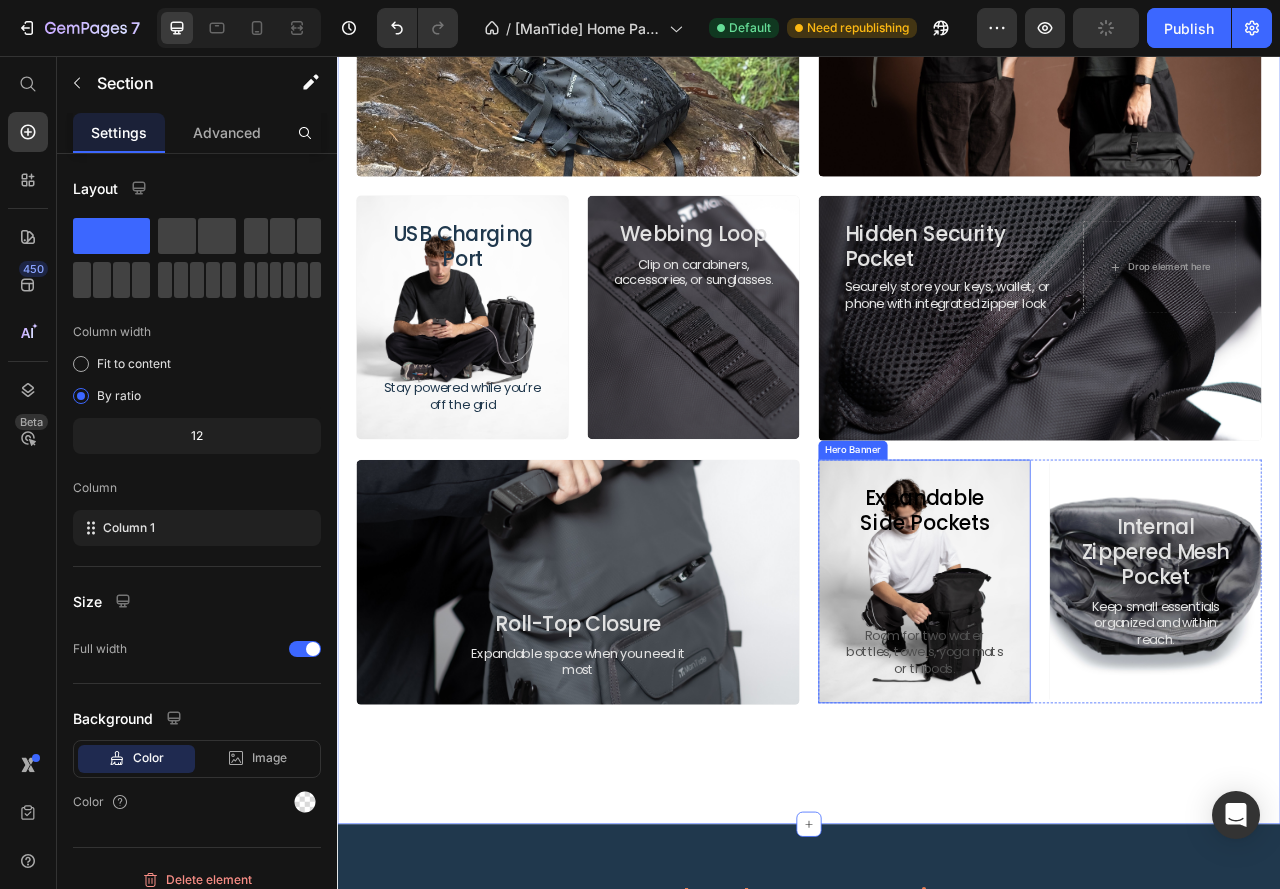 click on "Expandable Side Pockets Heading Room for two water bottles, towels, yoga mats or tripods. Text Block" at bounding box center [1084, 724] 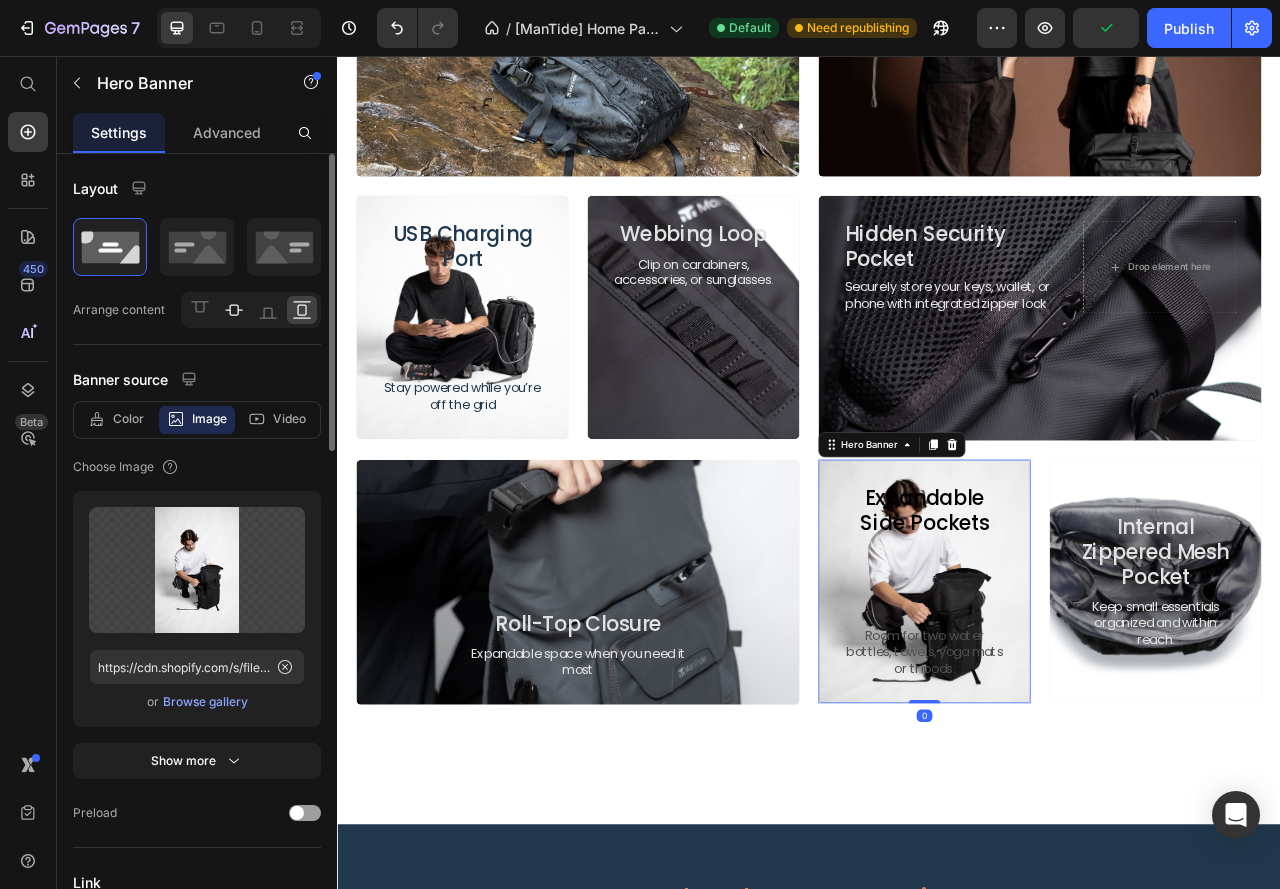 click 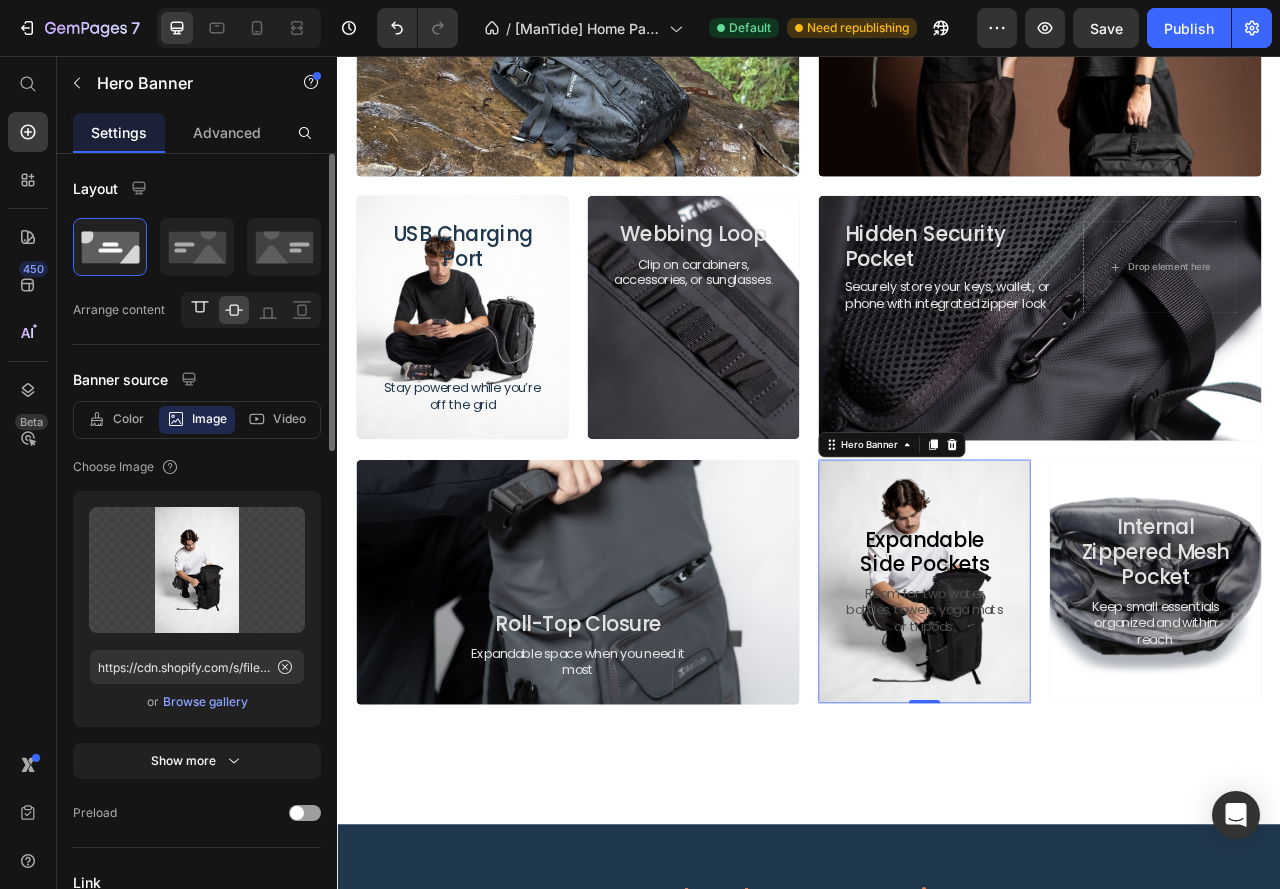 click 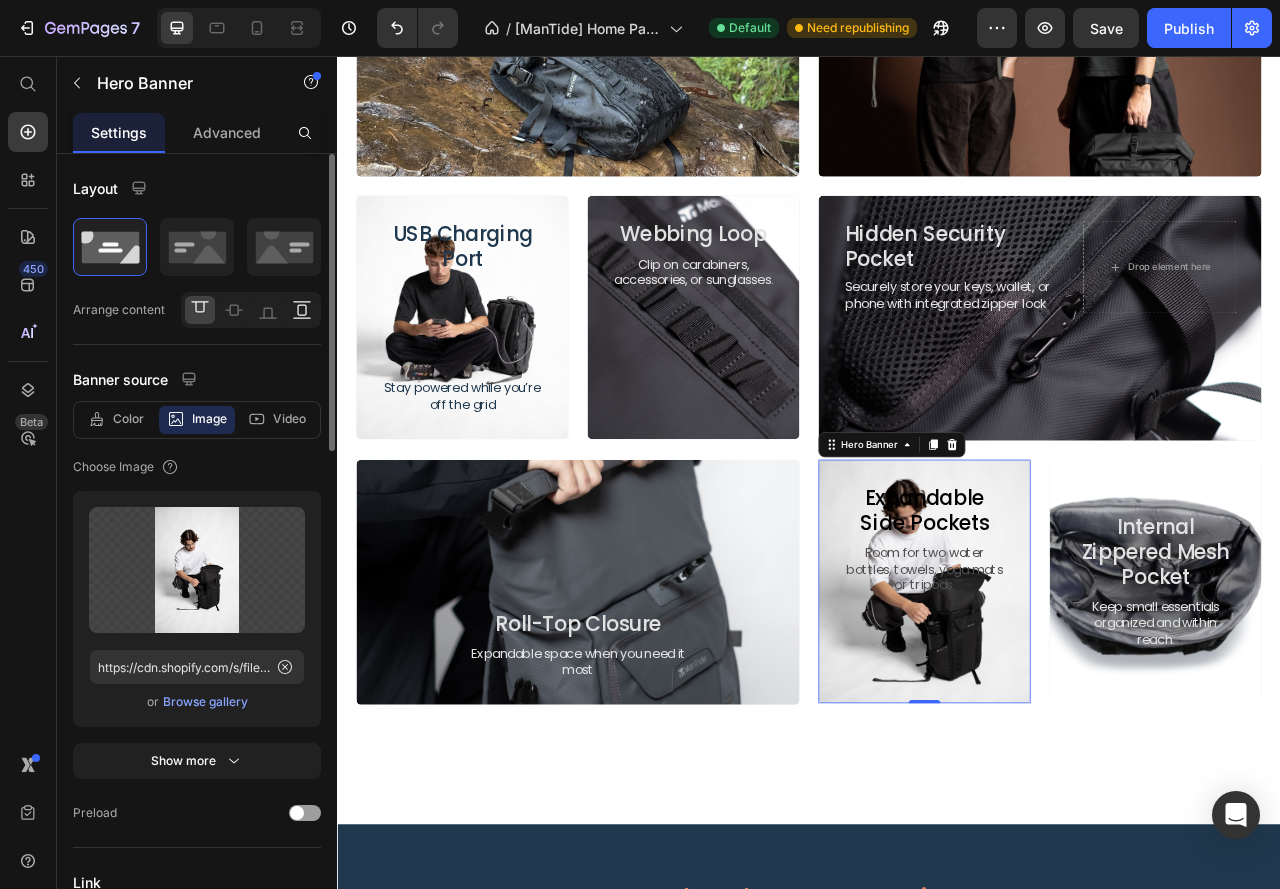 click 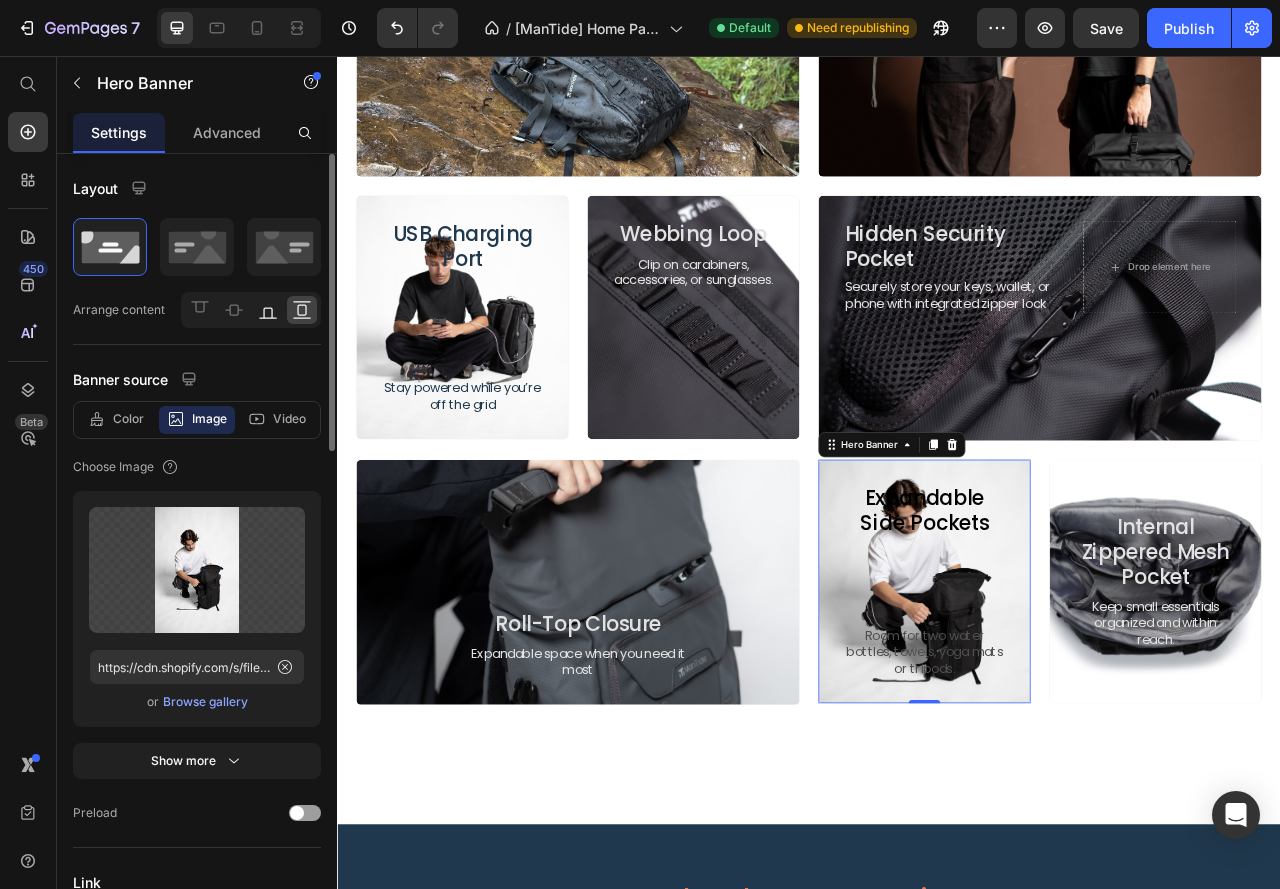 click 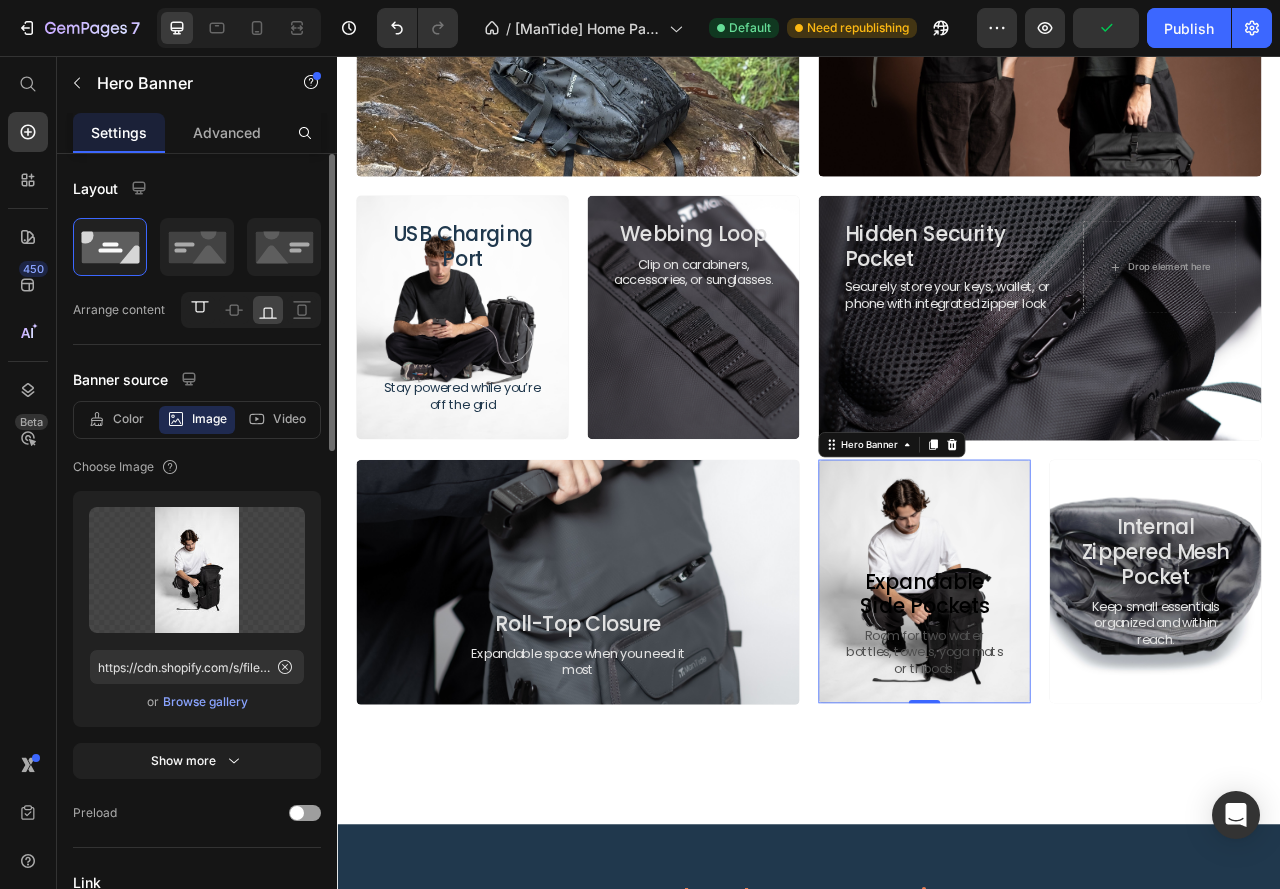 click 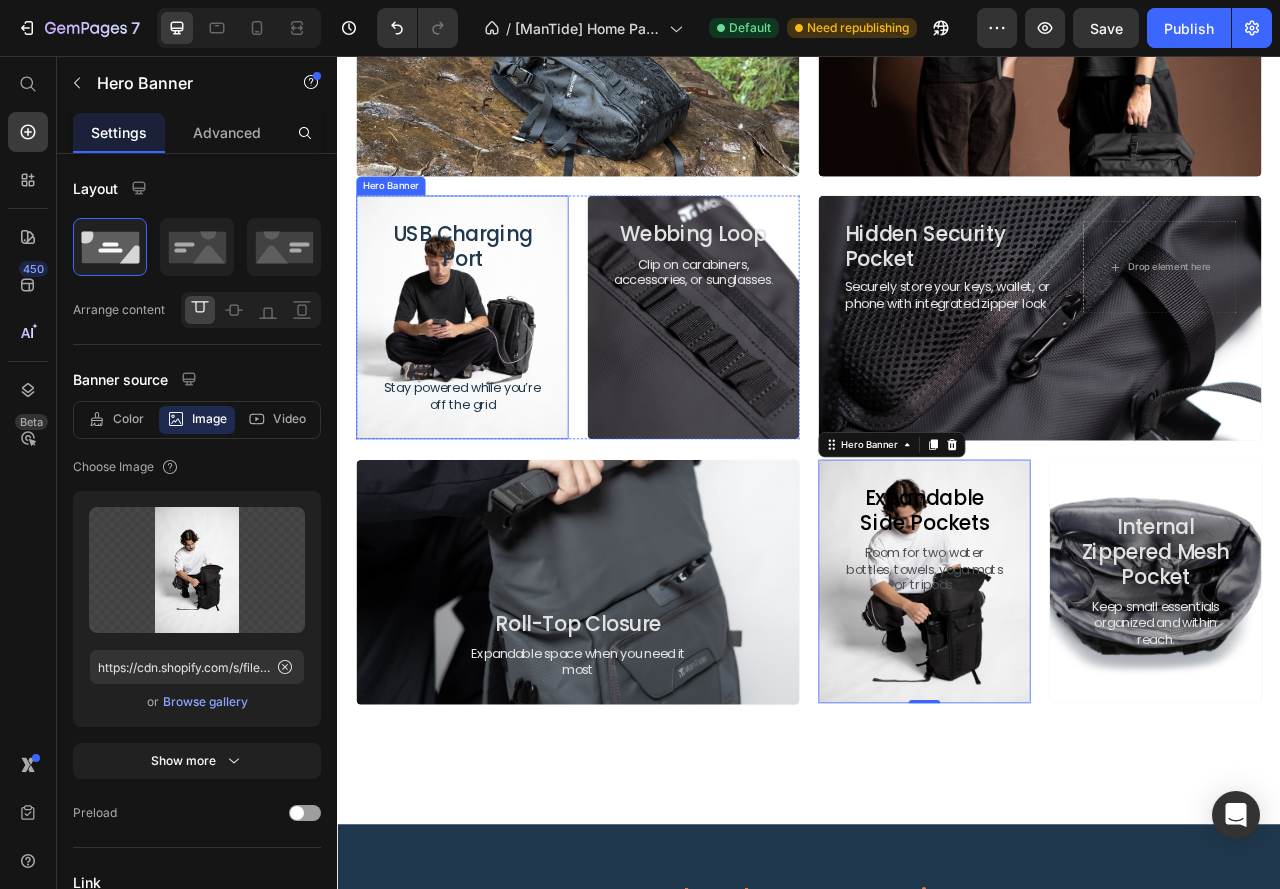 click on "USB Charging Port Heading Stay powered while you’re off the grid Text Block" at bounding box center [496, 388] 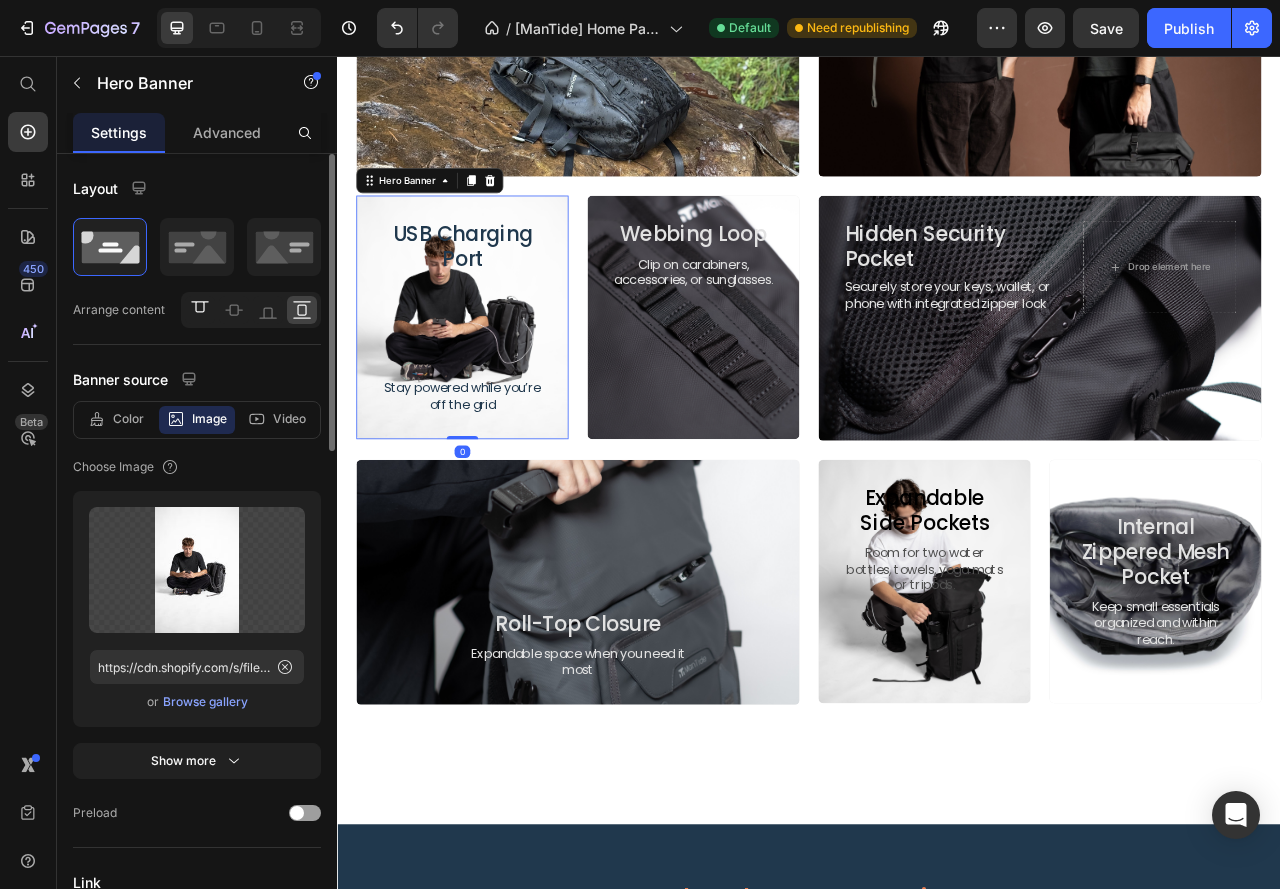 click 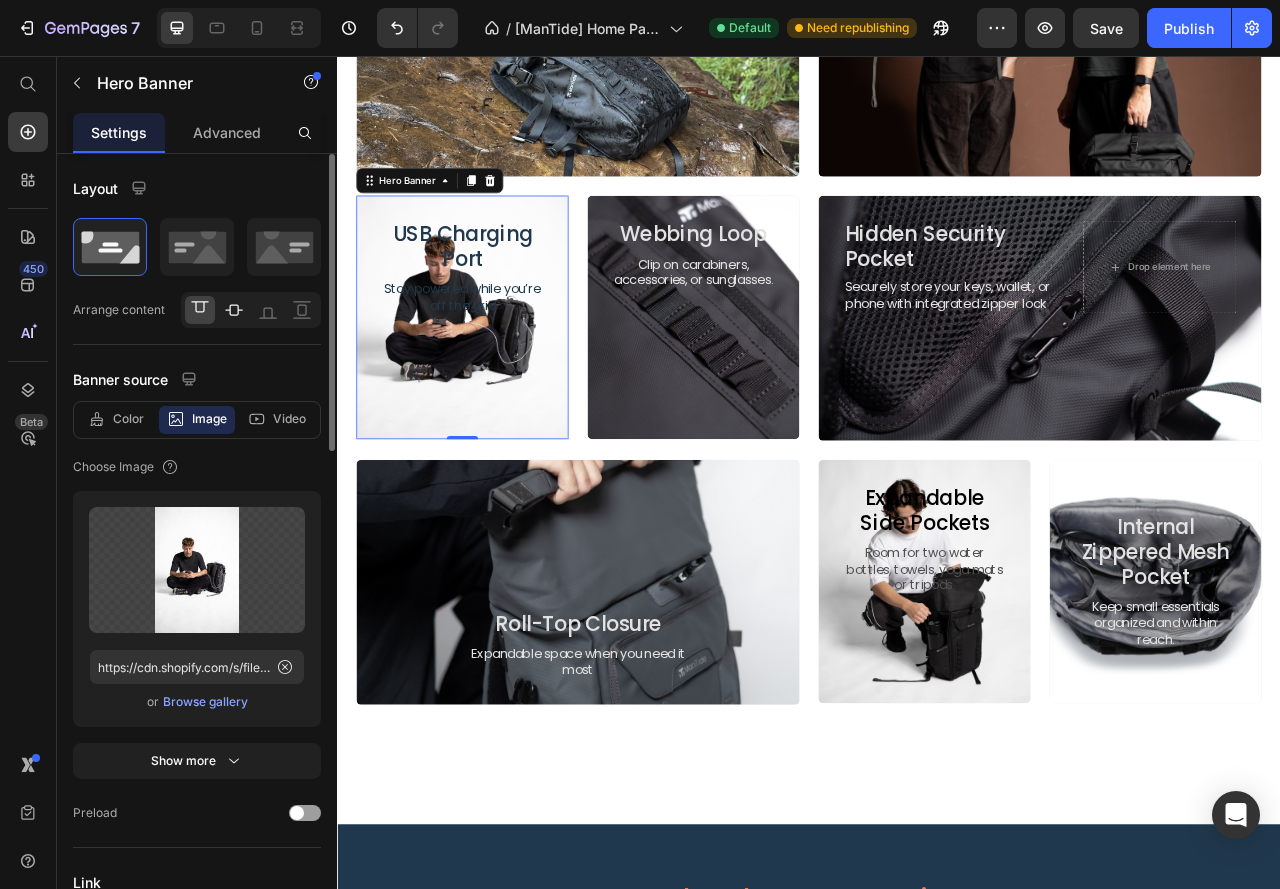 click 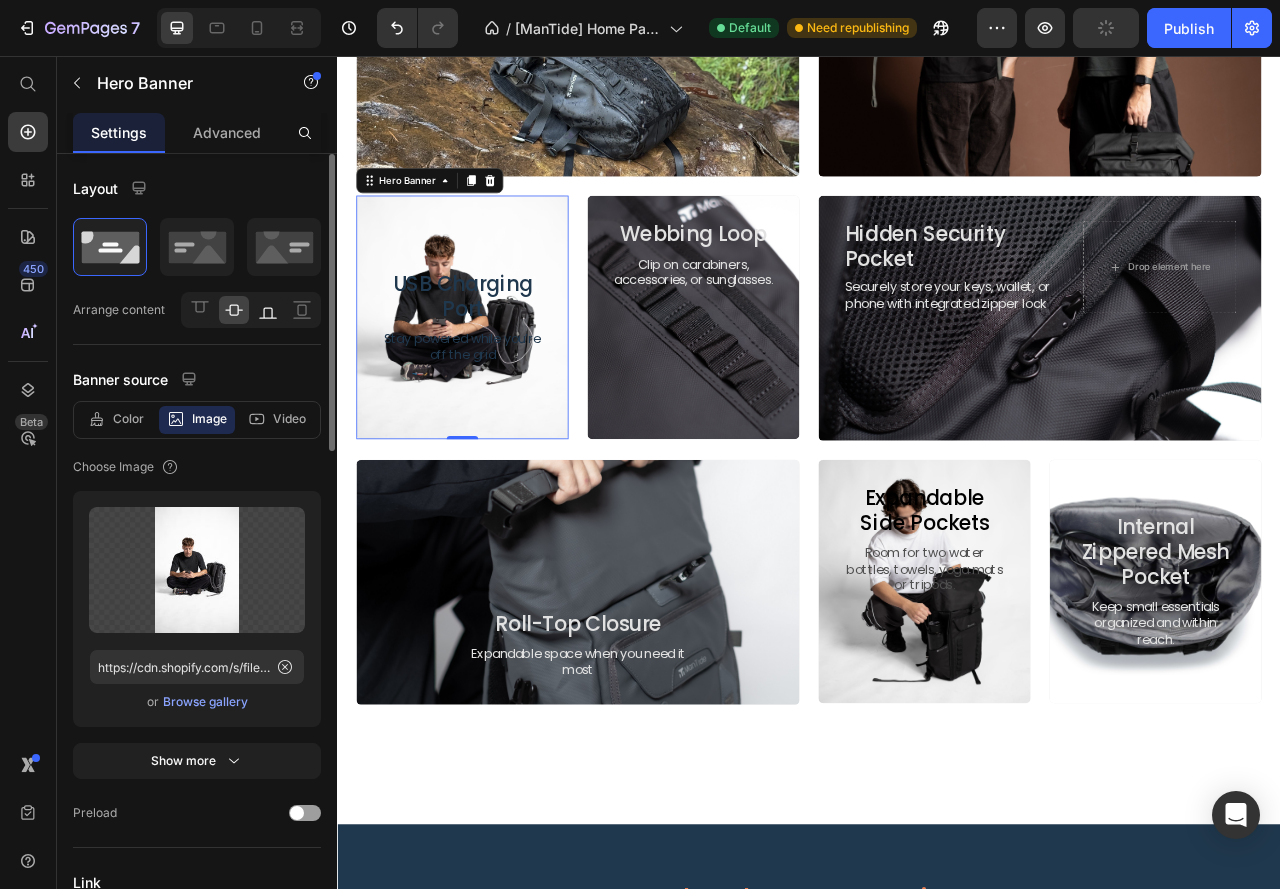 click 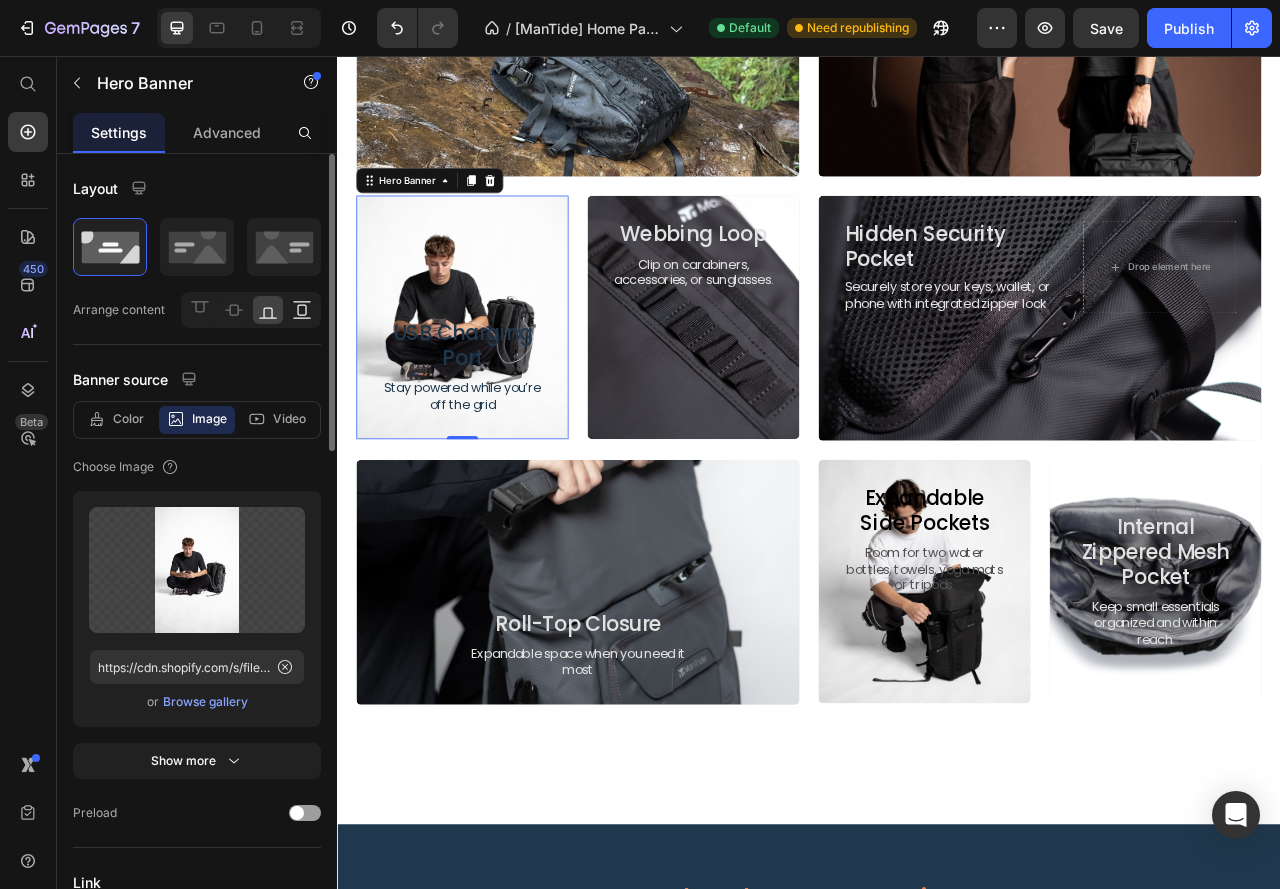 click 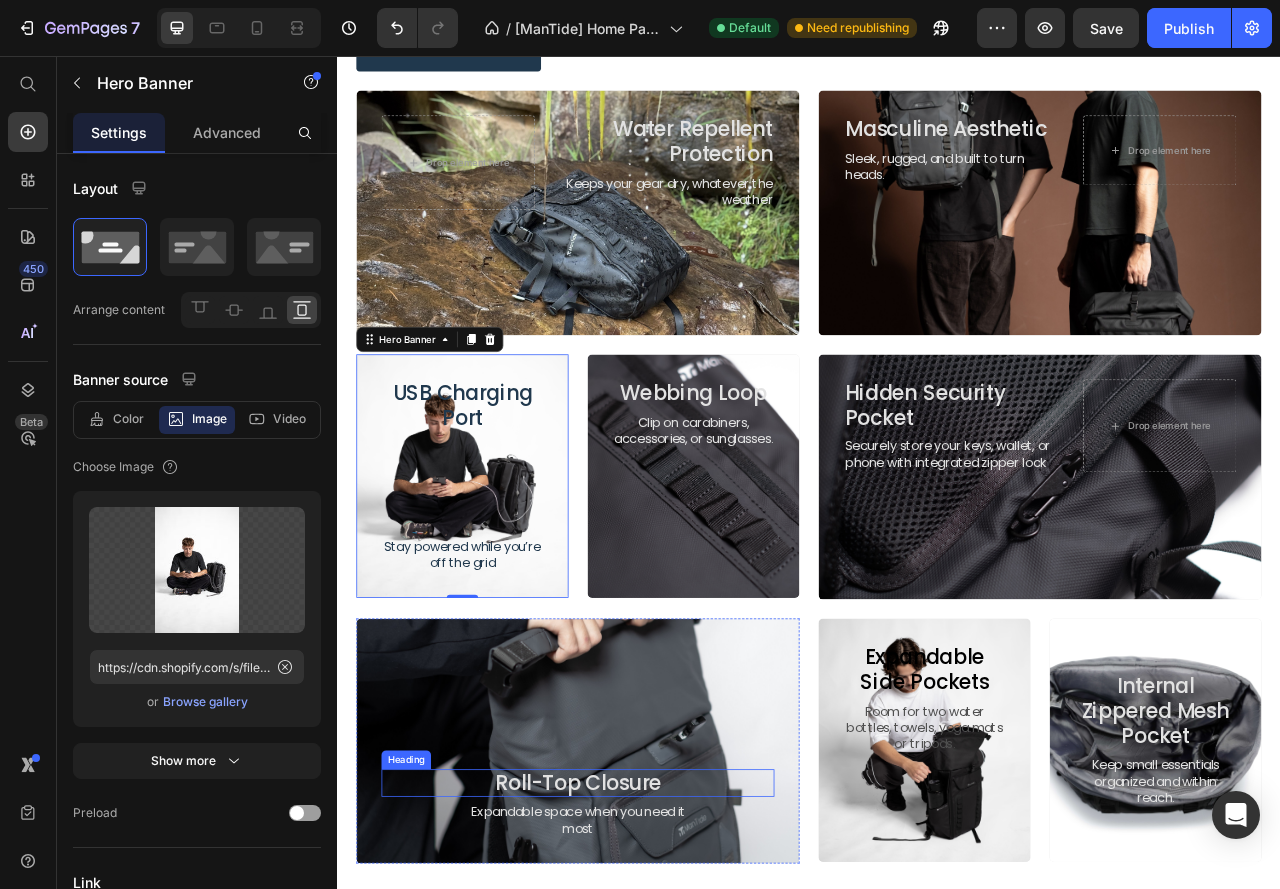scroll, scrollTop: 1500, scrollLeft: 0, axis: vertical 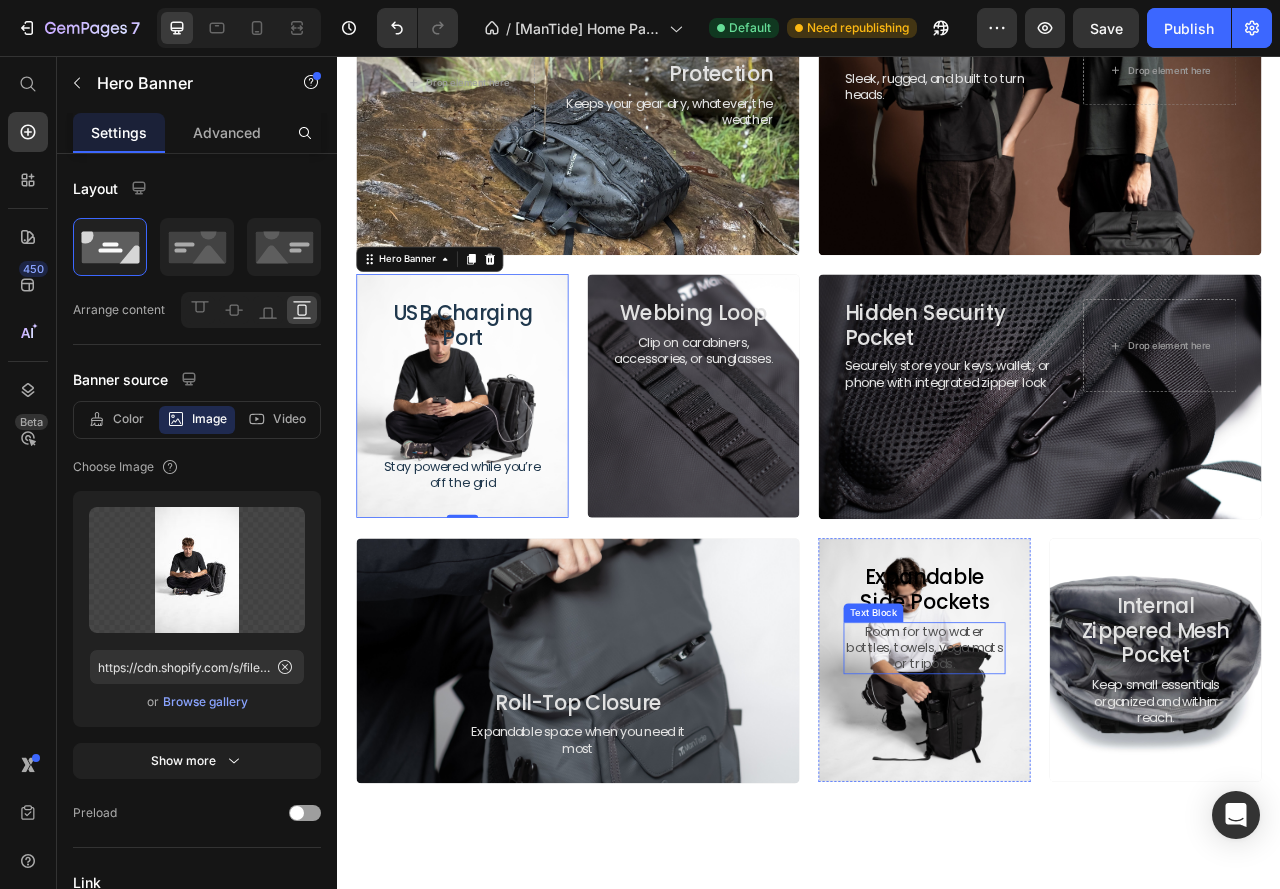 click on "Room for two water bottles, towels, yoga mats or tripods." at bounding box center [1084, 809] 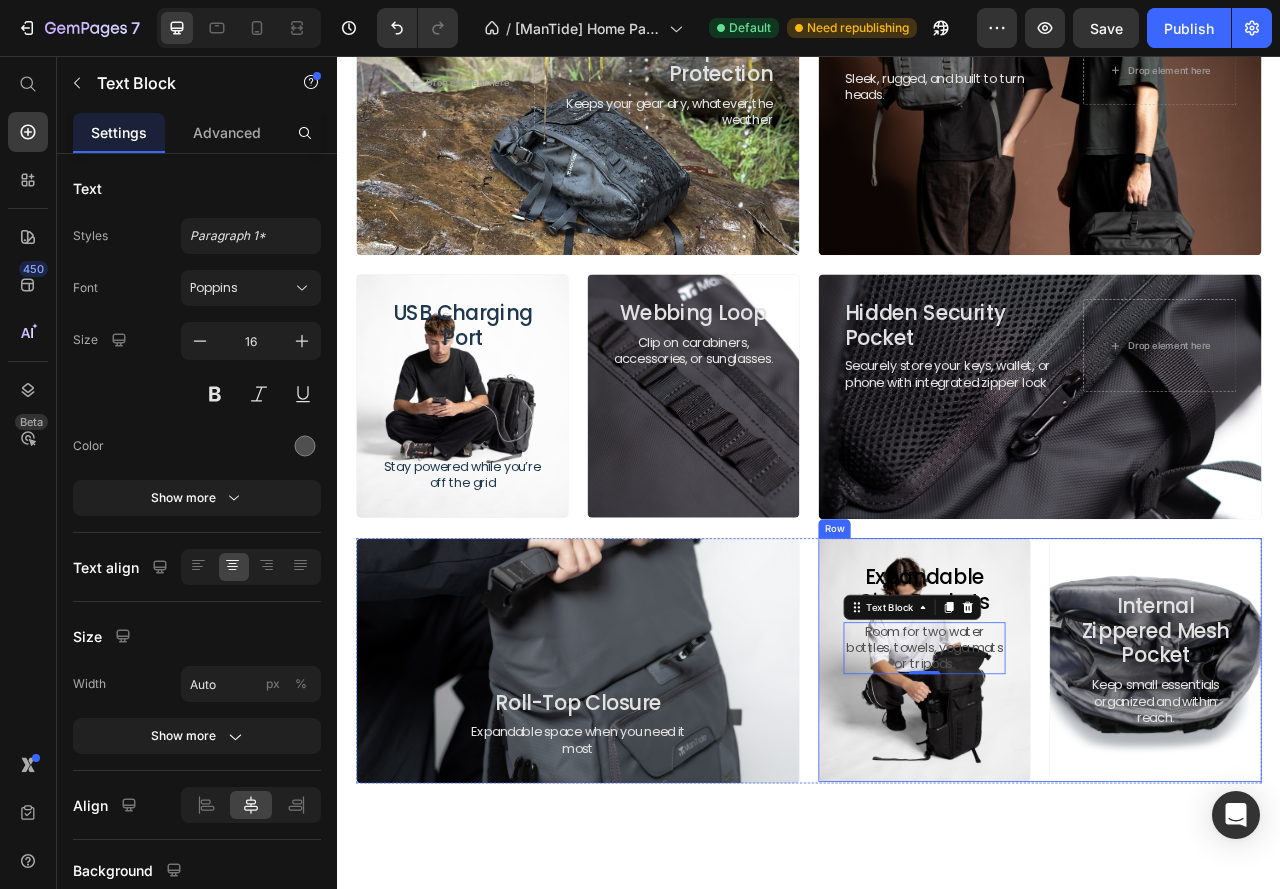 click on "Expandable Side Pockets Heading Room for two water bottles, towels, yoga mats or tripods. Text Block 0 Hero Banner Internal Zippered Mesh Pocket Heading Keep small essentials organized and within reach. Text Block Hero Banner Row" at bounding box center (1231, 824) 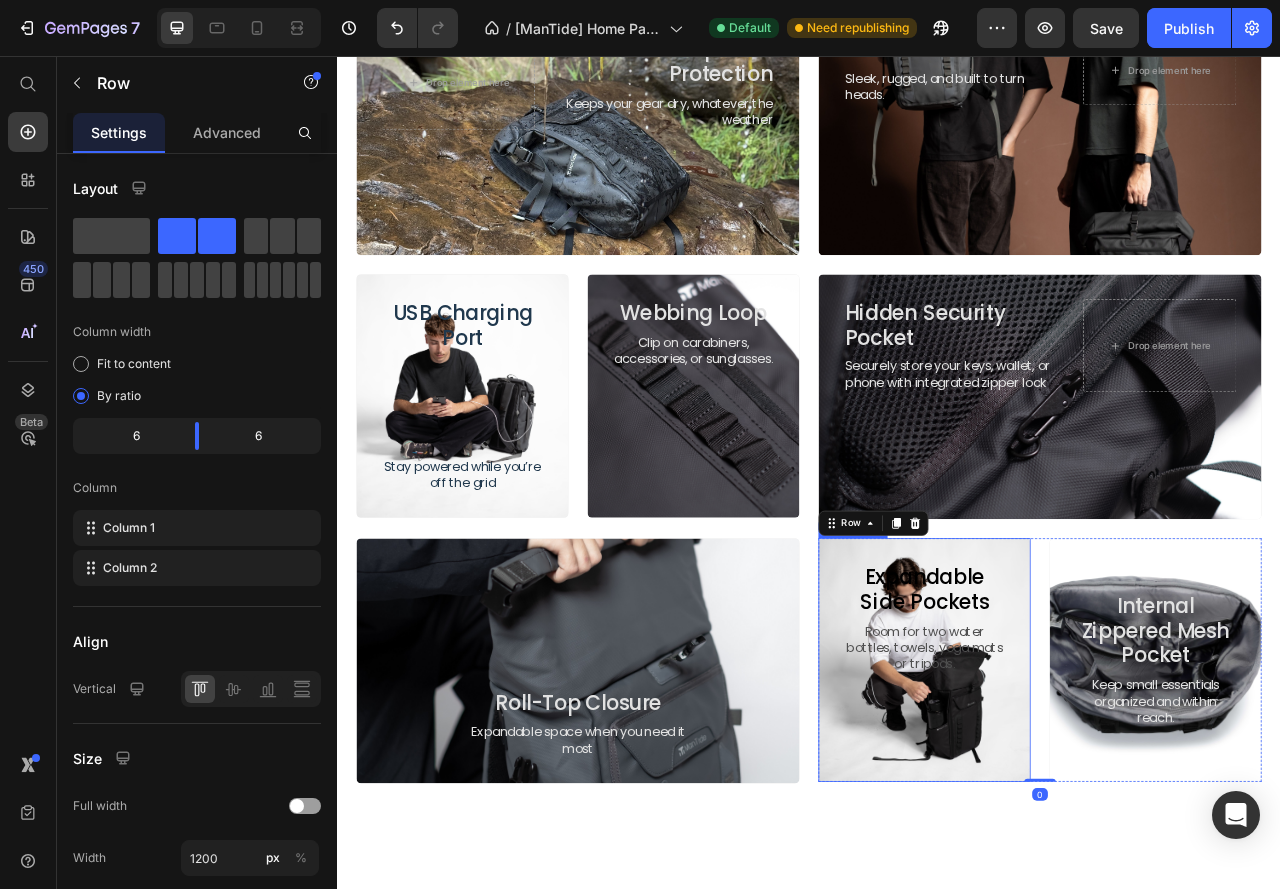 click at bounding box center [1084, 824] 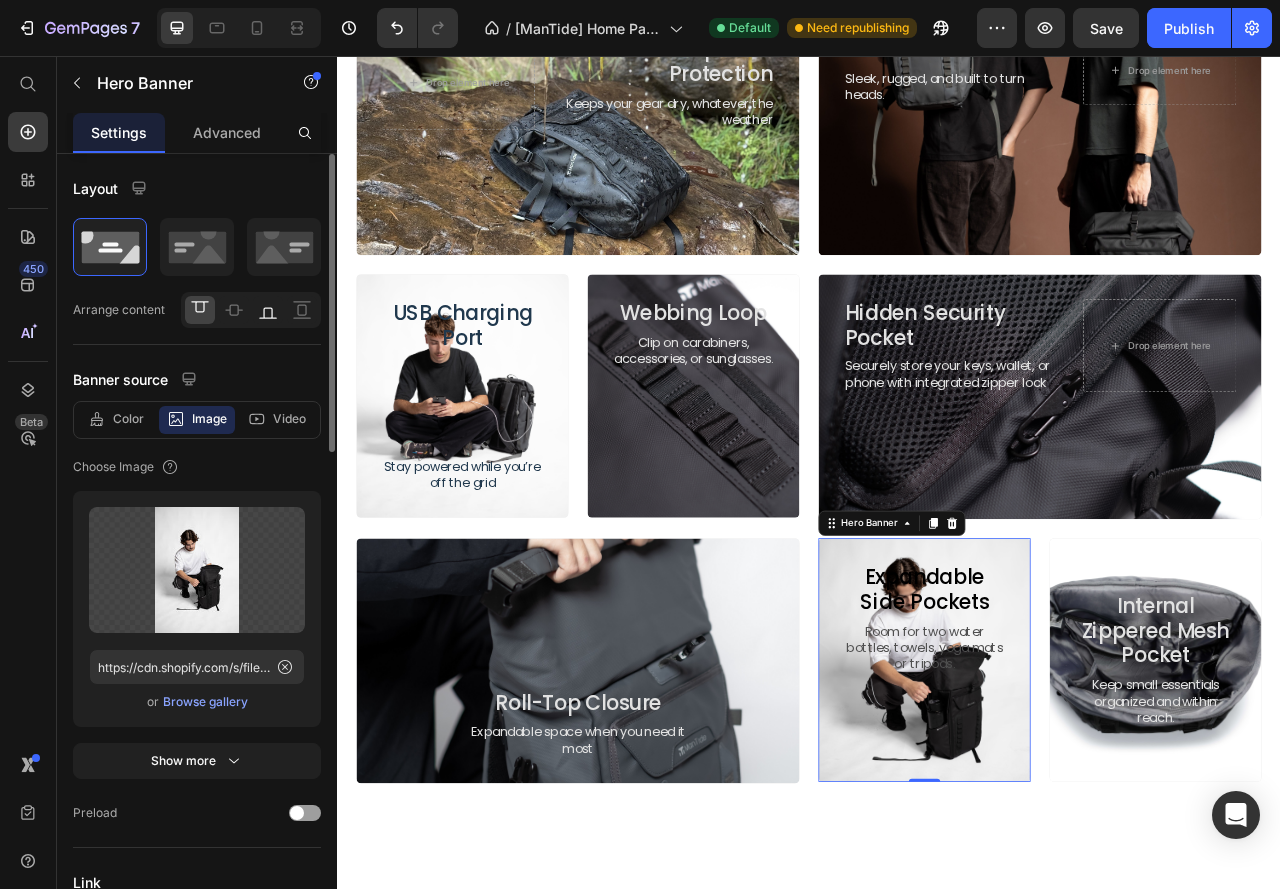 click 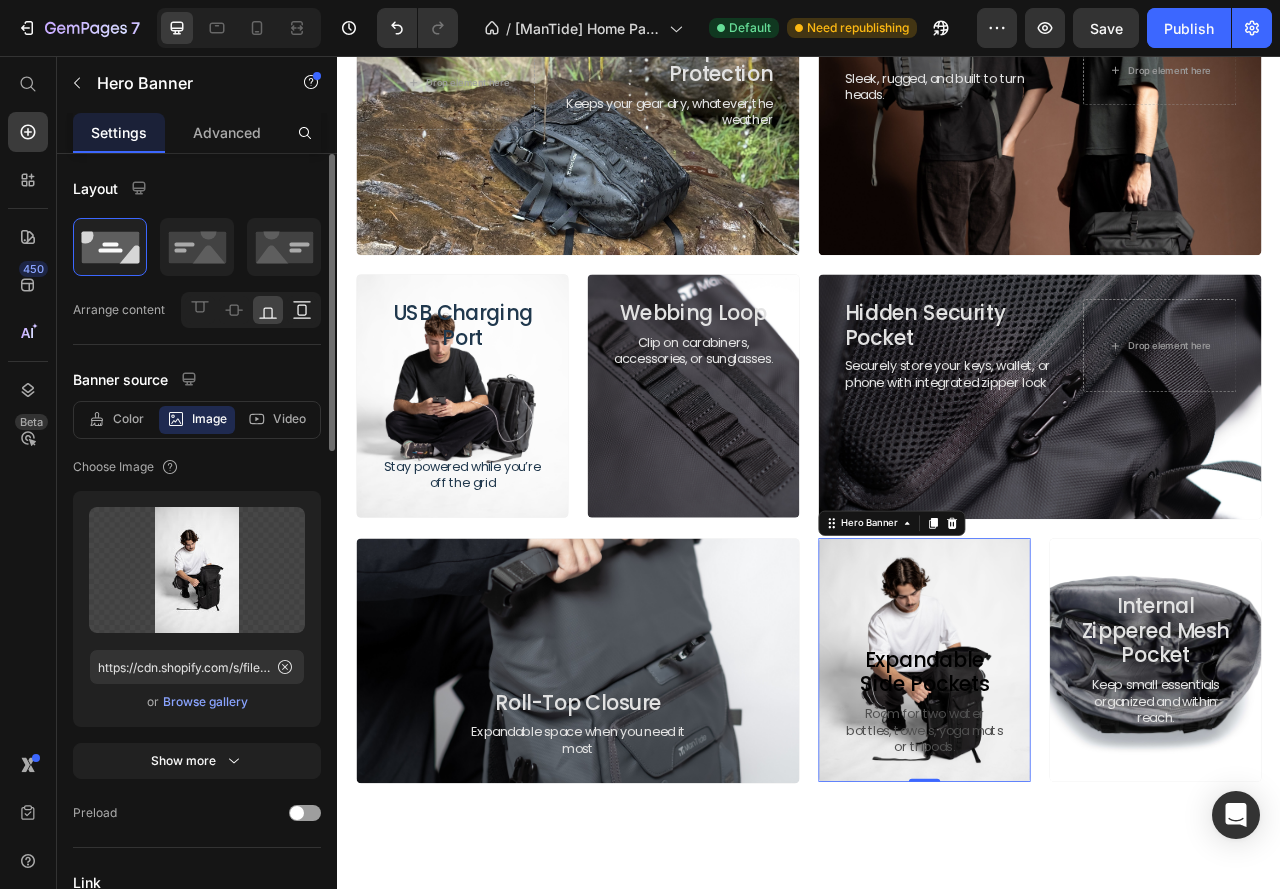 click 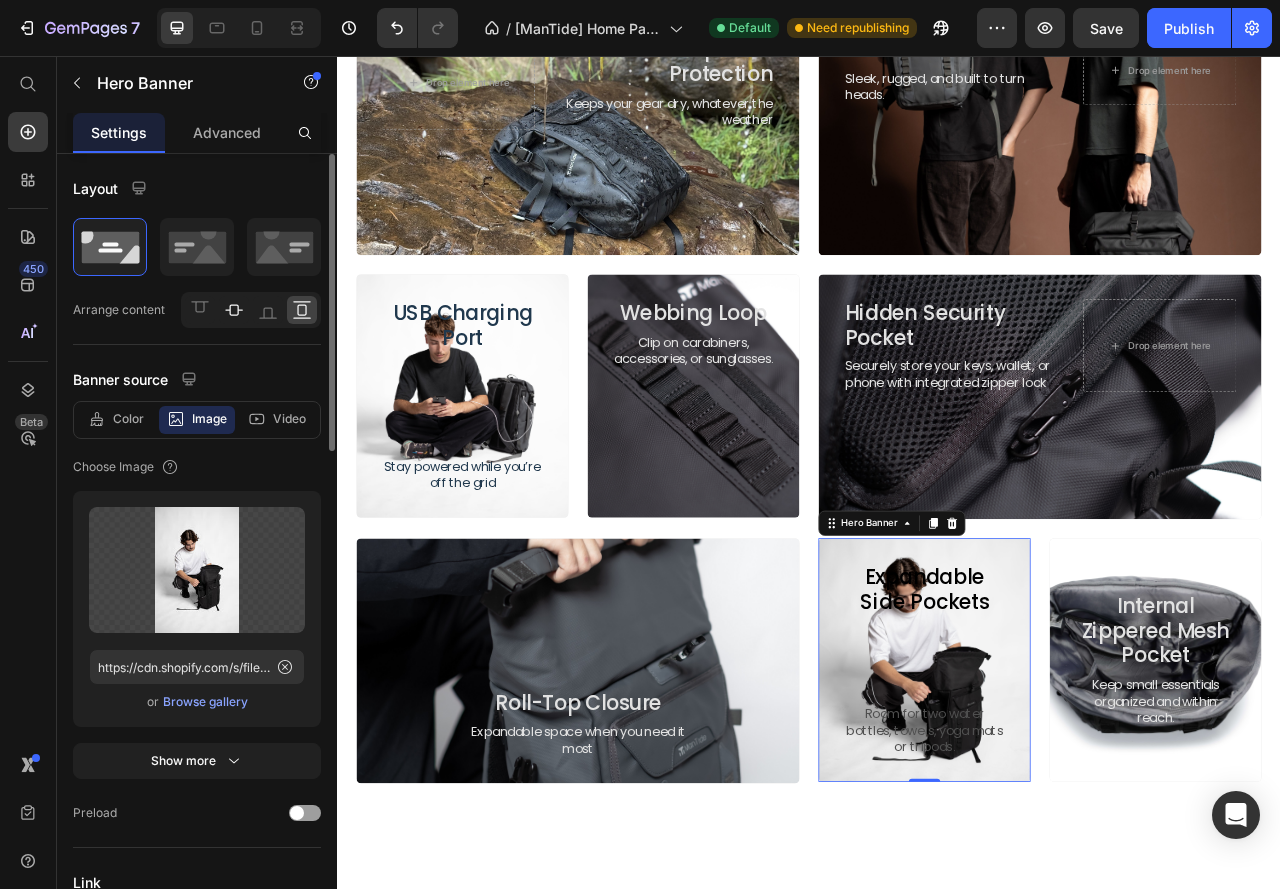 click 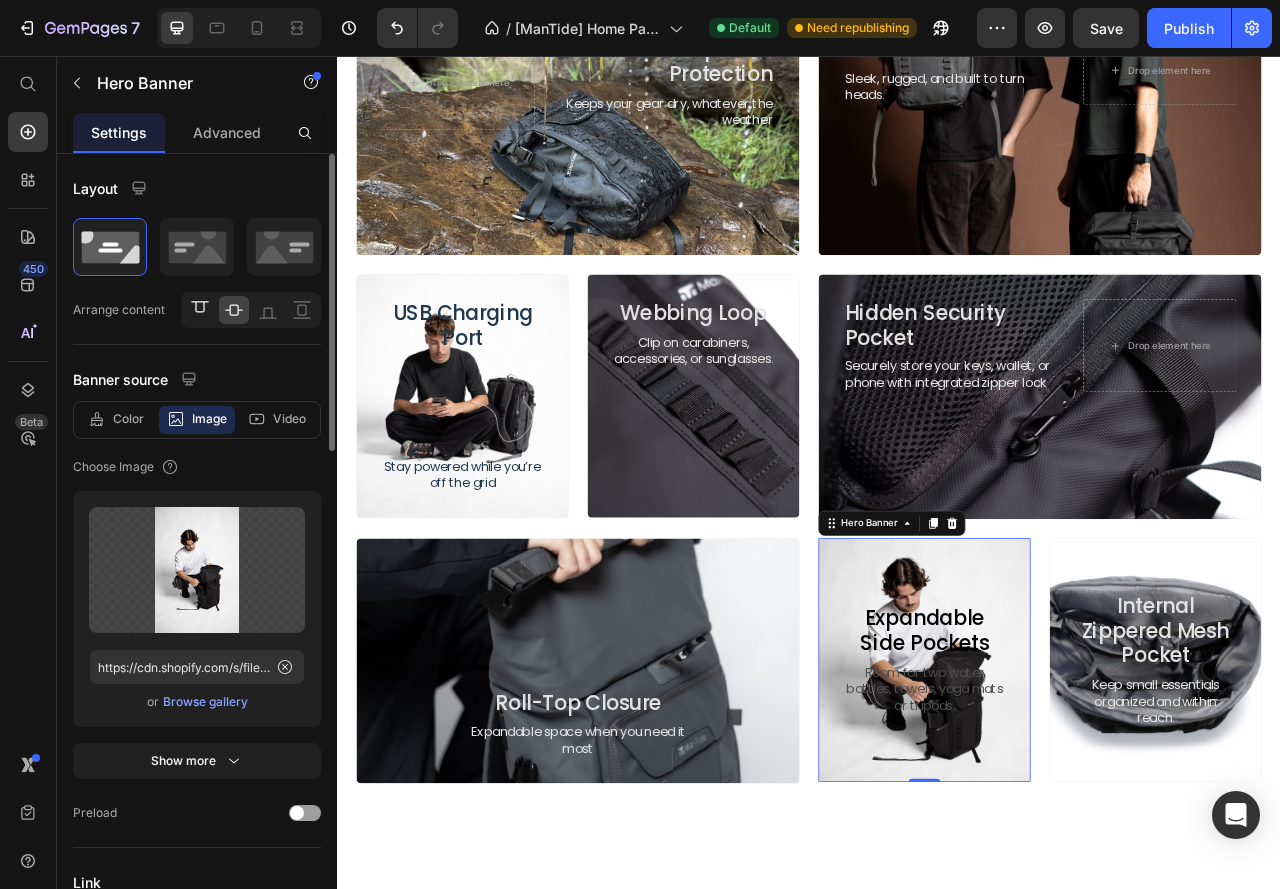 click 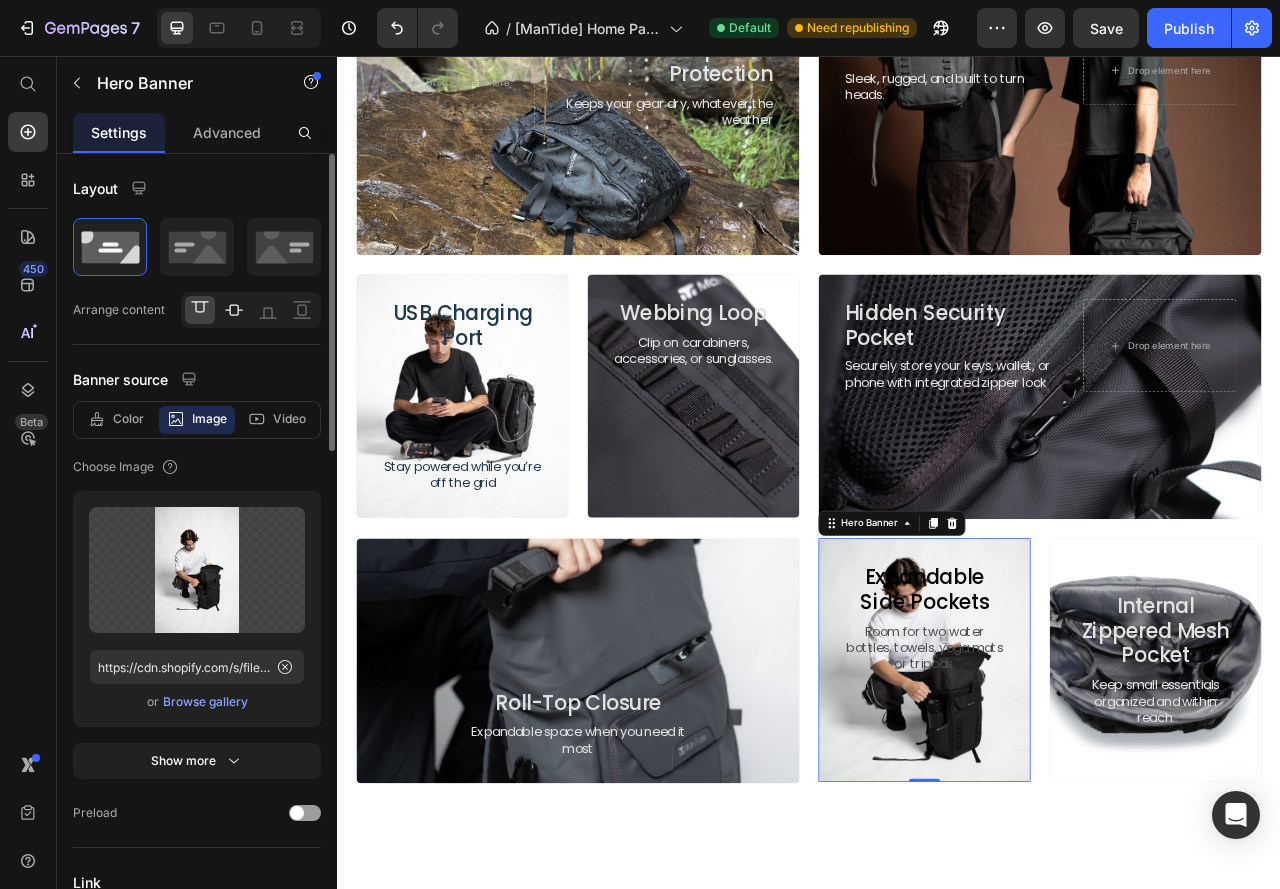 click 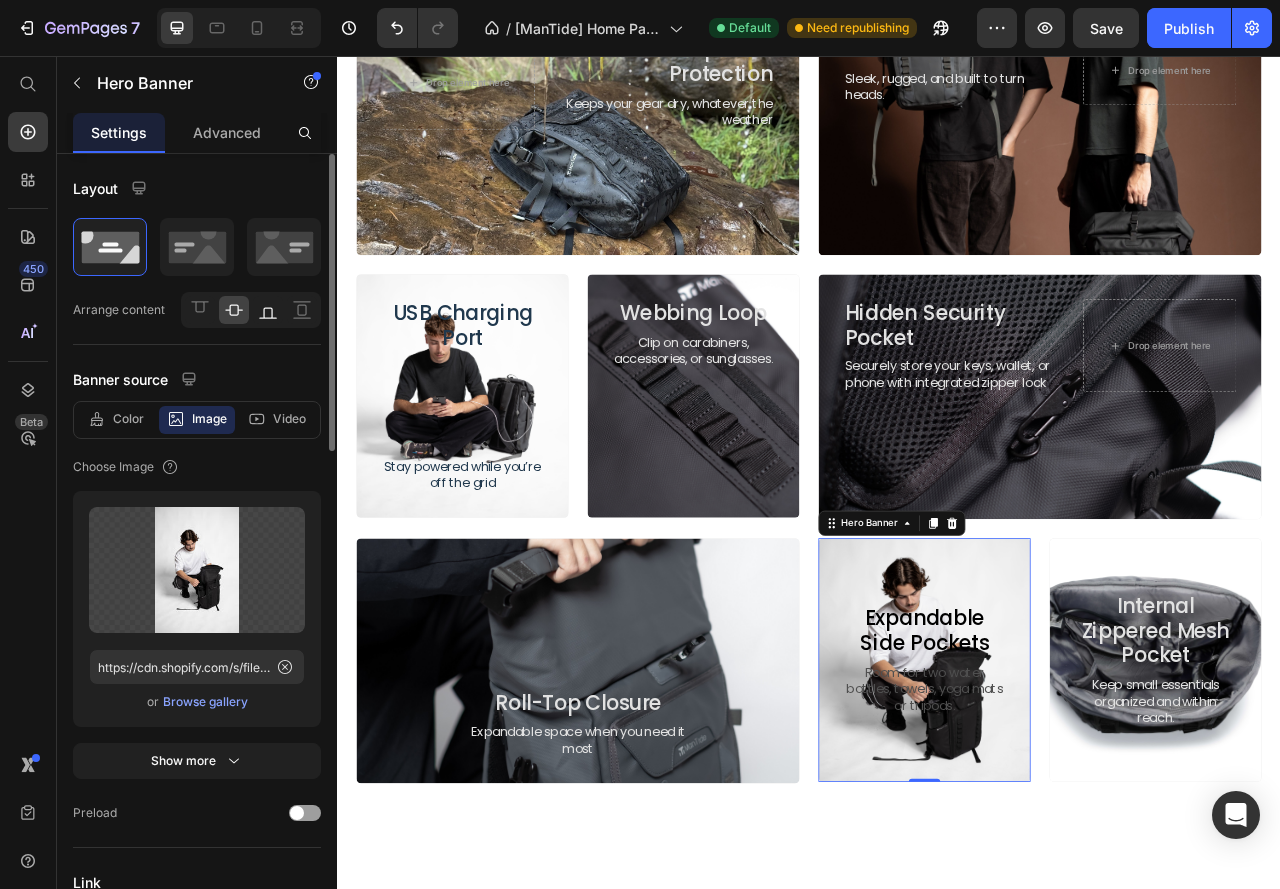 click 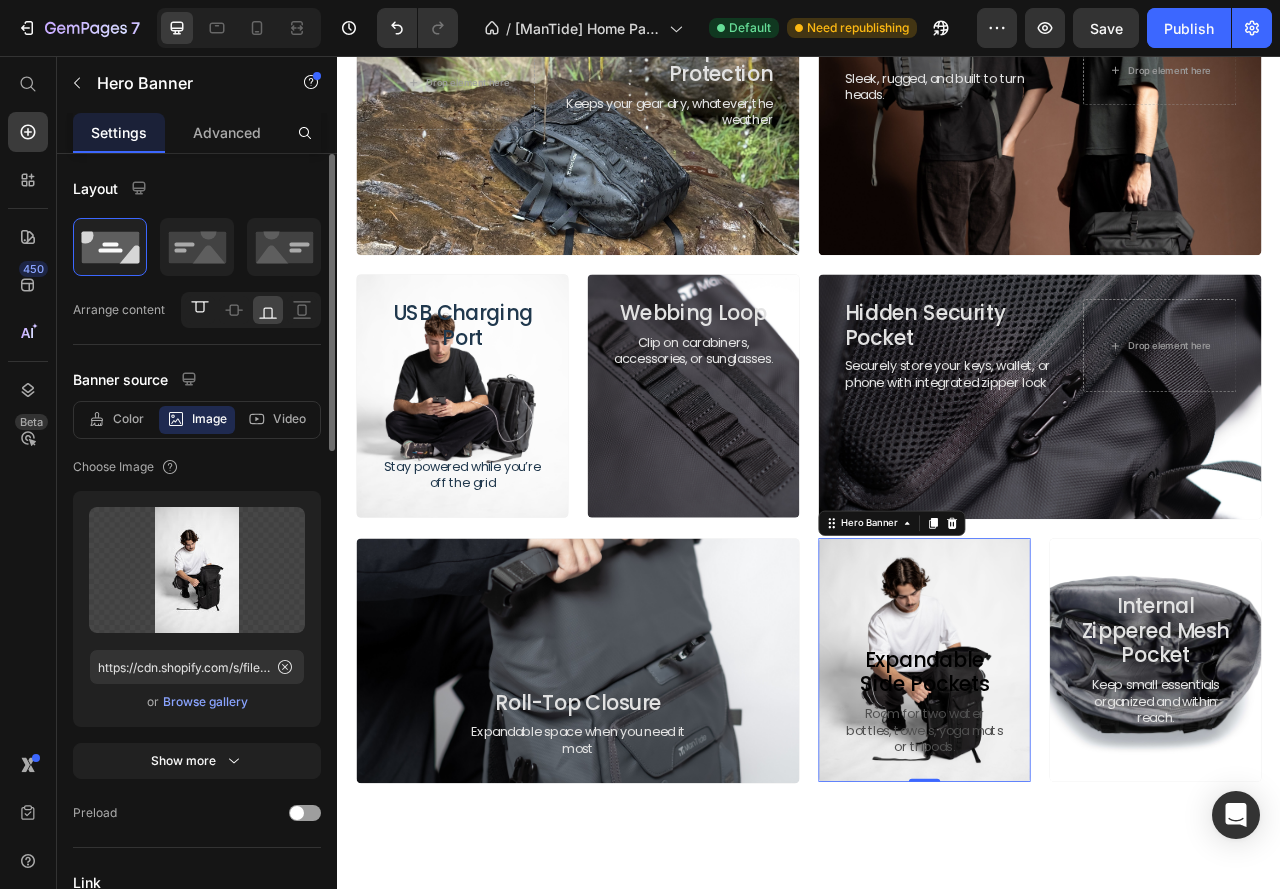 click 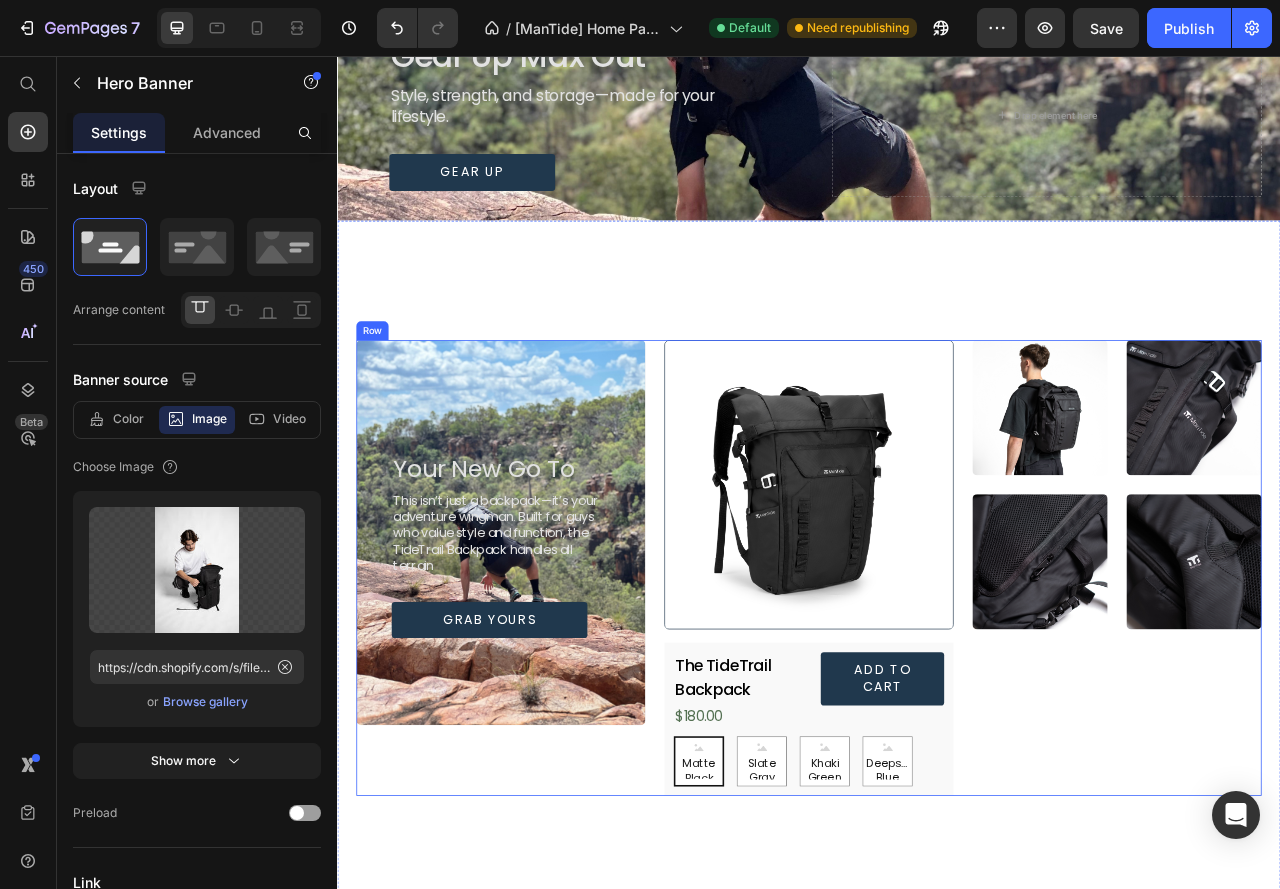 scroll, scrollTop: 0, scrollLeft: 0, axis: both 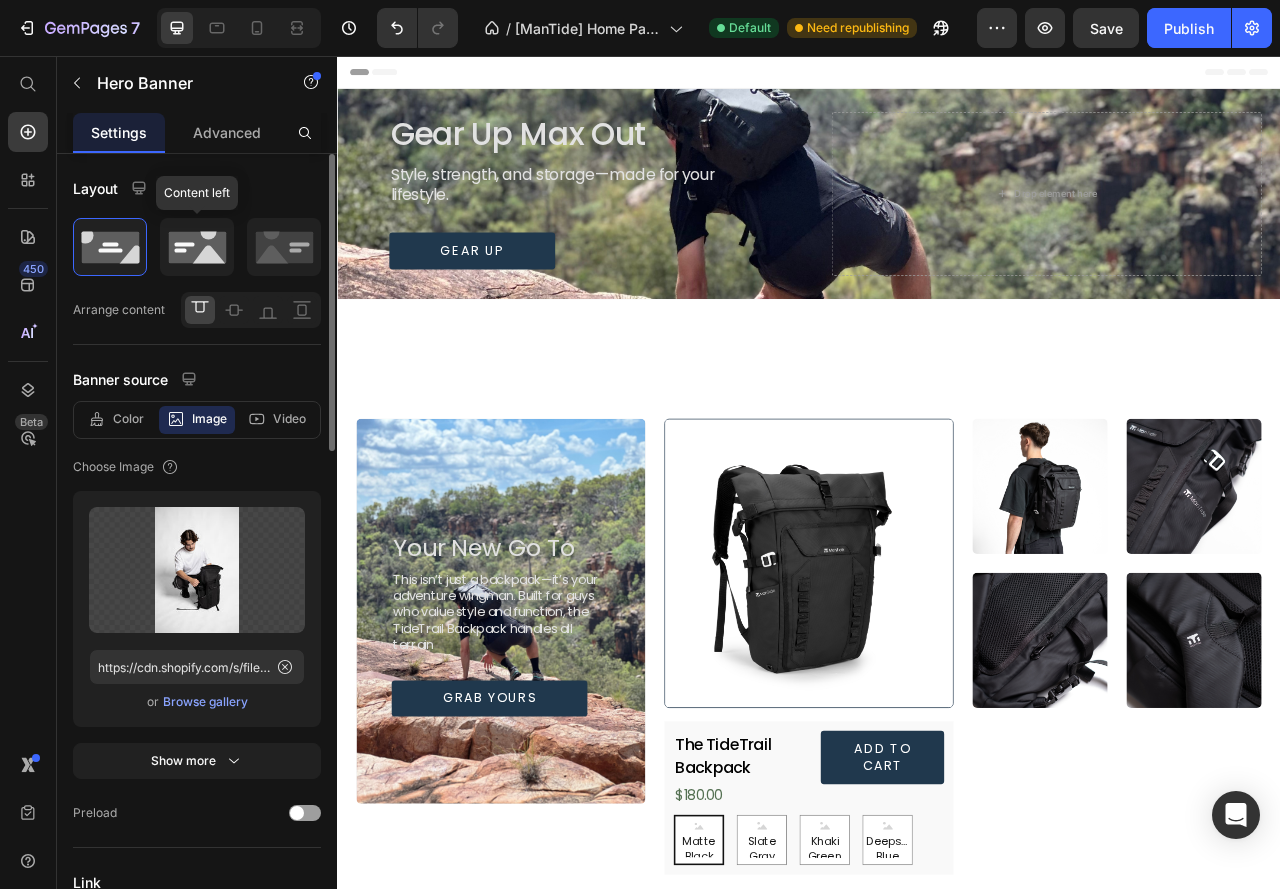 click 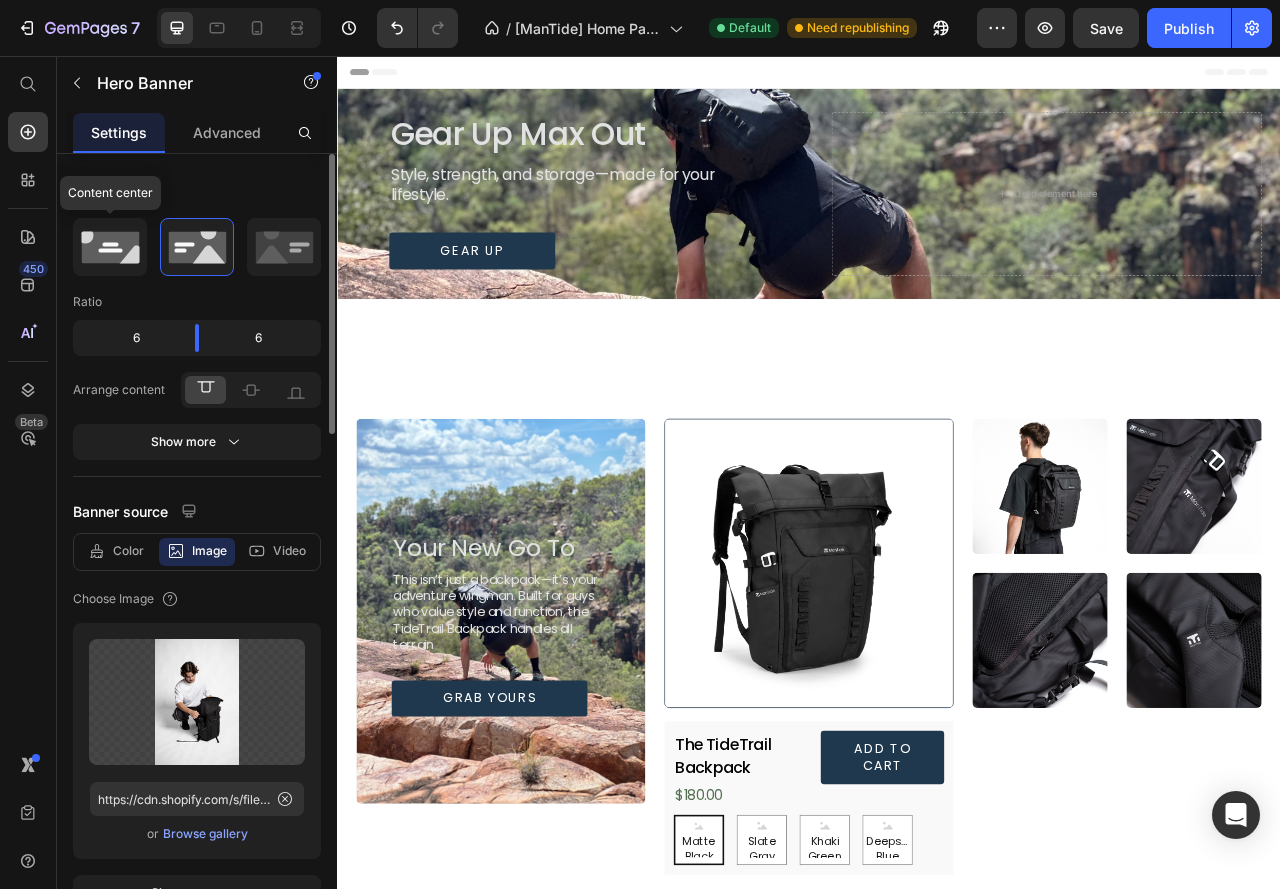 click 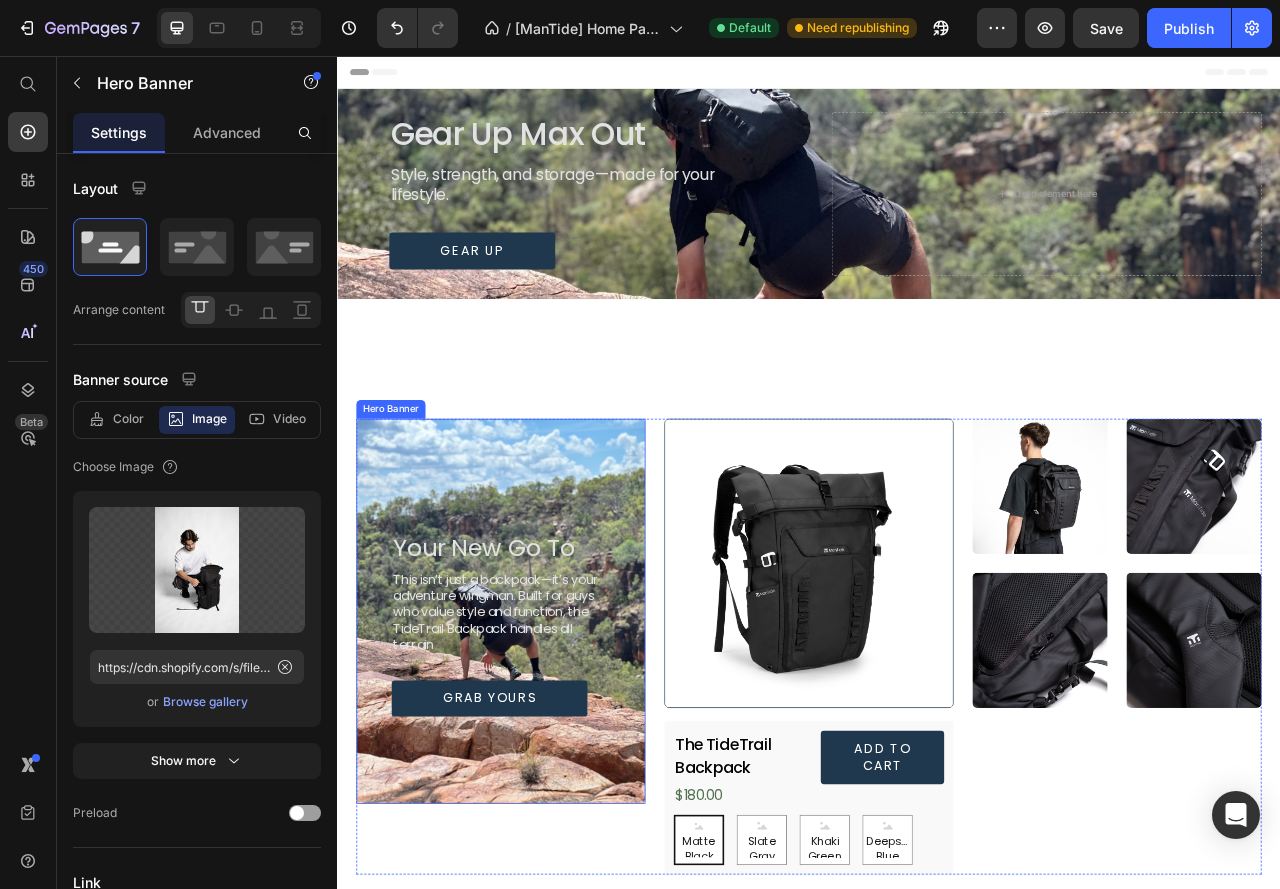 click at bounding box center (545, 762) 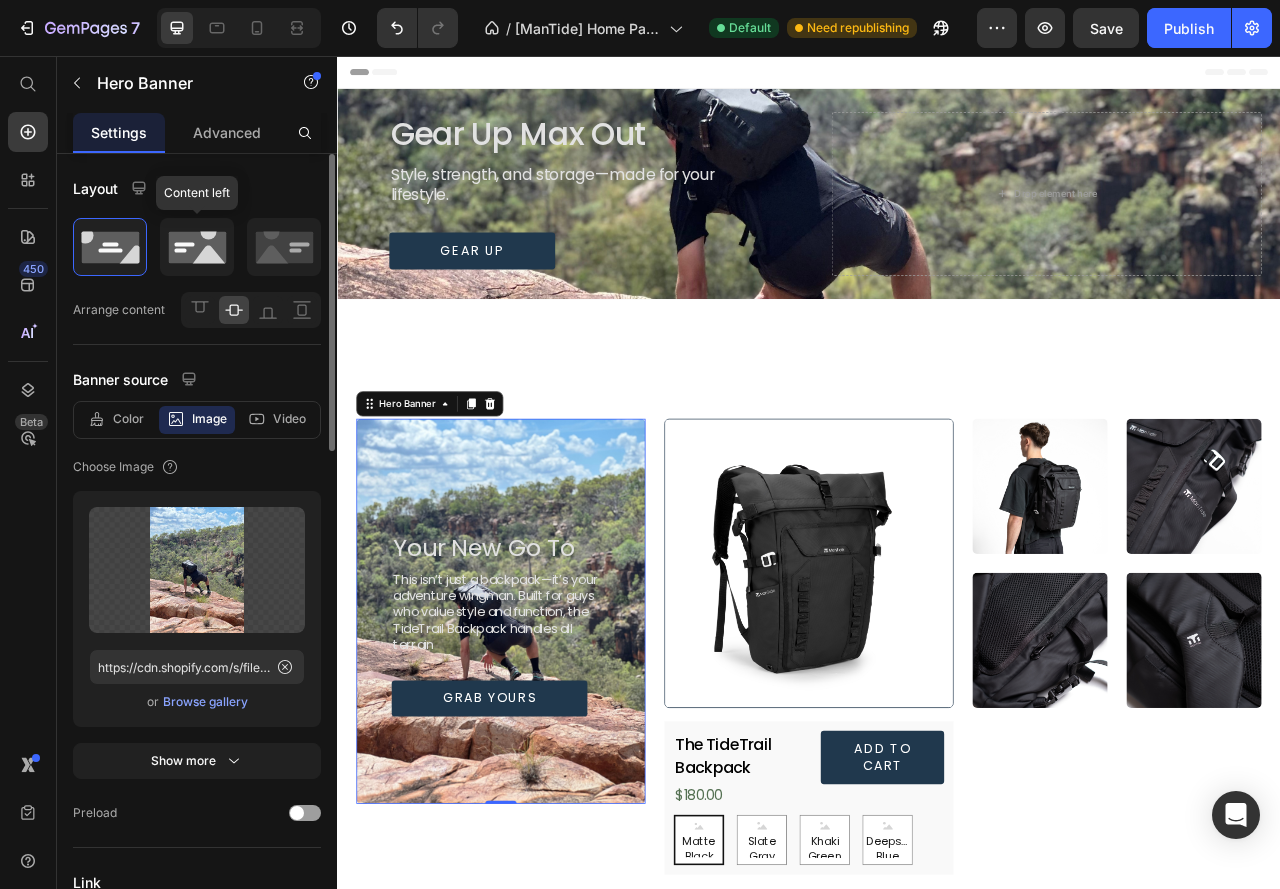 click 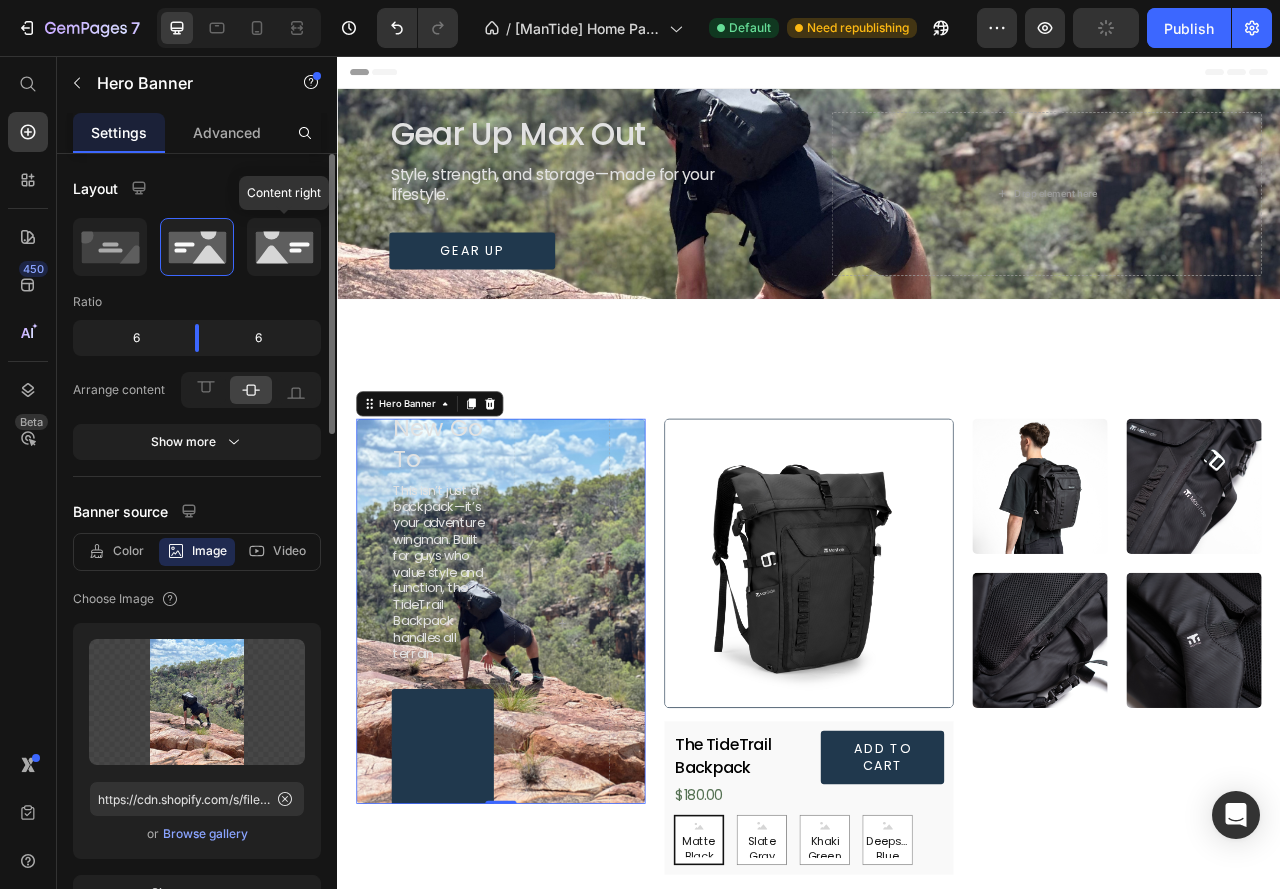 click 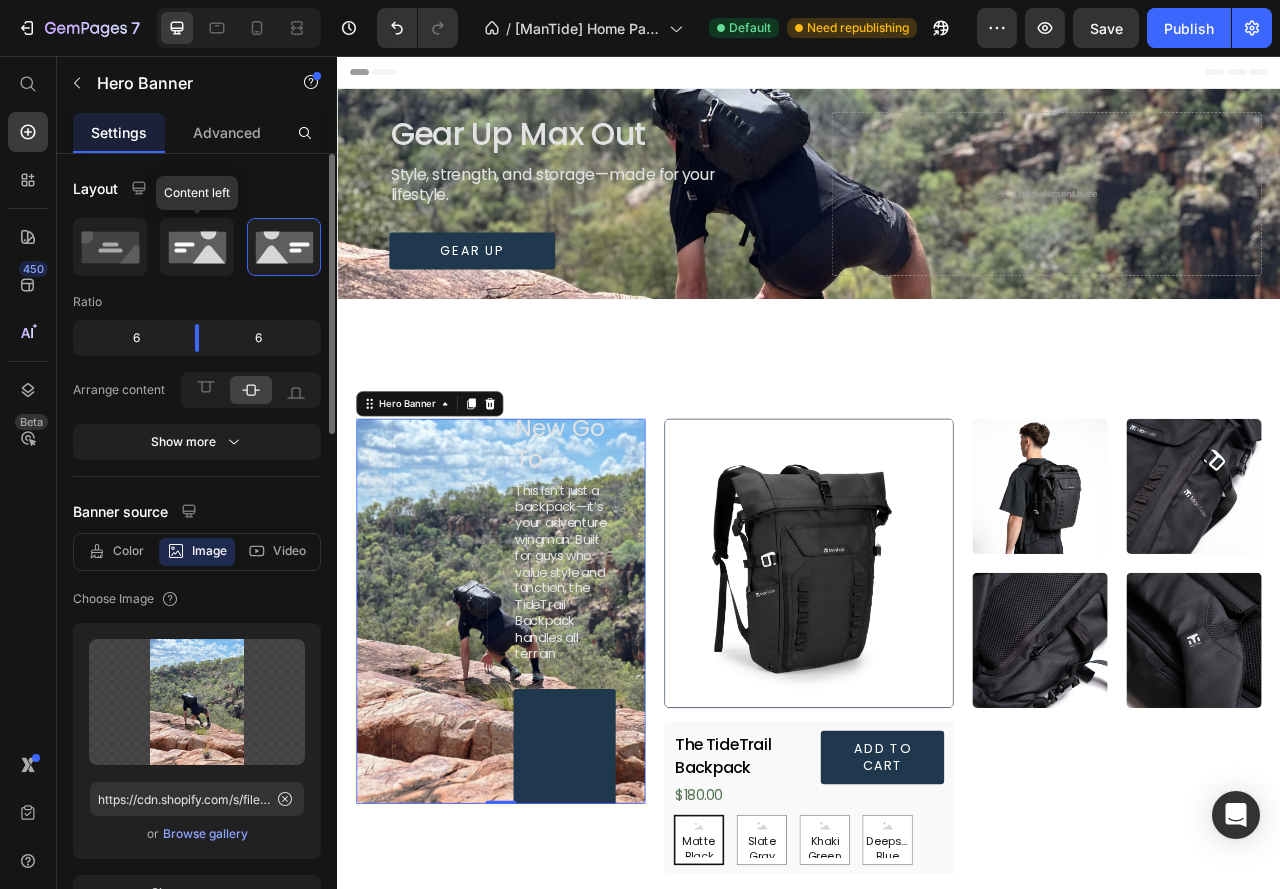 click 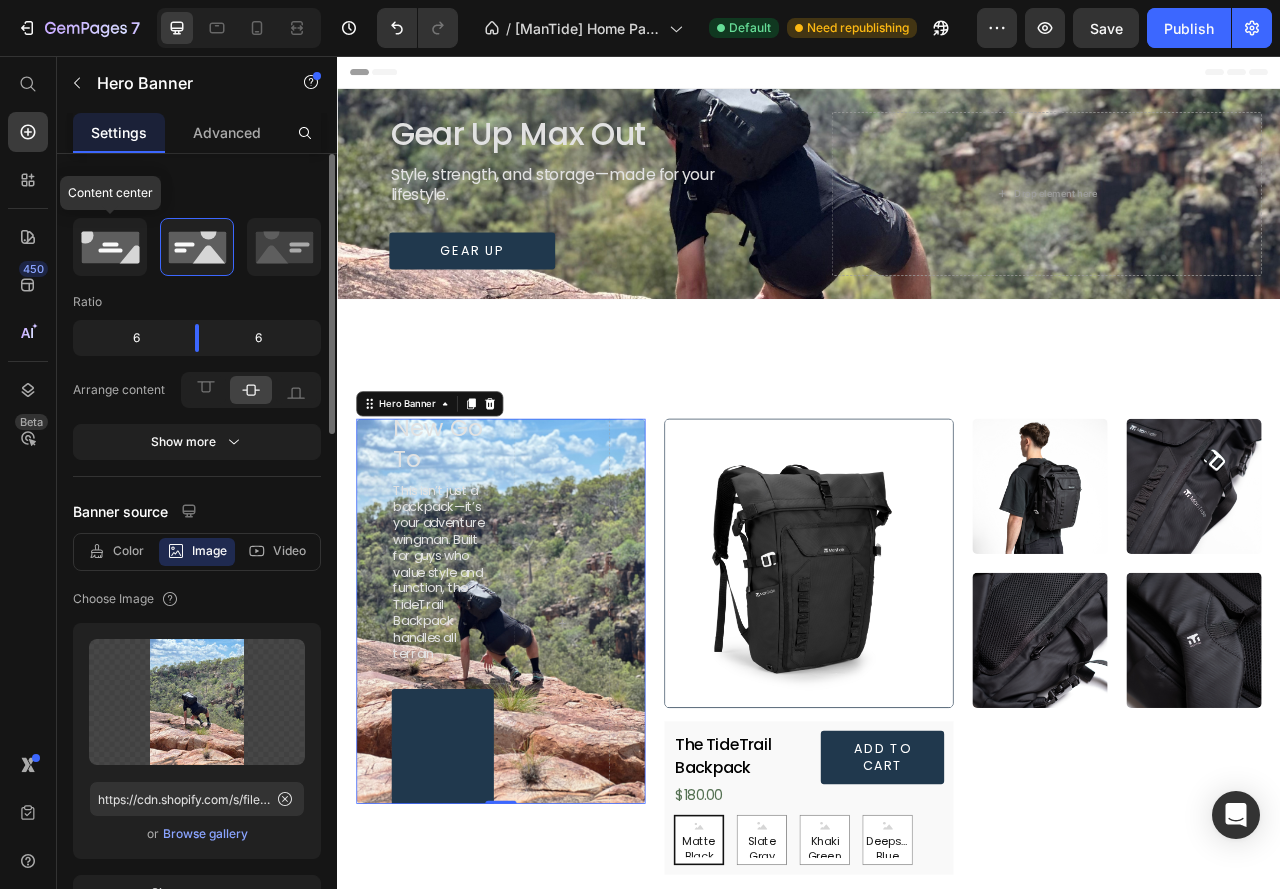 click 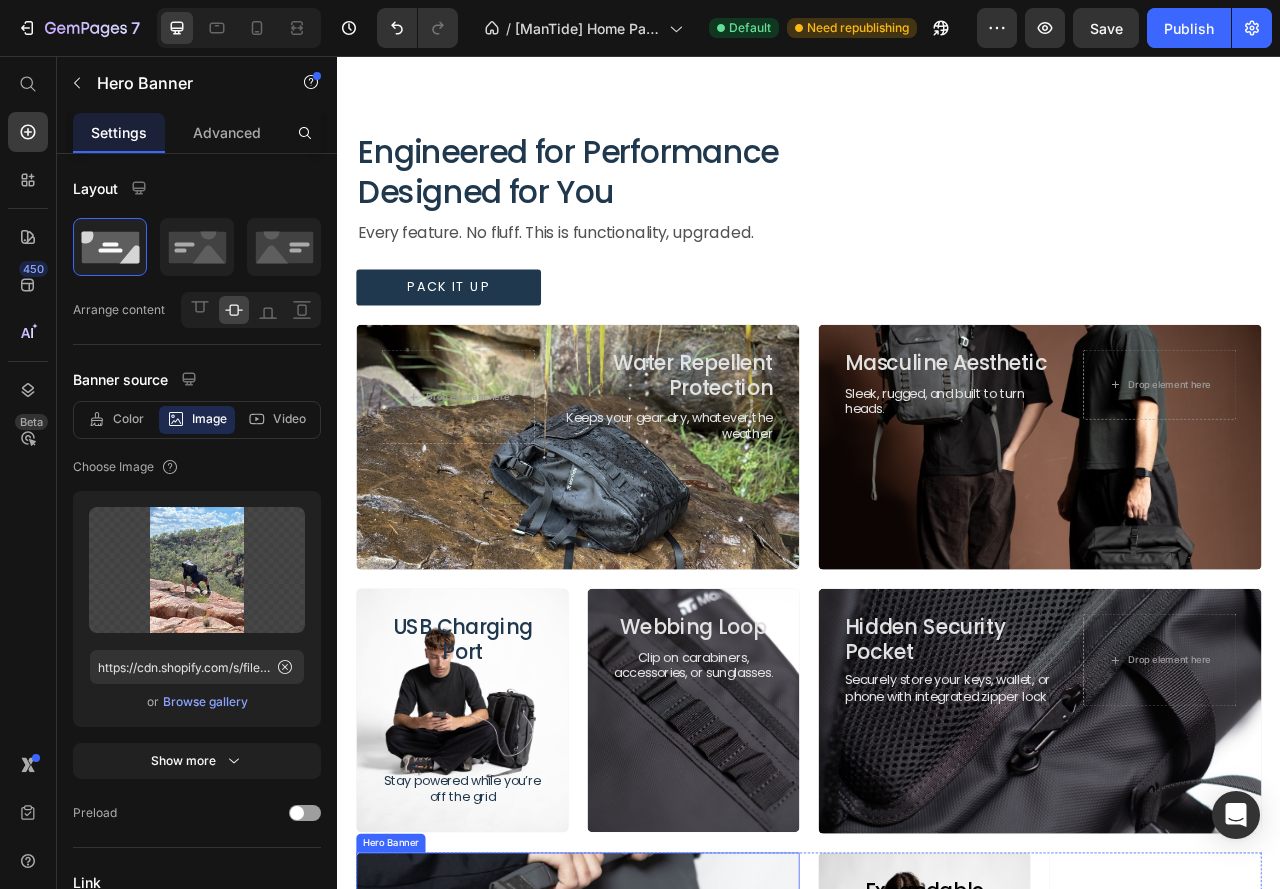 scroll, scrollTop: 1400, scrollLeft: 0, axis: vertical 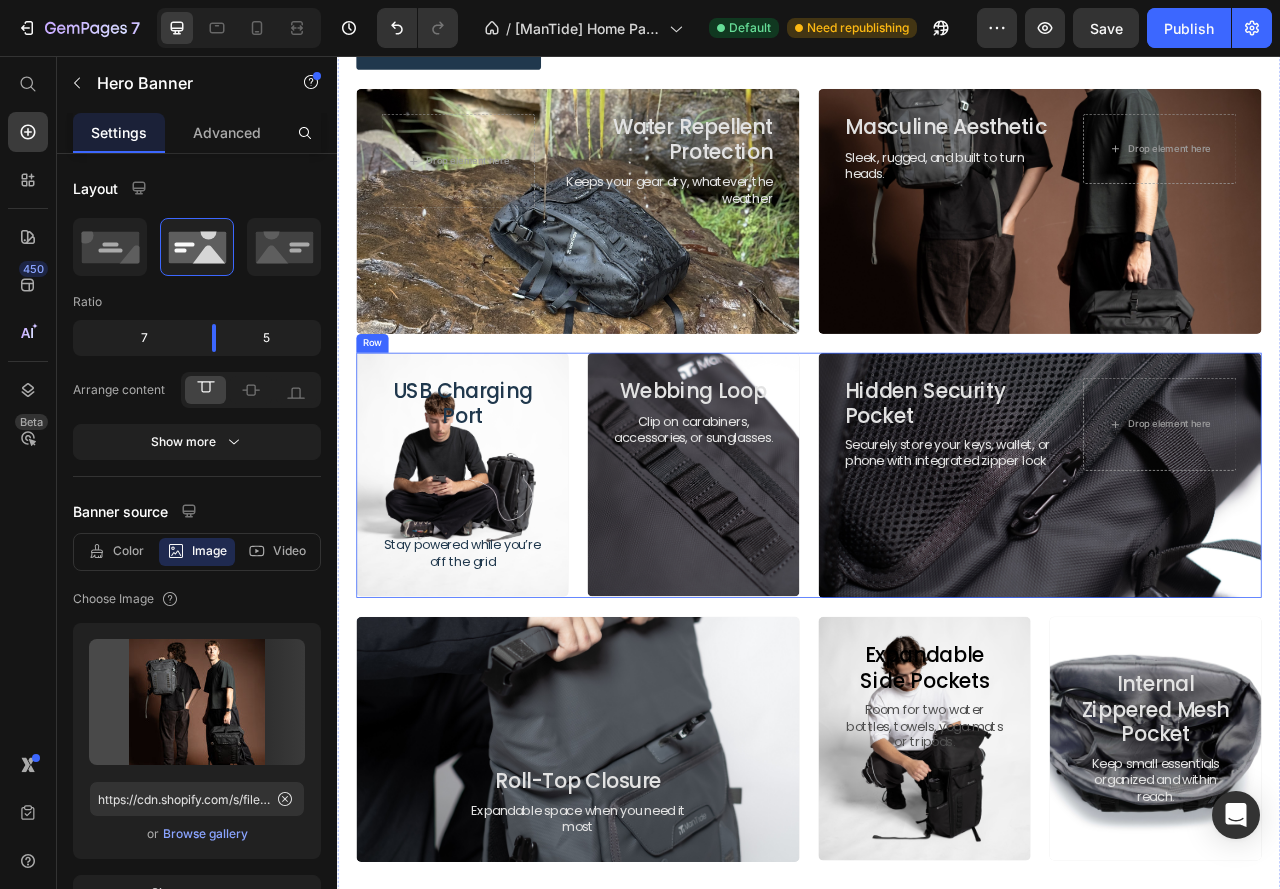 click at bounding box center (1231, 253) 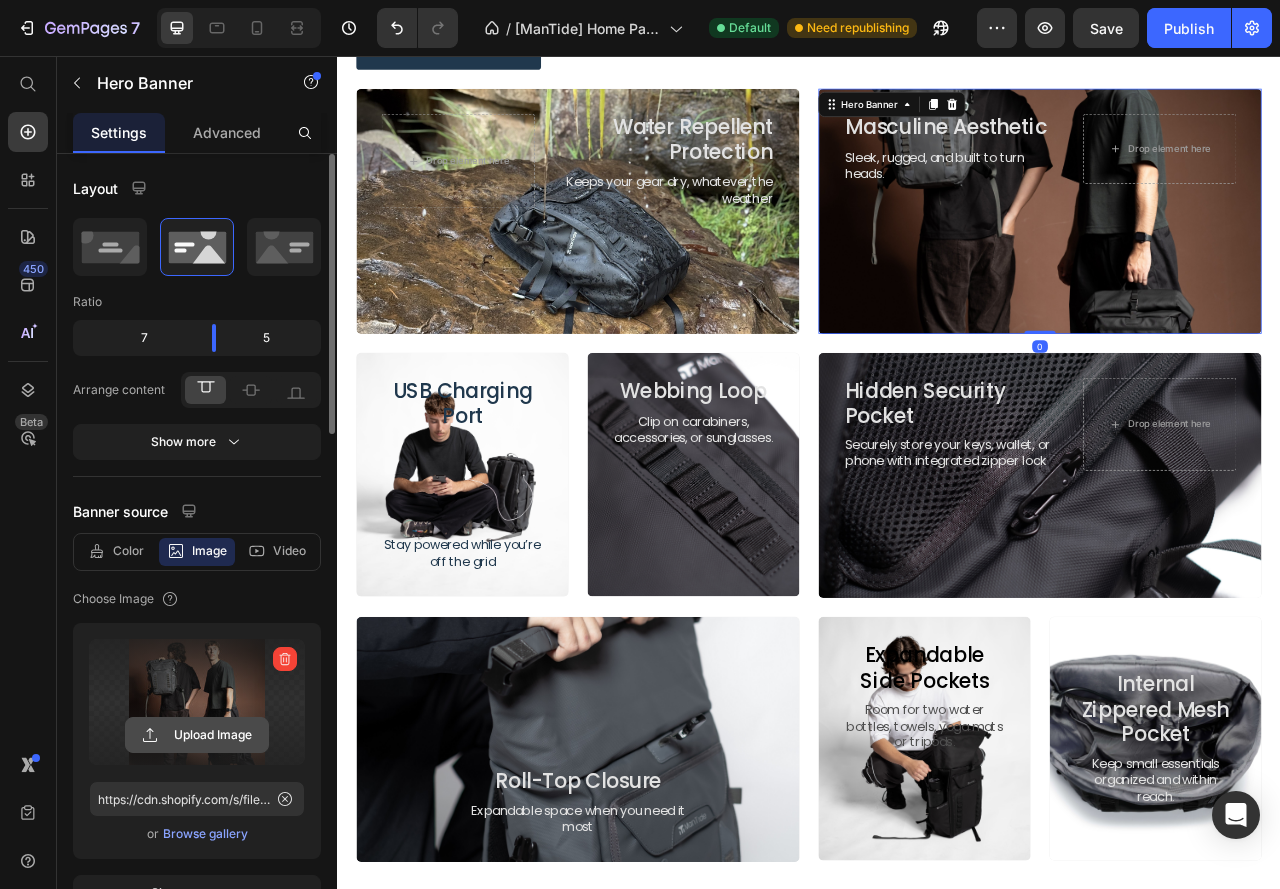 click 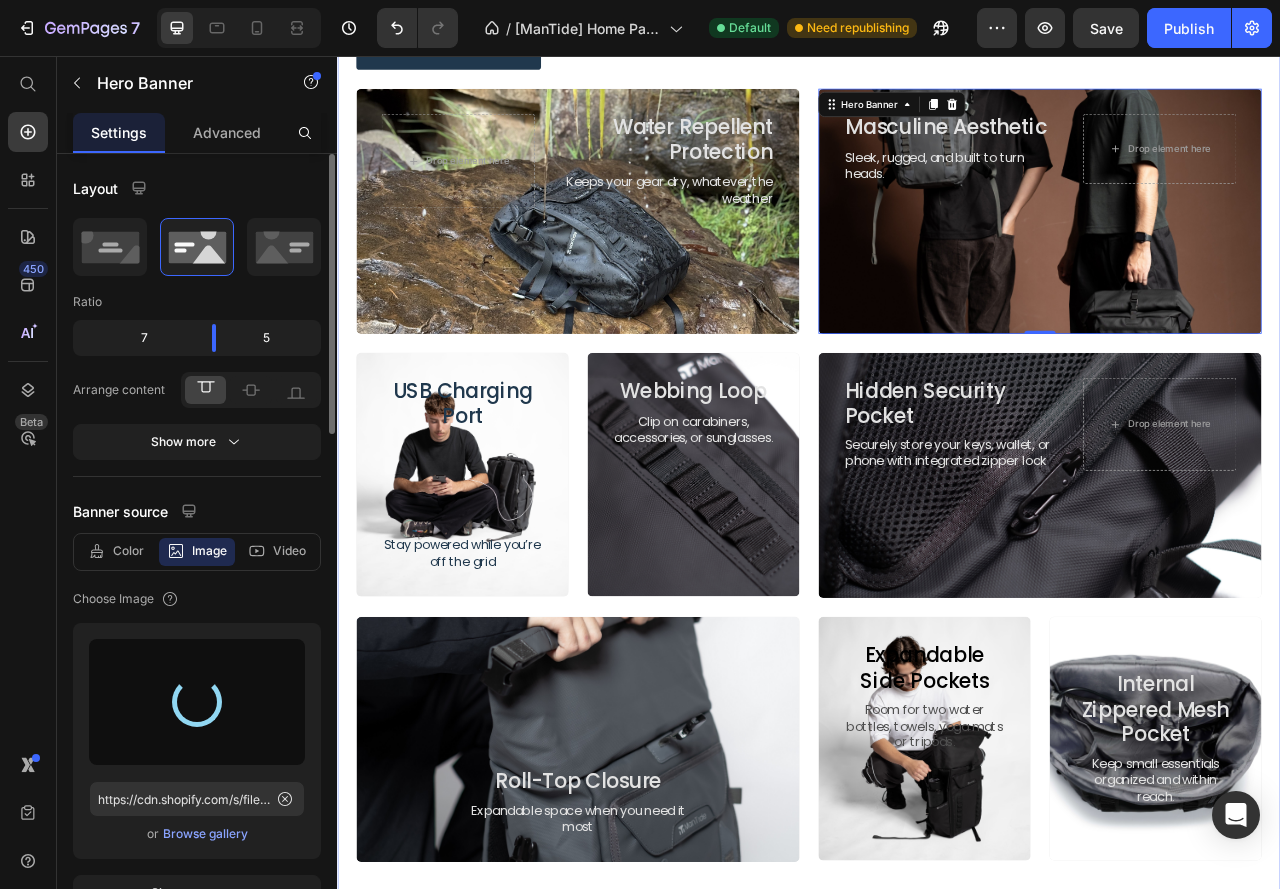 type on "https://cdn.shopify.com/s/files/1/0629/8710/8439/files/gempages_566666339800843345-d22c9961-fc84-45b4-a5e6-d30c98f3324b.jpg" 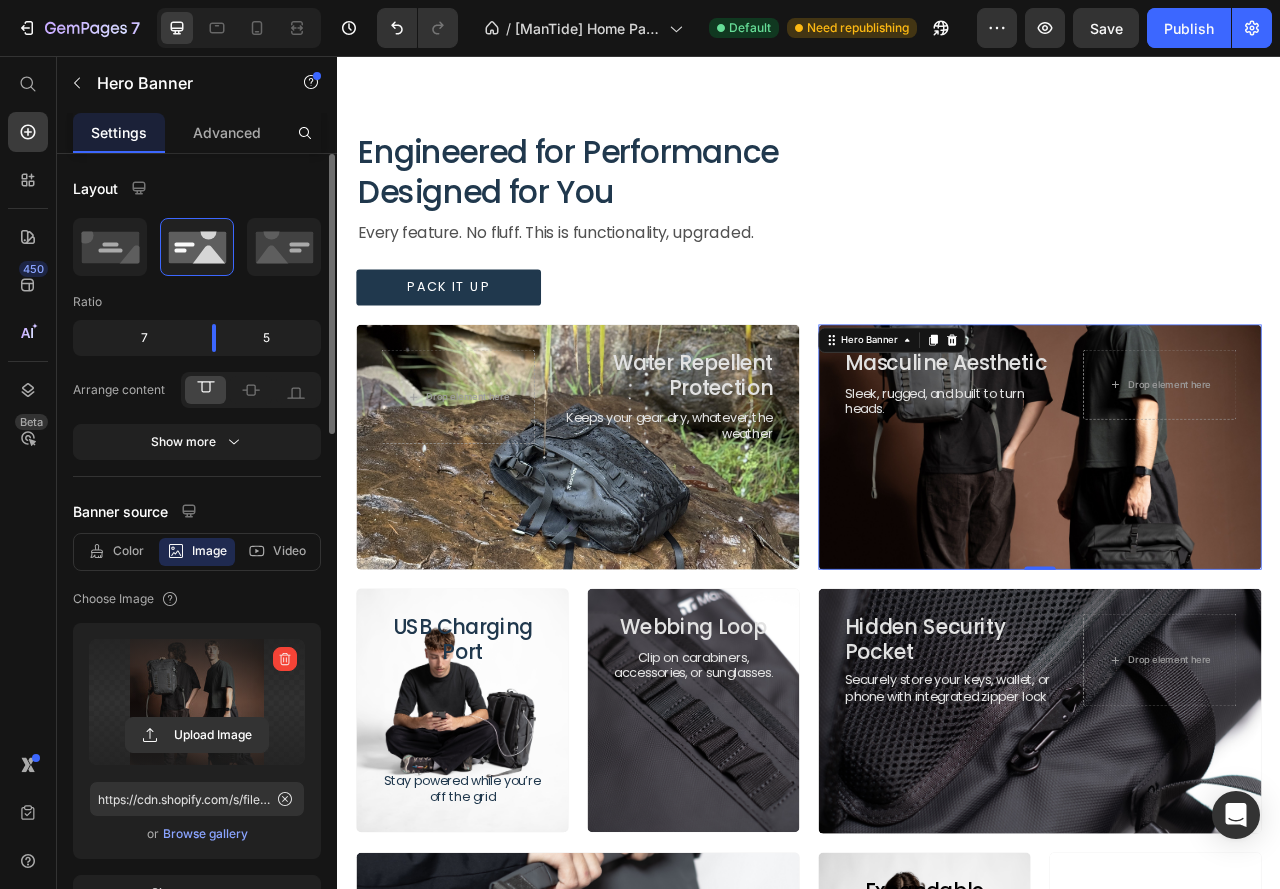 scroll, scrollTop: 1000, scrollLeft: 0, axis: vertical 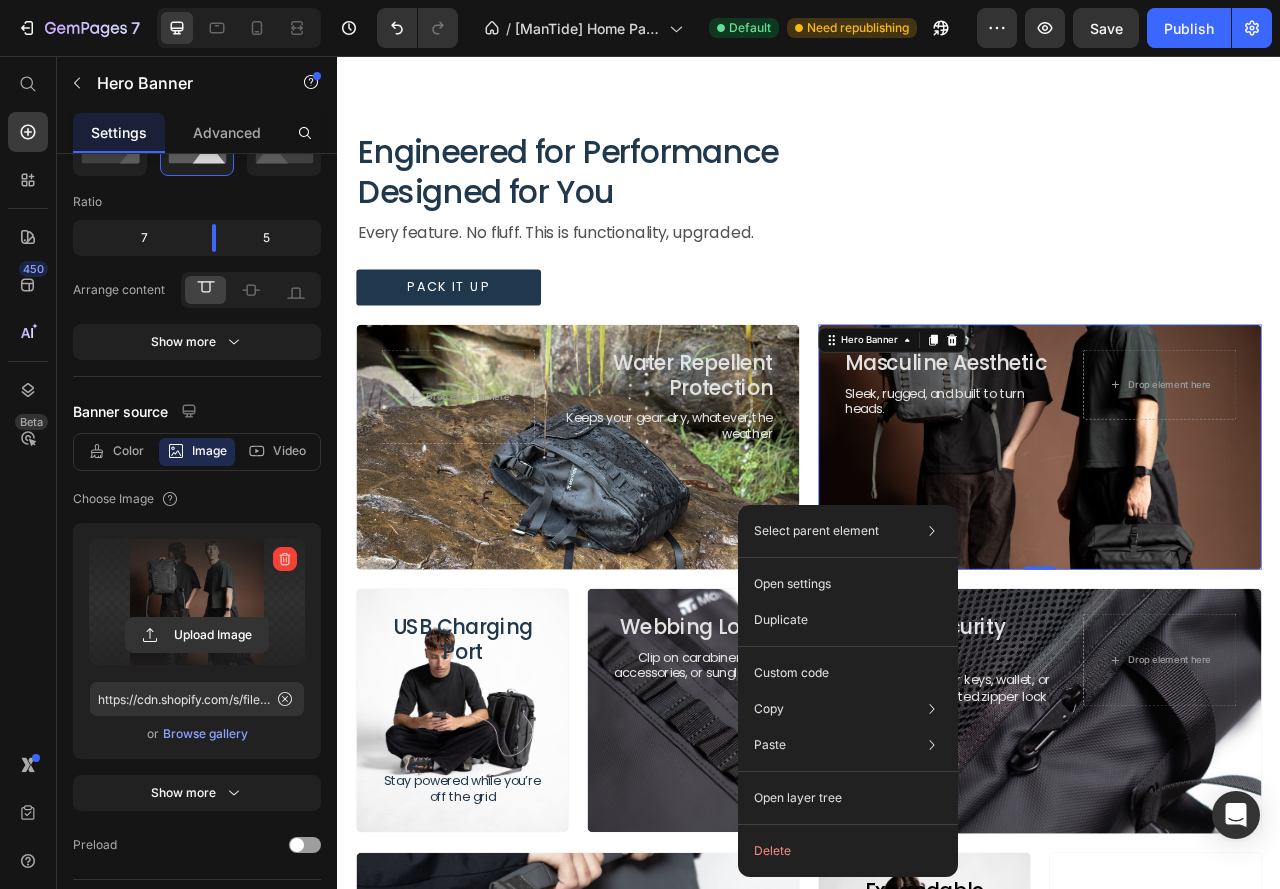 click at bounding box center [1231, 553] 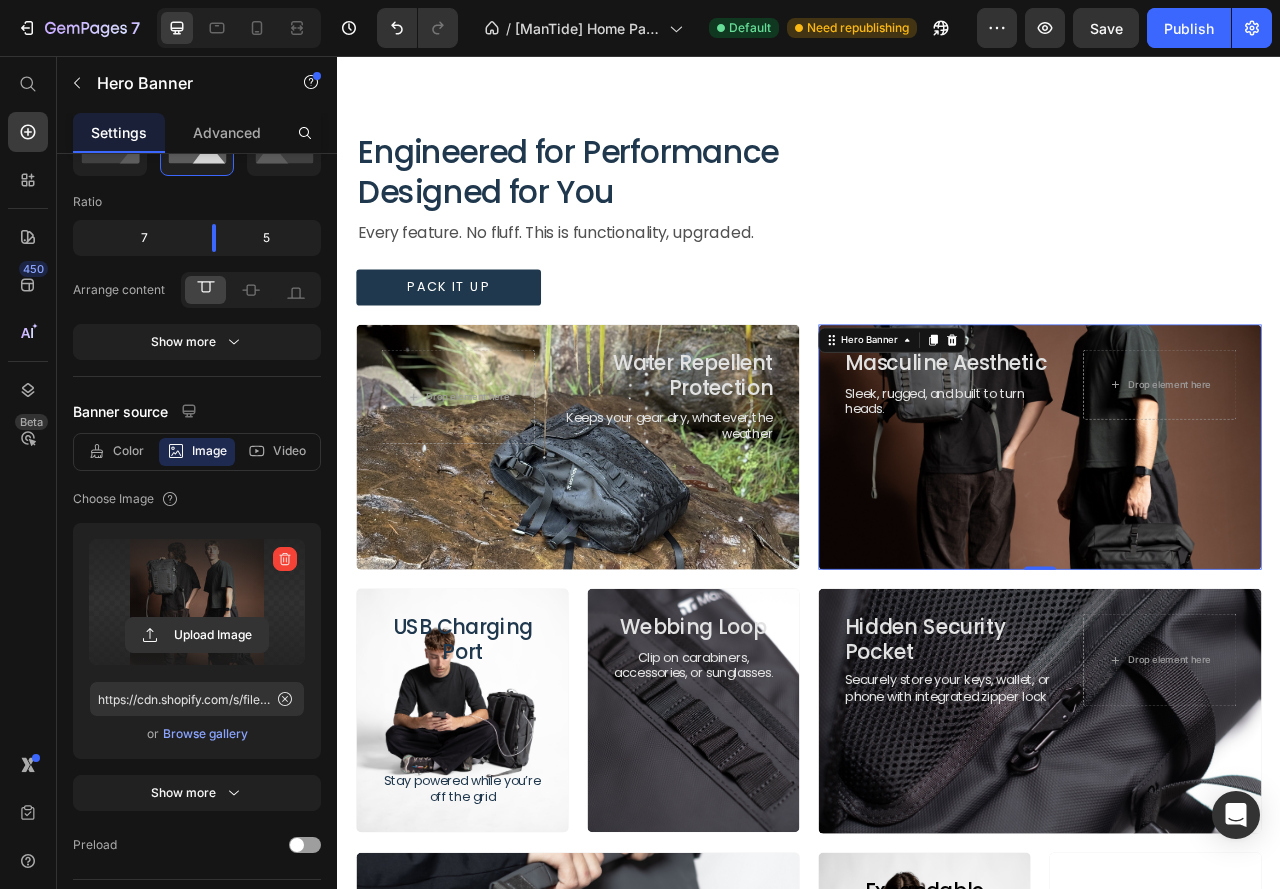 click on "Image" at bounding box center (209, 451) 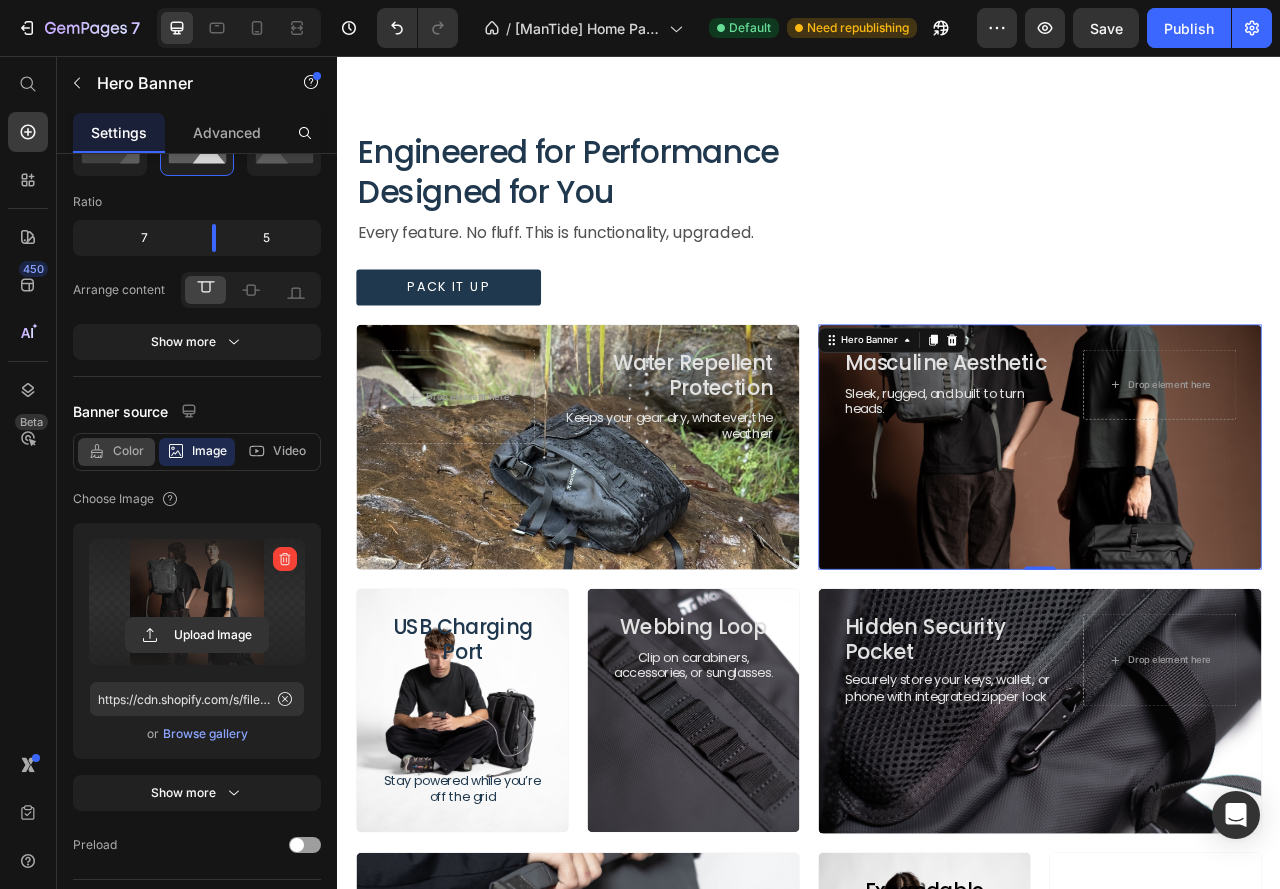 click on "Color" 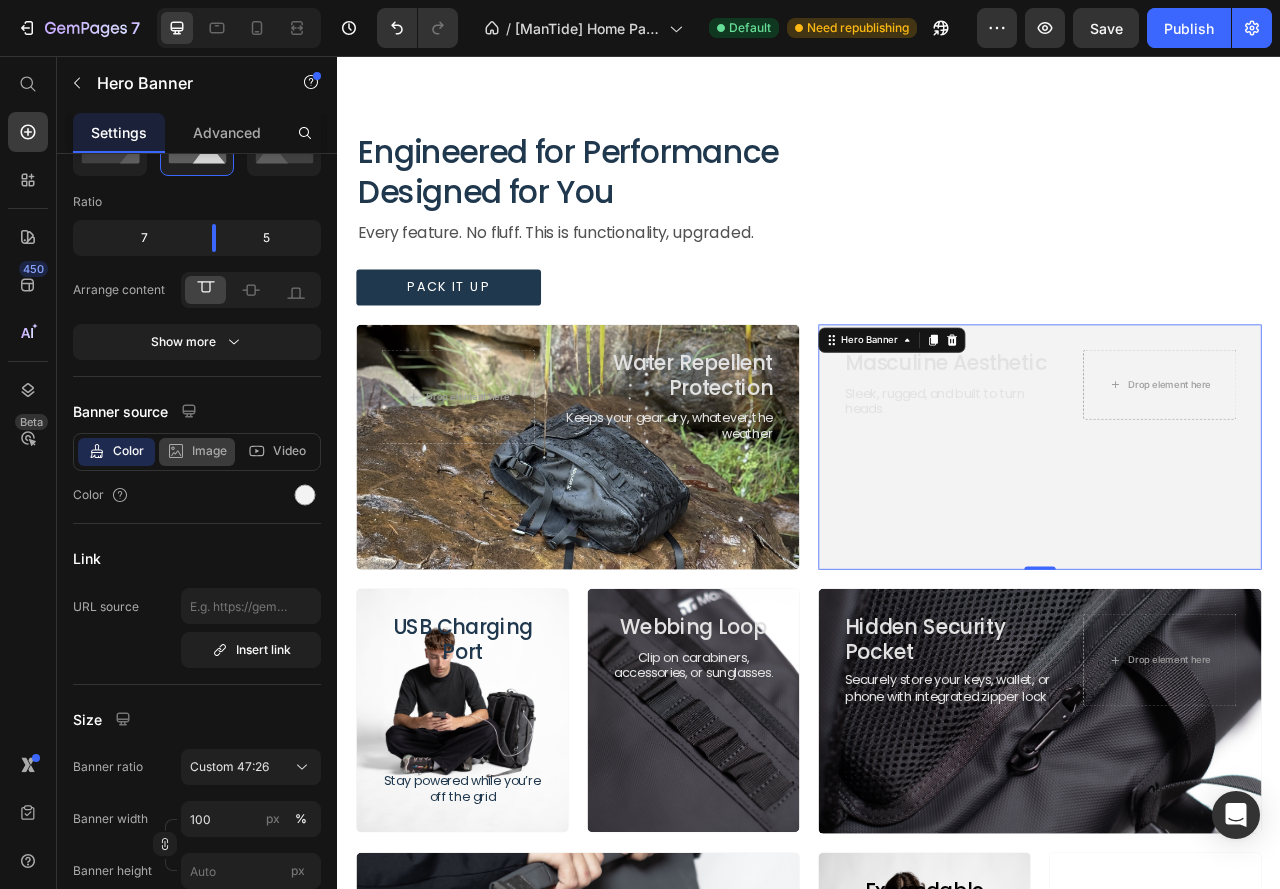 click on "Image" at bounding box center [209, 451] 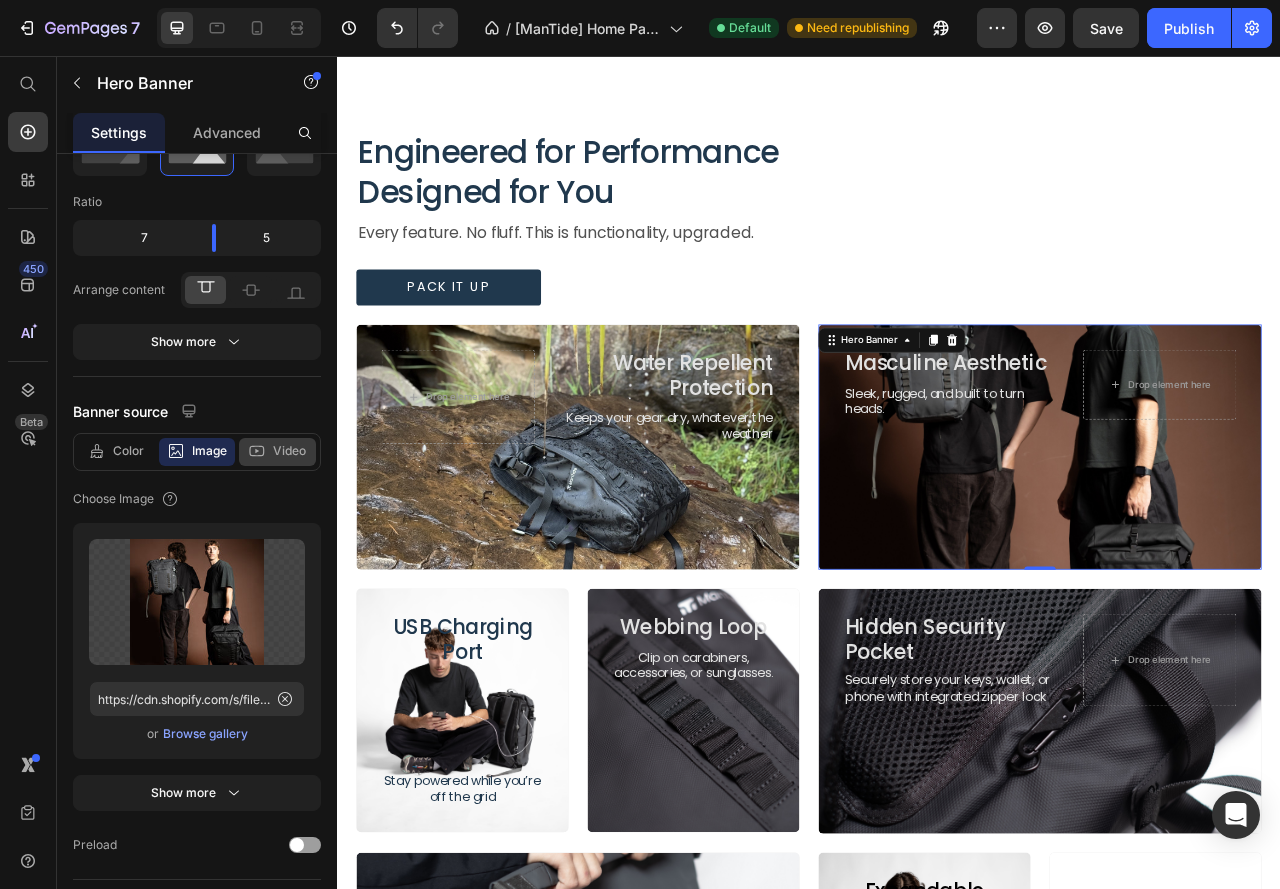 click on "Video" at bounding box center [289, 451] 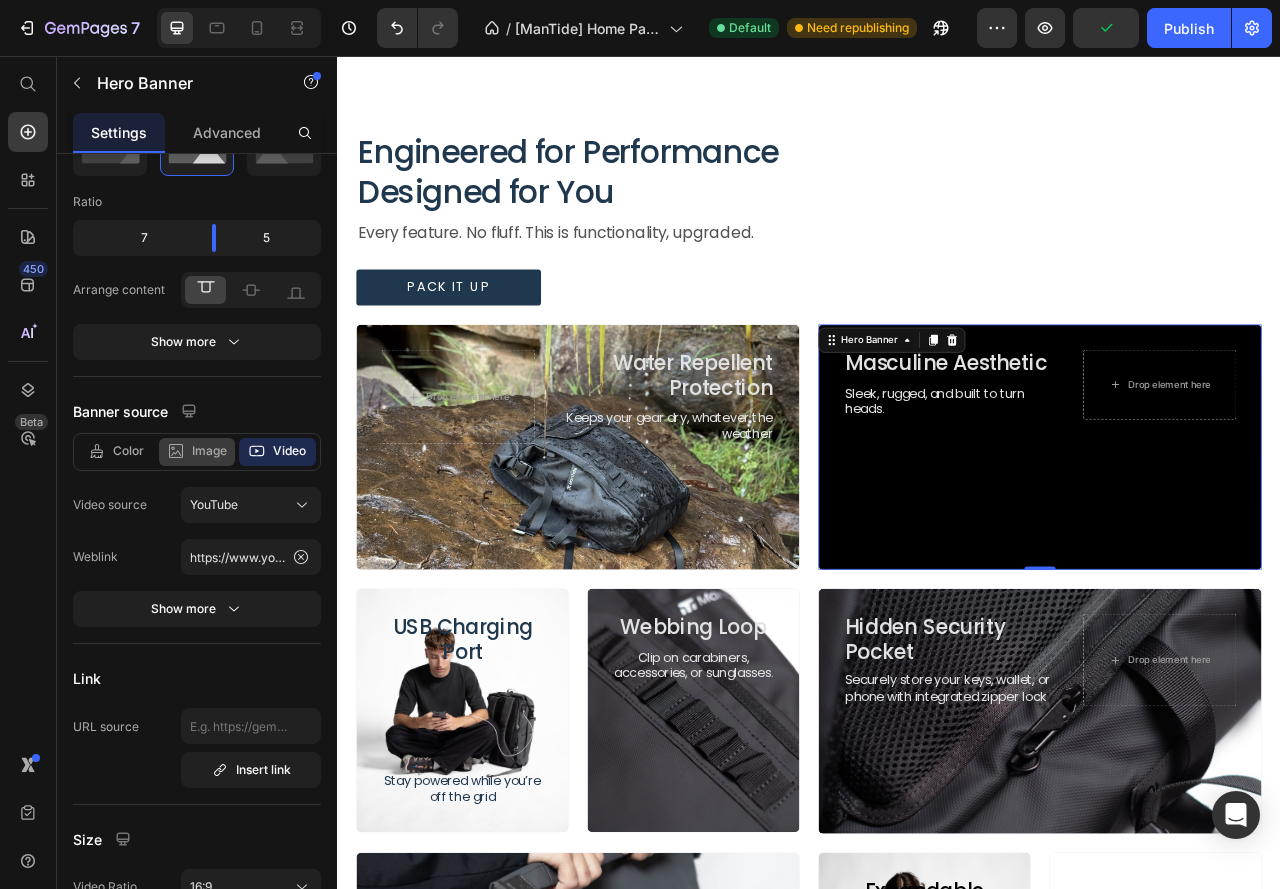 click on "Image" at bounding box center (209, 451) 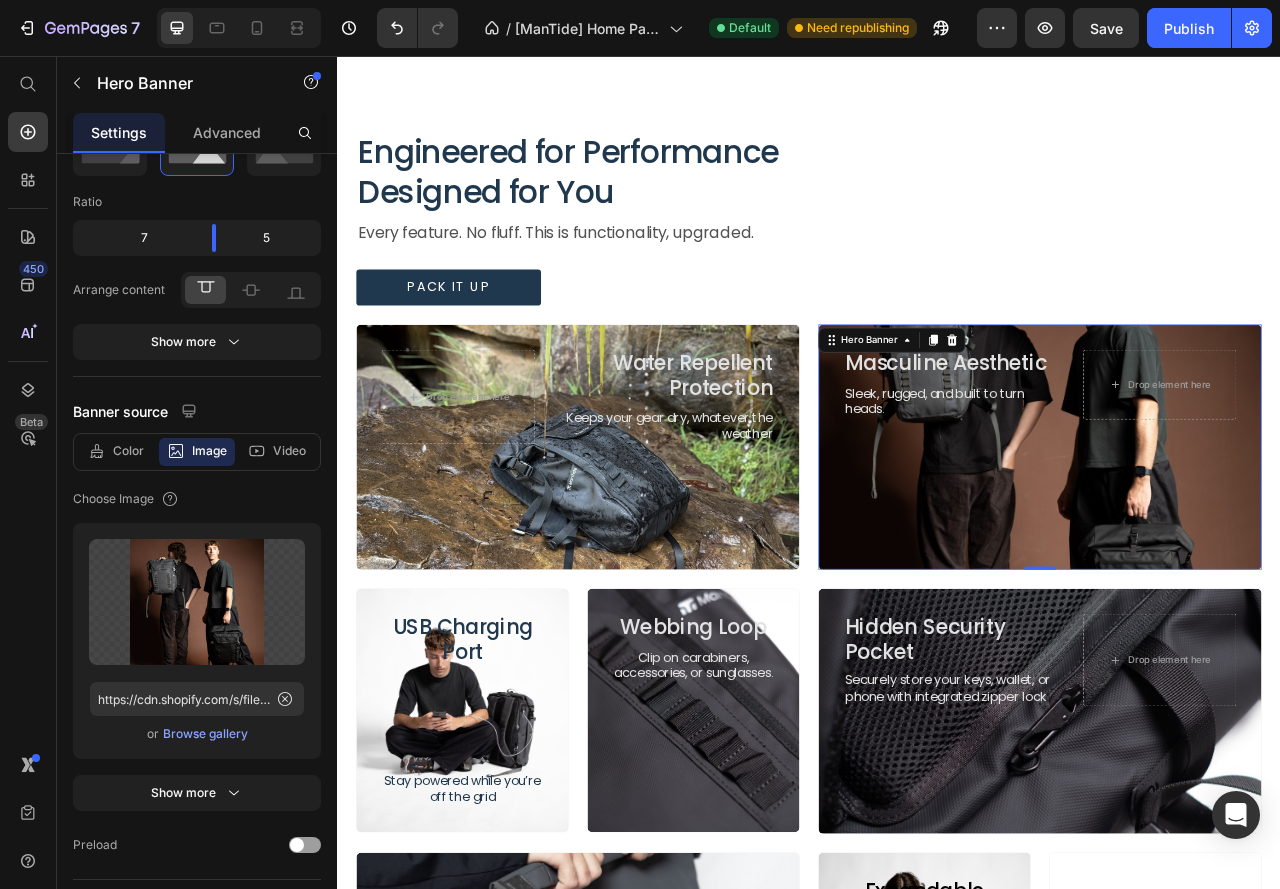 scroll, scrollTop: 0, scrollLeft: 0, axis: both 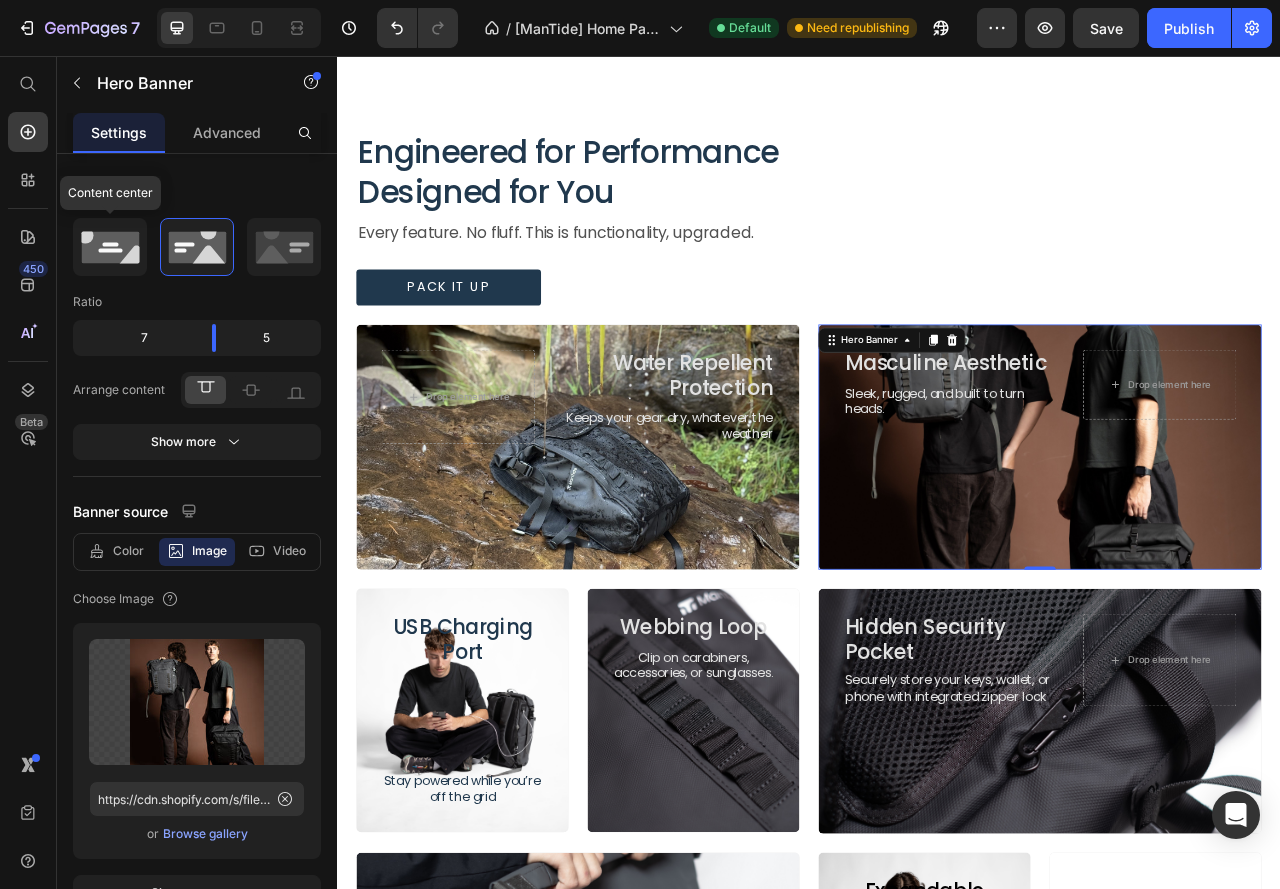 click 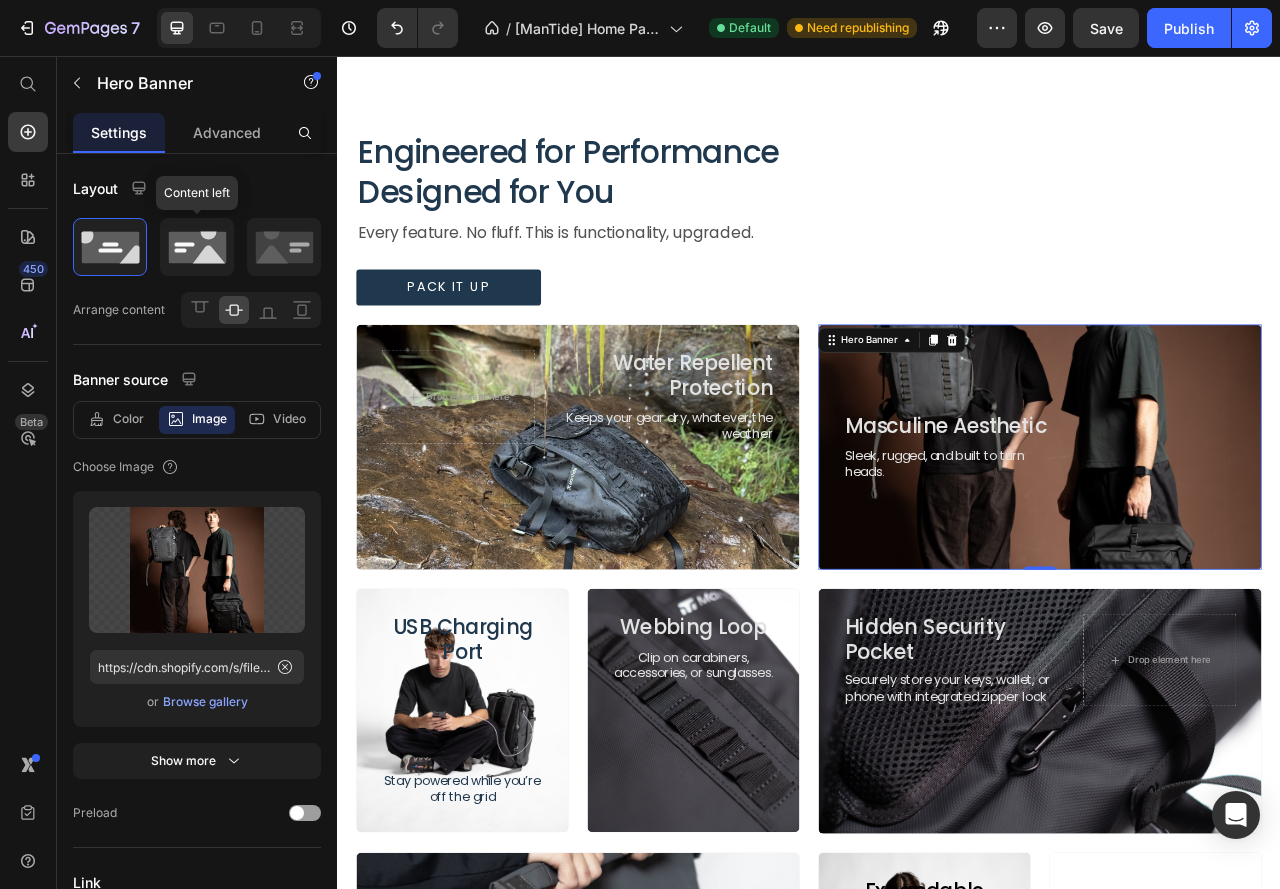 click 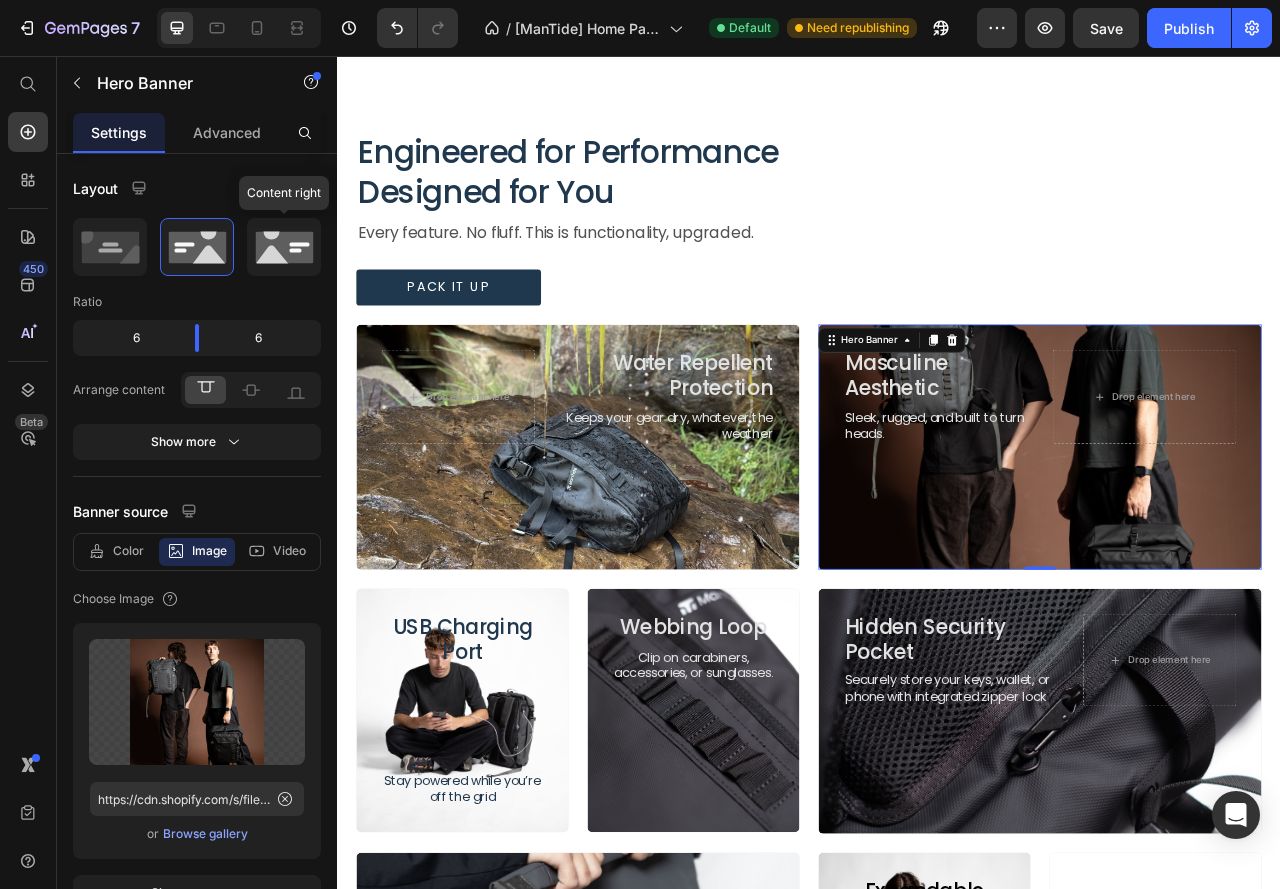 click 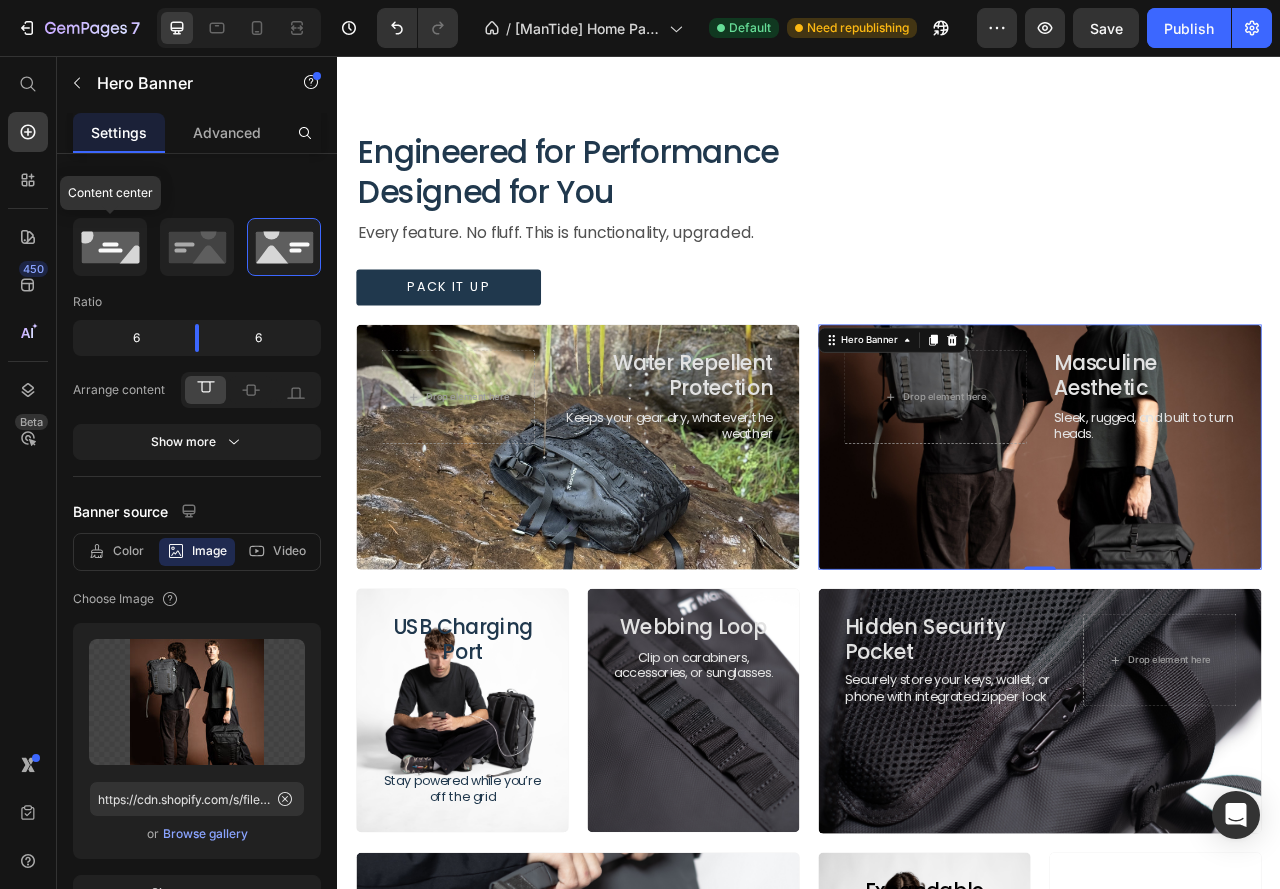 click 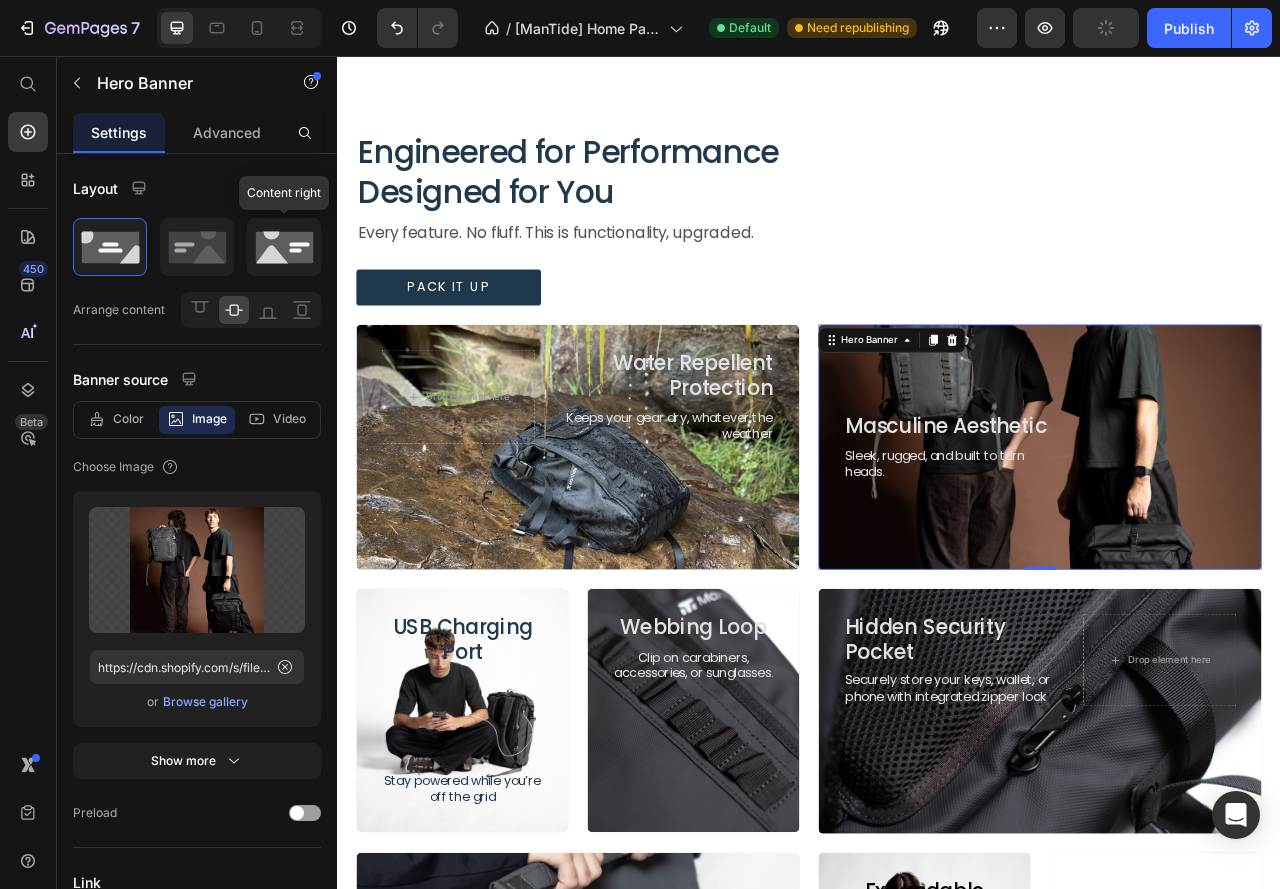 click 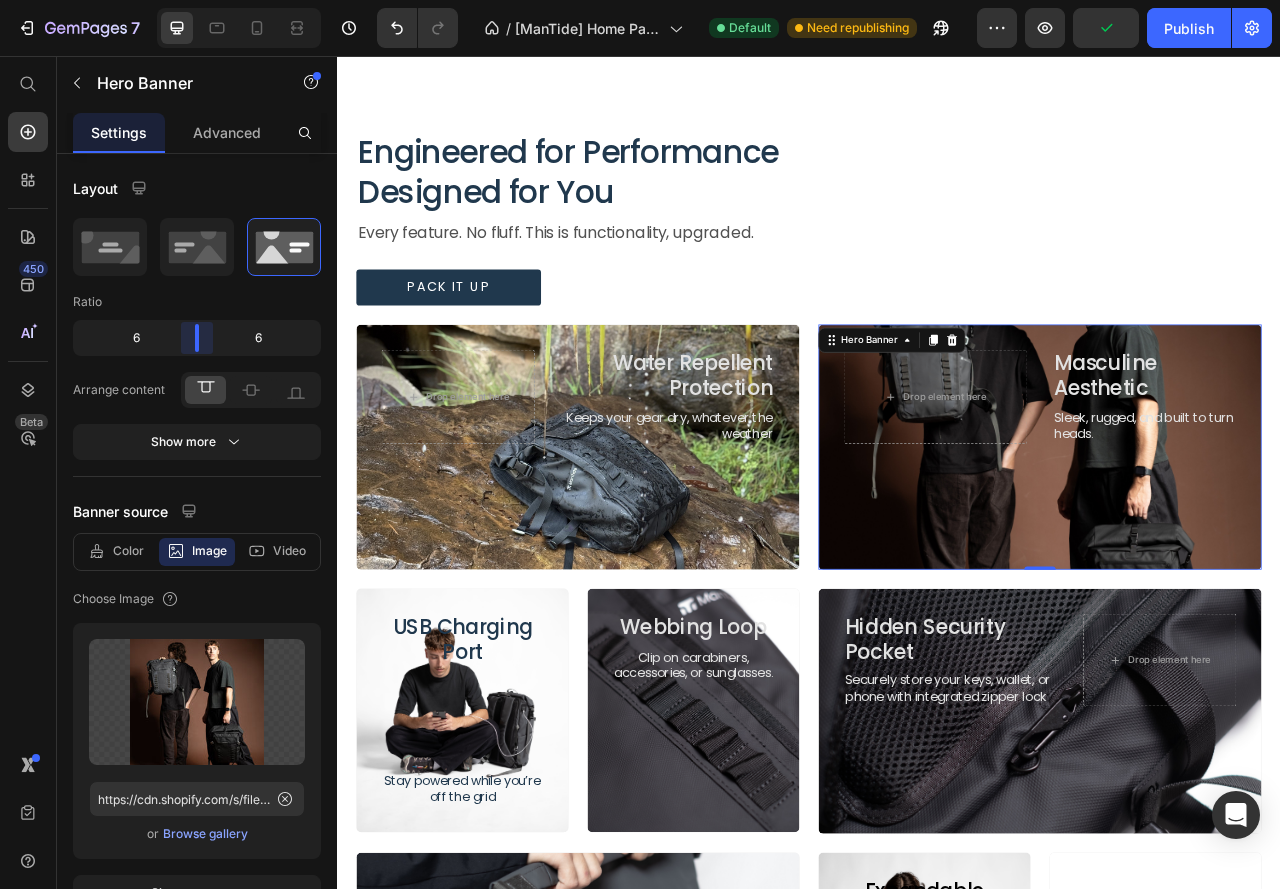 click on "7 Version history / [ManTide] Home Page Default Need republishing Preview Publish 450 Beta Start with Sections Elements Hero Section Product Detail Brands Trusted Badges Guarantee Product Breakdown How to use Testimonials Compare Bundle FAQs Social Proof Brand Story Product List Collection Blog List Contact Sticky Add to Cart Custom Footer Browse Library 450 Layout
Row
Row
Row
Row Text
Heading
Text Block Button
Button
Button
Sticky Back to top Media
Image Image" at bounding box center (640, 0) 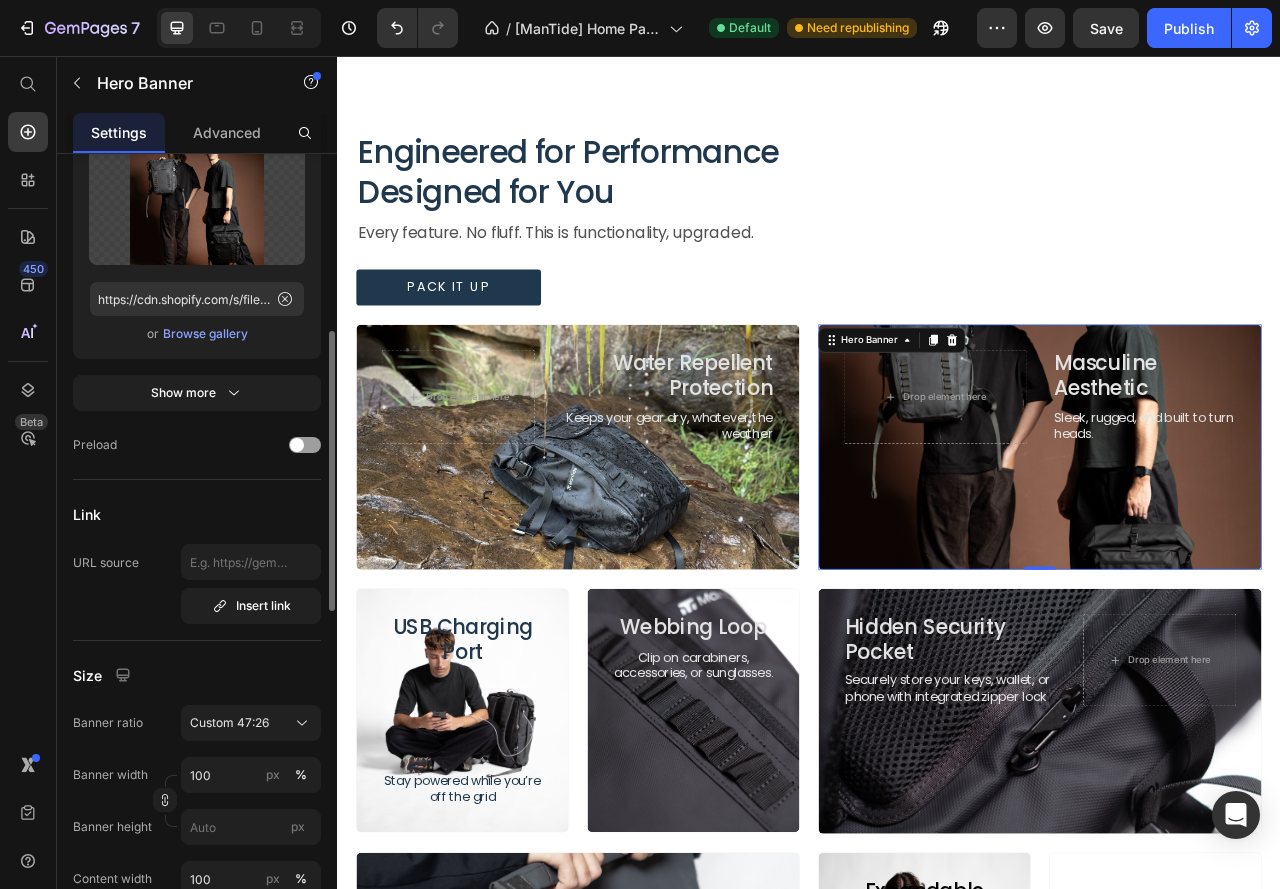 scroll, scrollTop: 700, scrollLeft: 0, axis: vertical 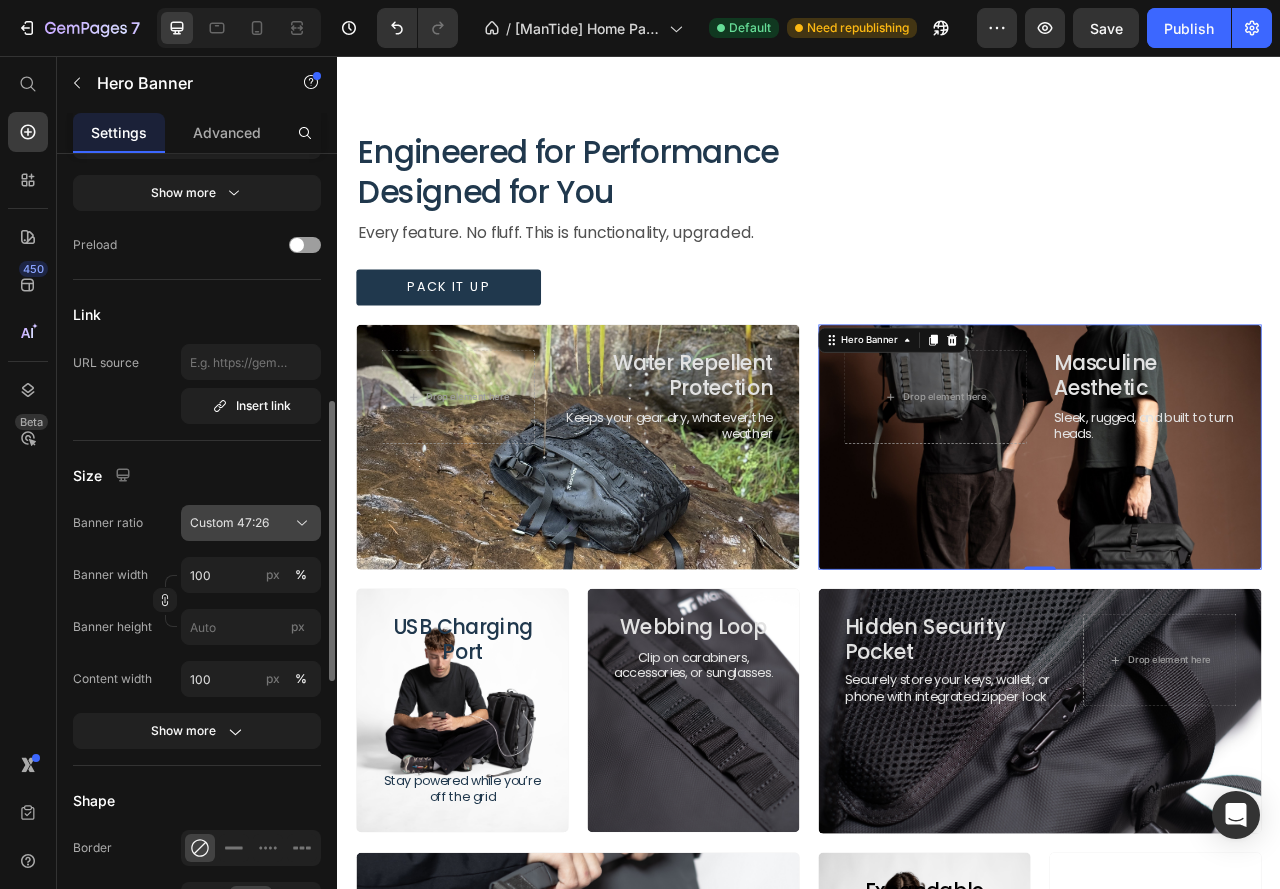 click 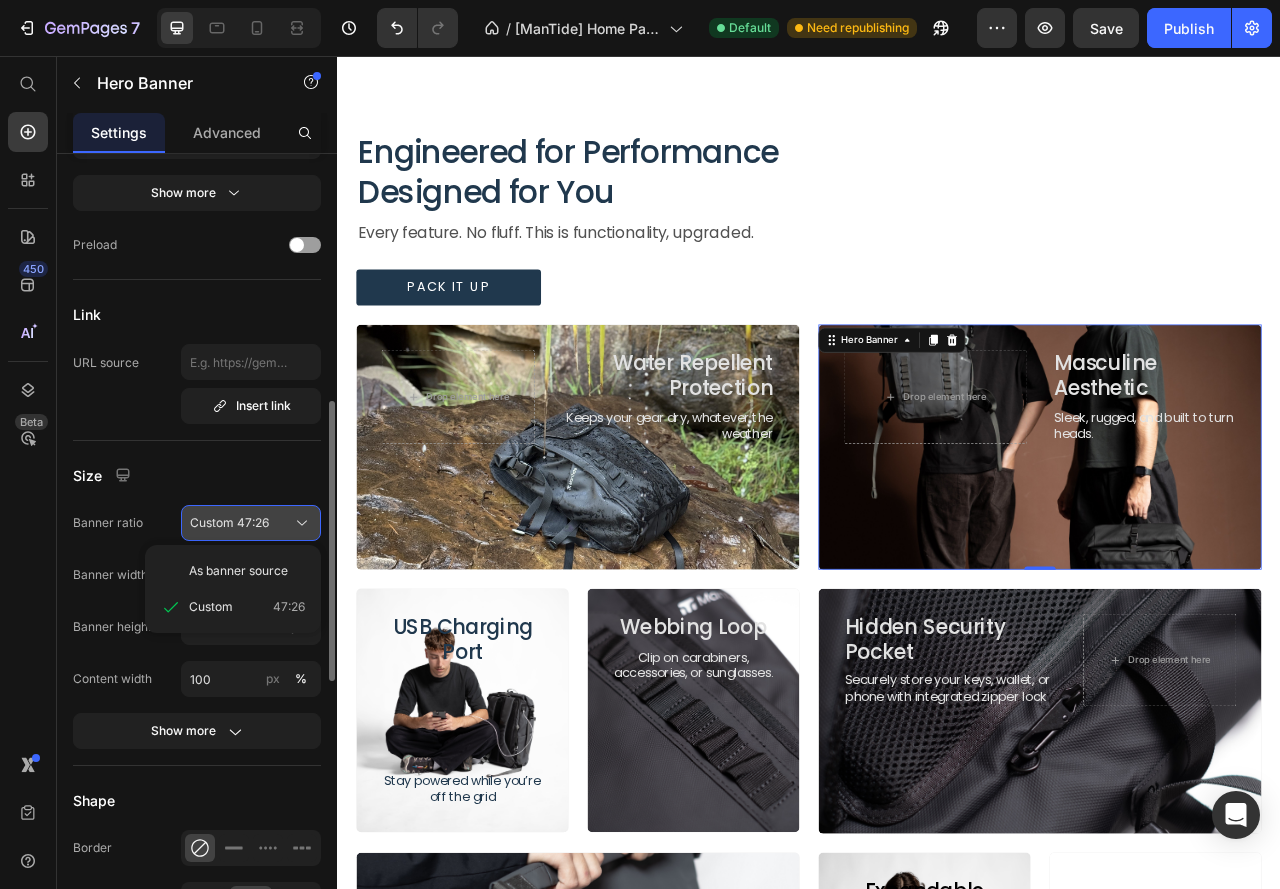 click 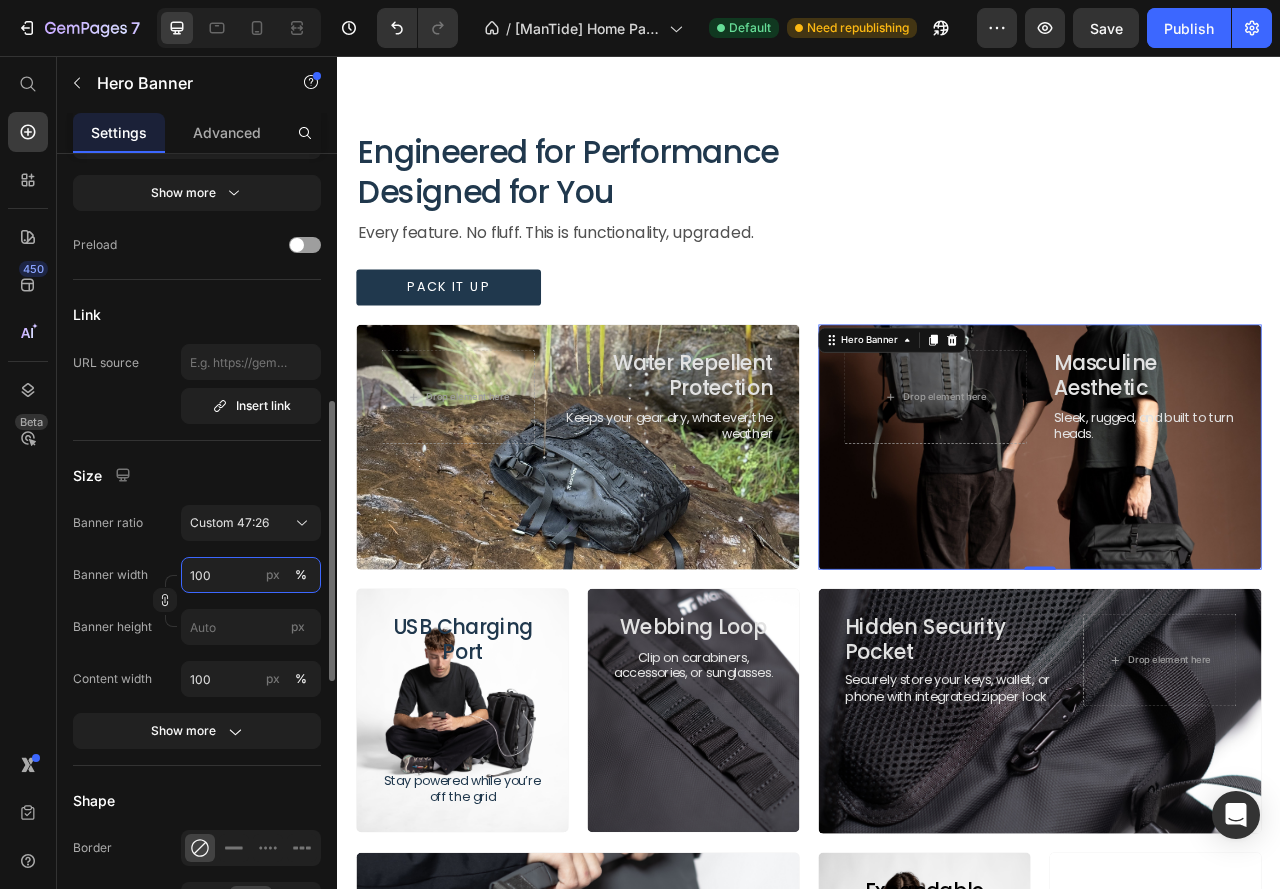 click on "100" at bounding box center (251, 575) 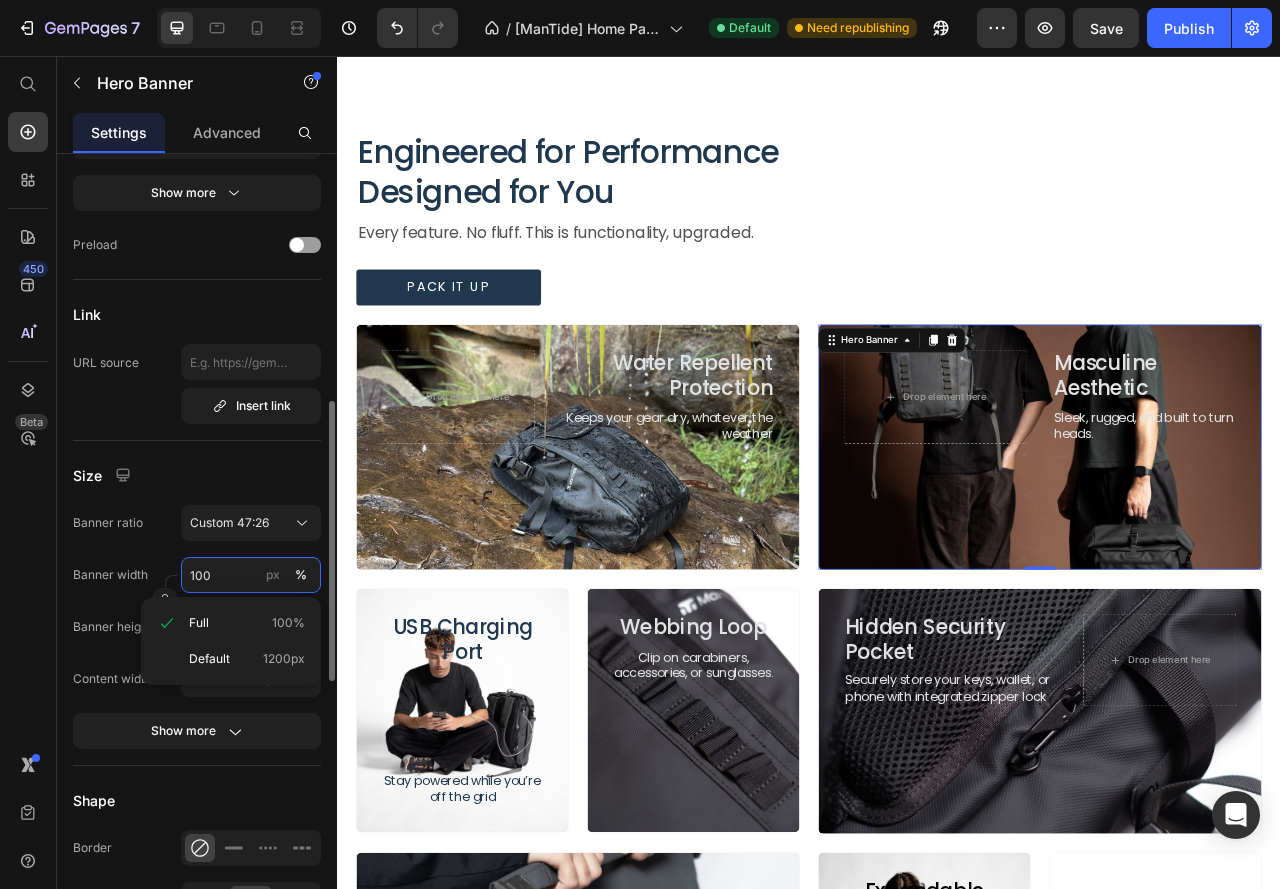 click on "100" at bounding box center (251, 575) 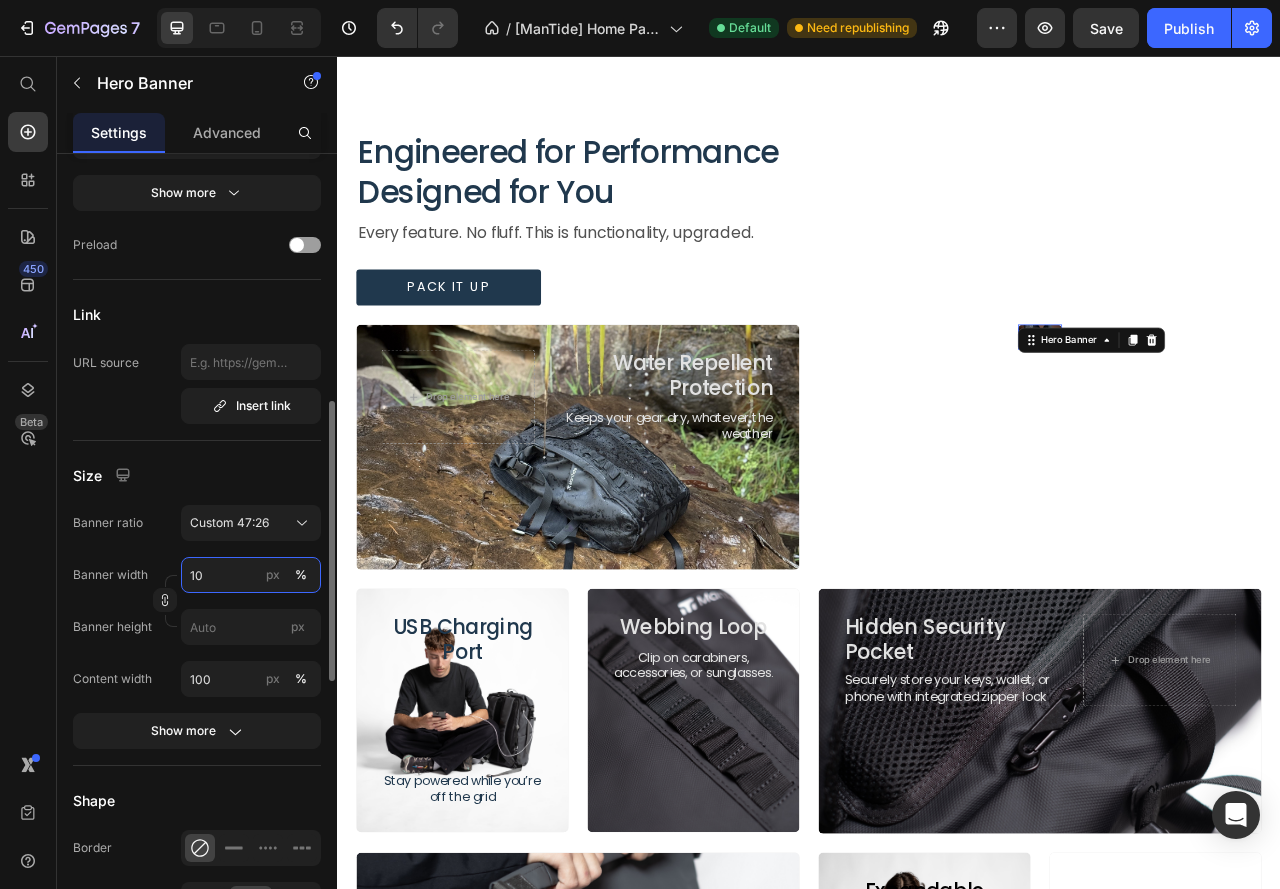 type on "100" 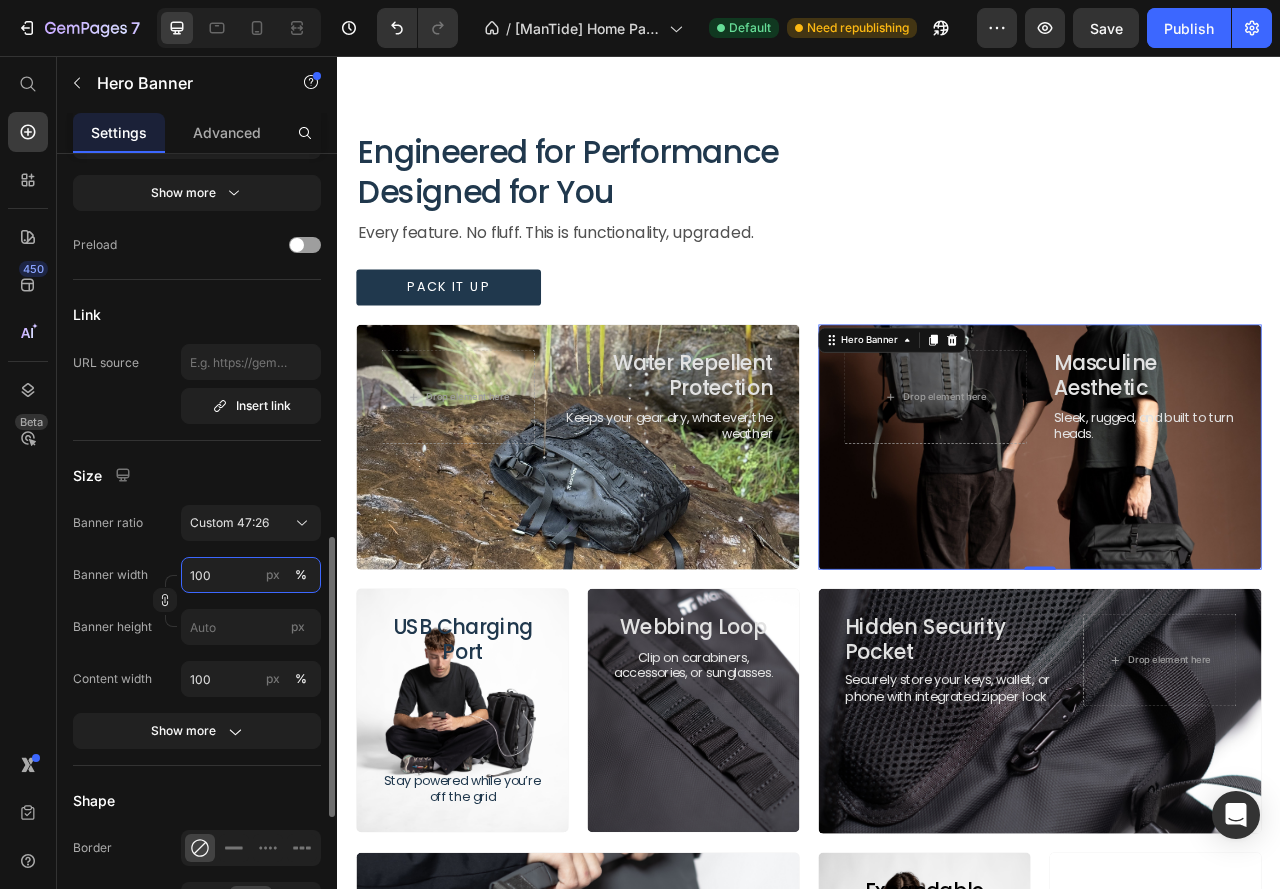 scroll, scrollTop: 800, scrollLeft: 0, axis: vertical 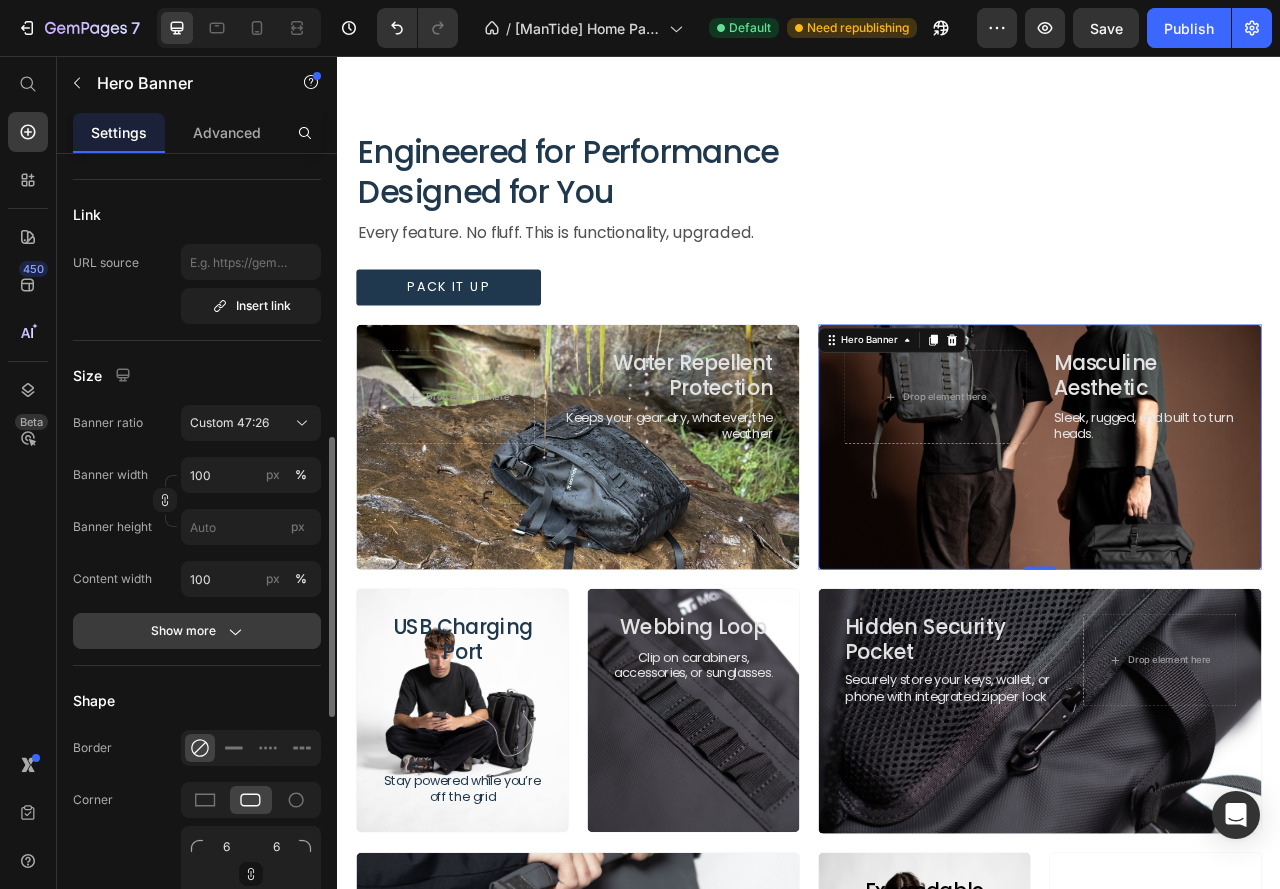 click 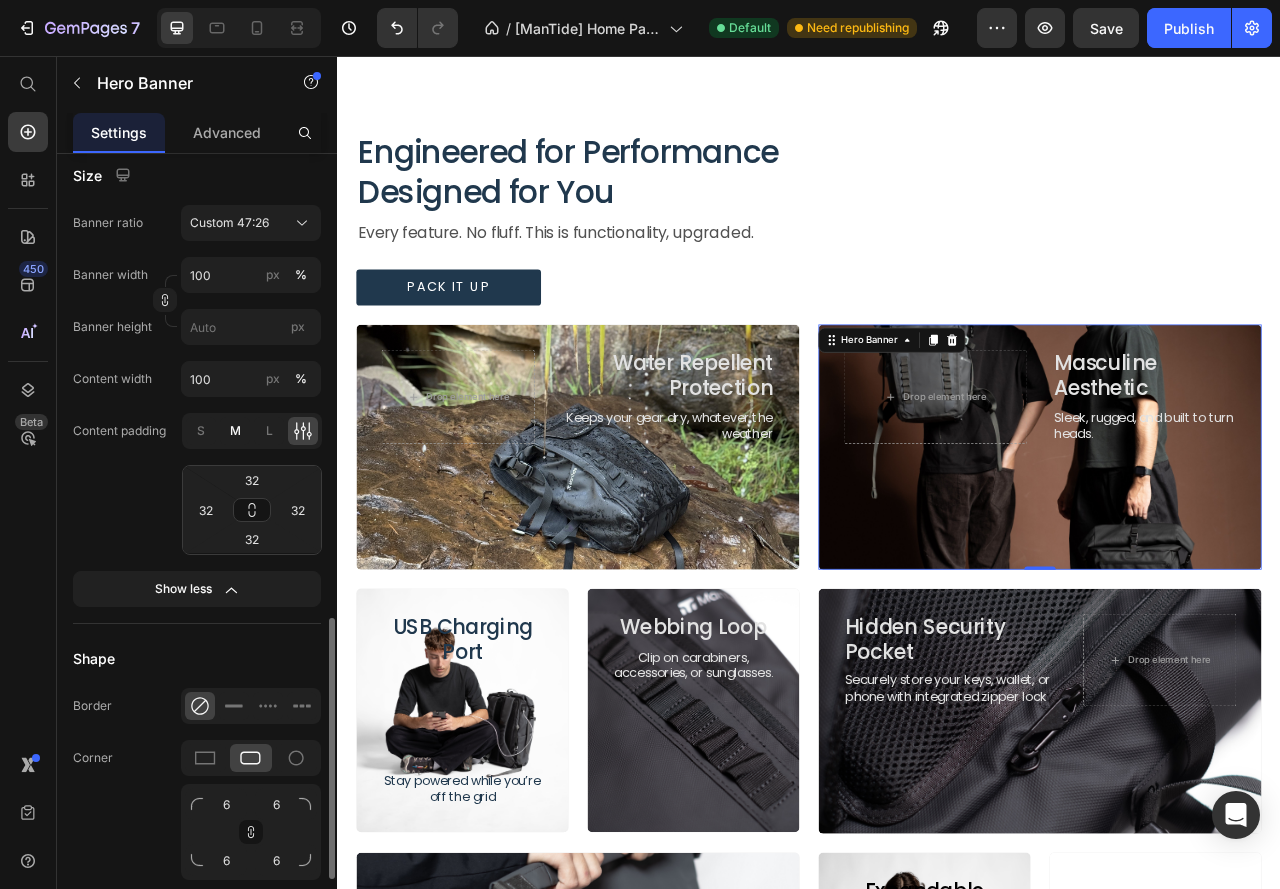 scroll, scrollTop: 1100, scrollLeft: 0, axis: vertical 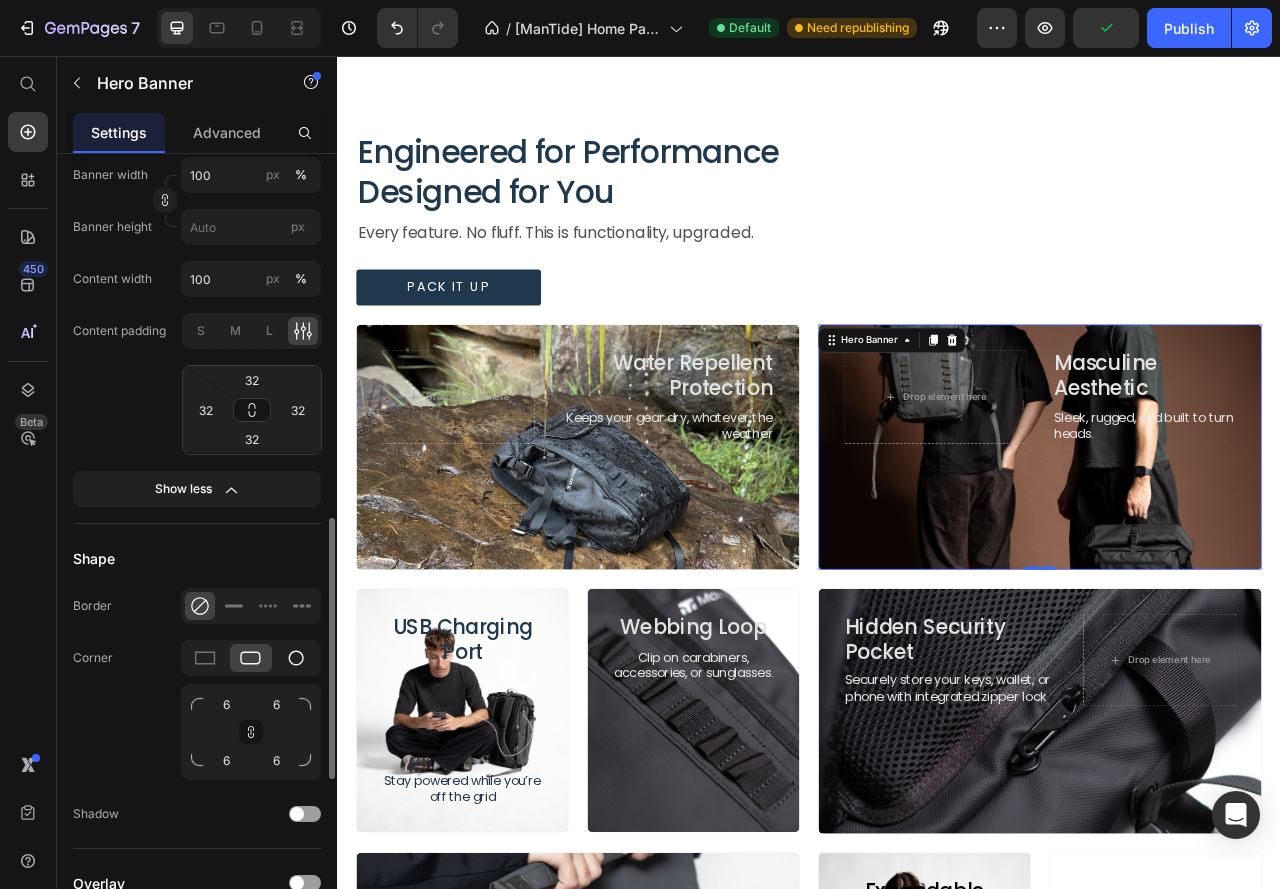 click 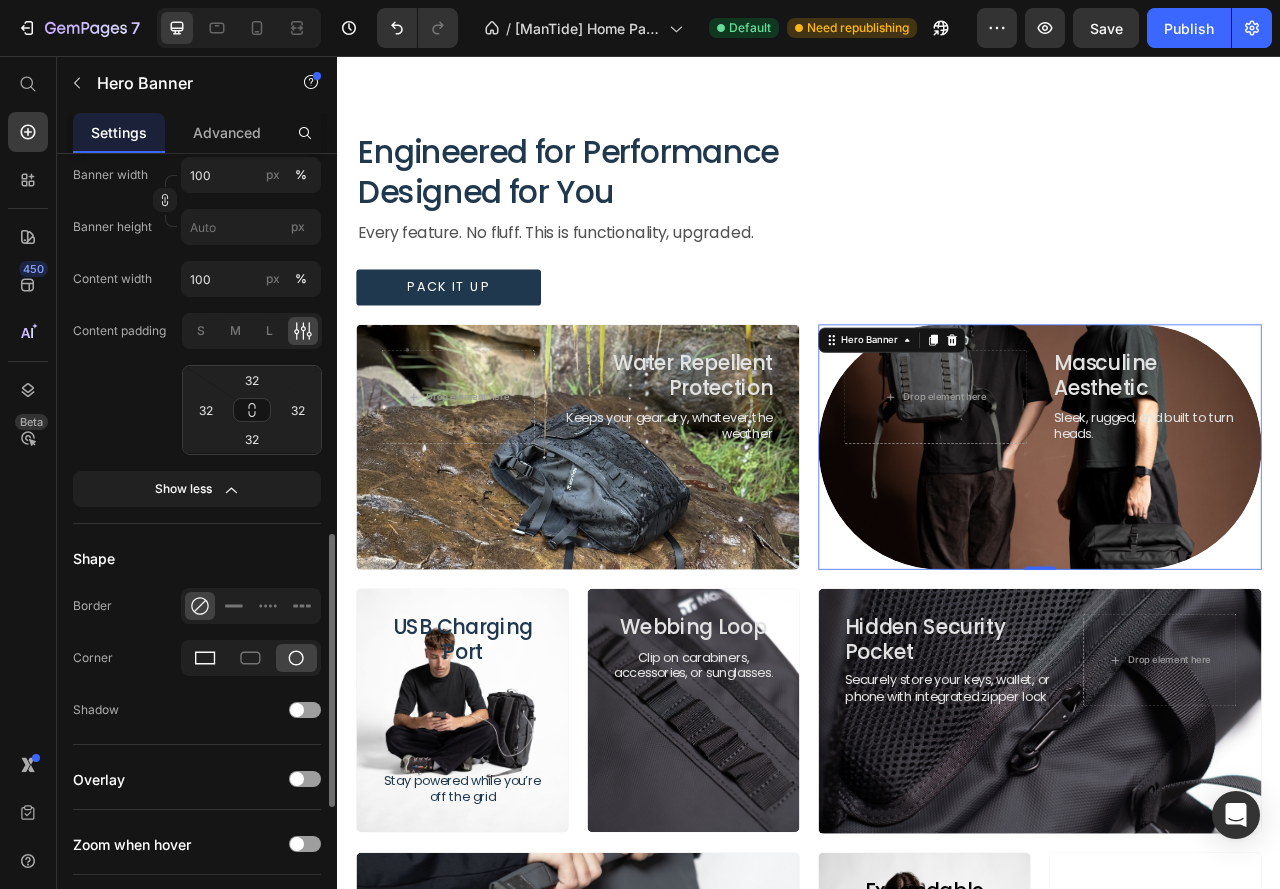 click 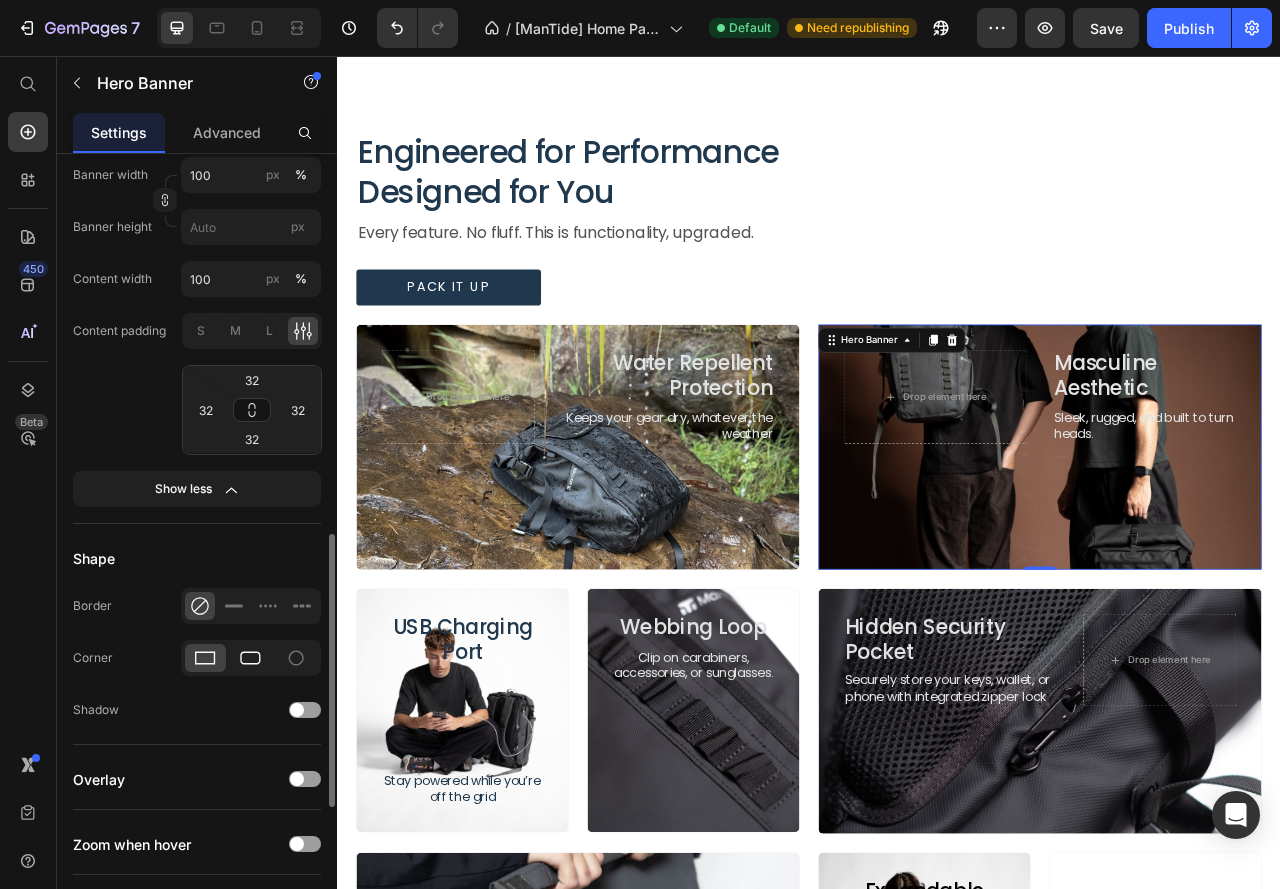 click 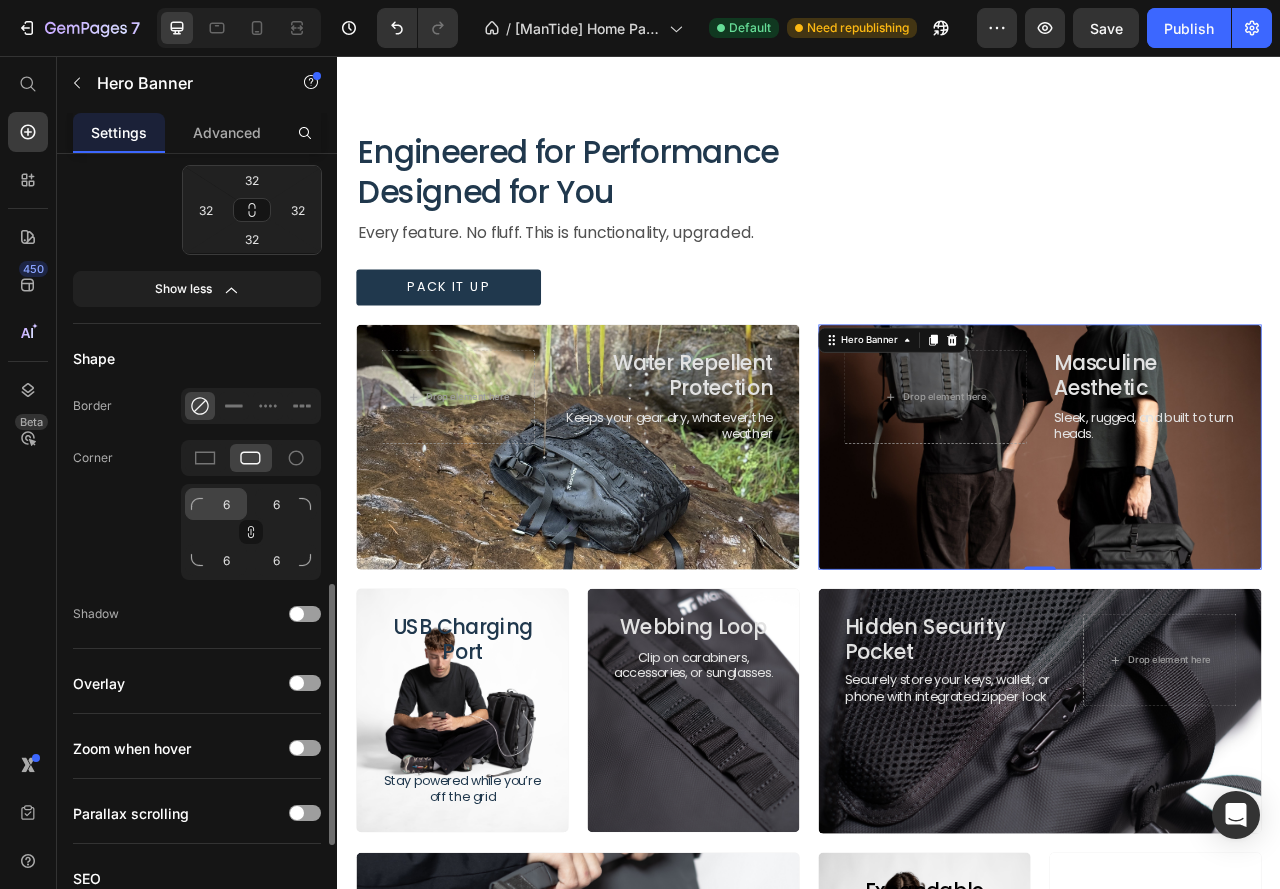 scroll, scrollTop: 1400, scrollLeft: 0, axis: vertical 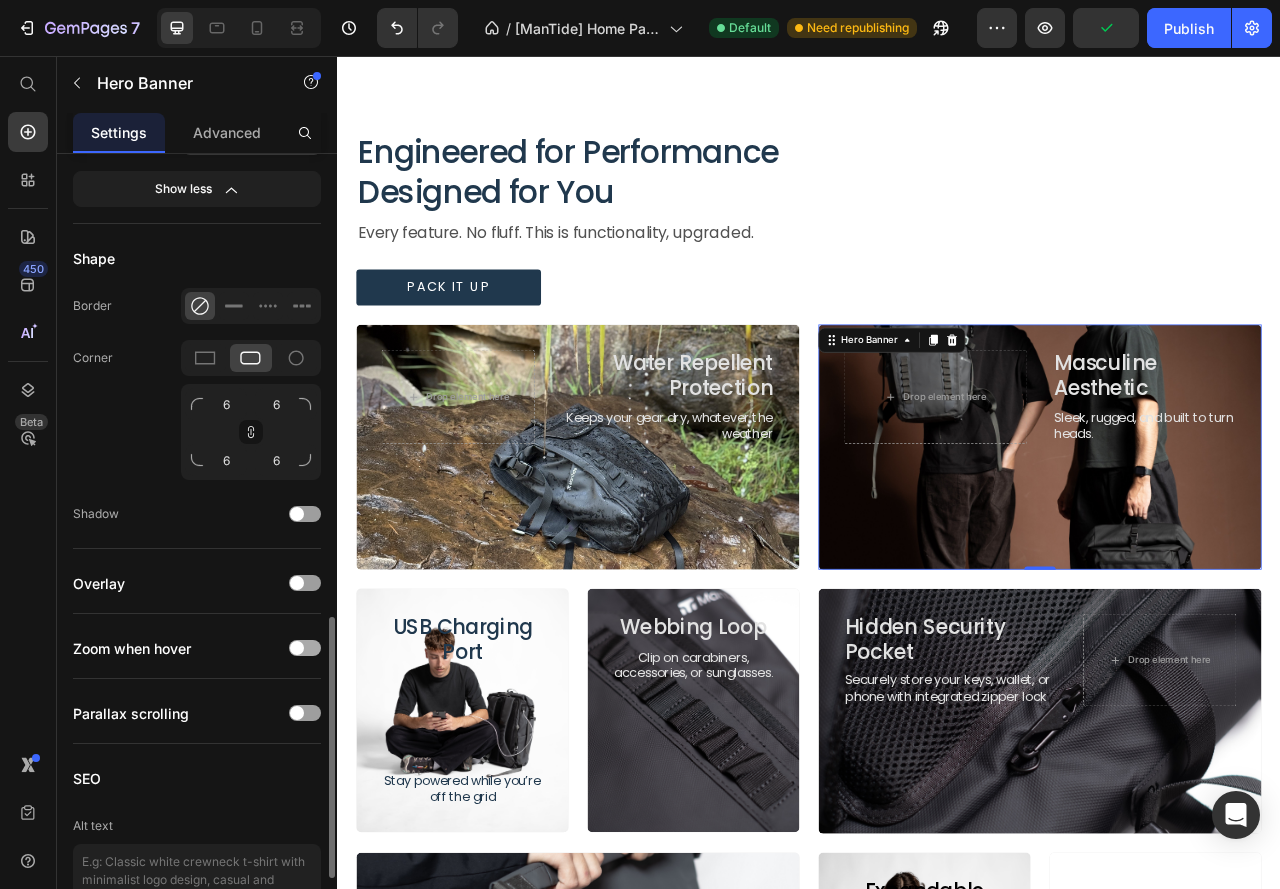 click at bounding box center [305, 648] 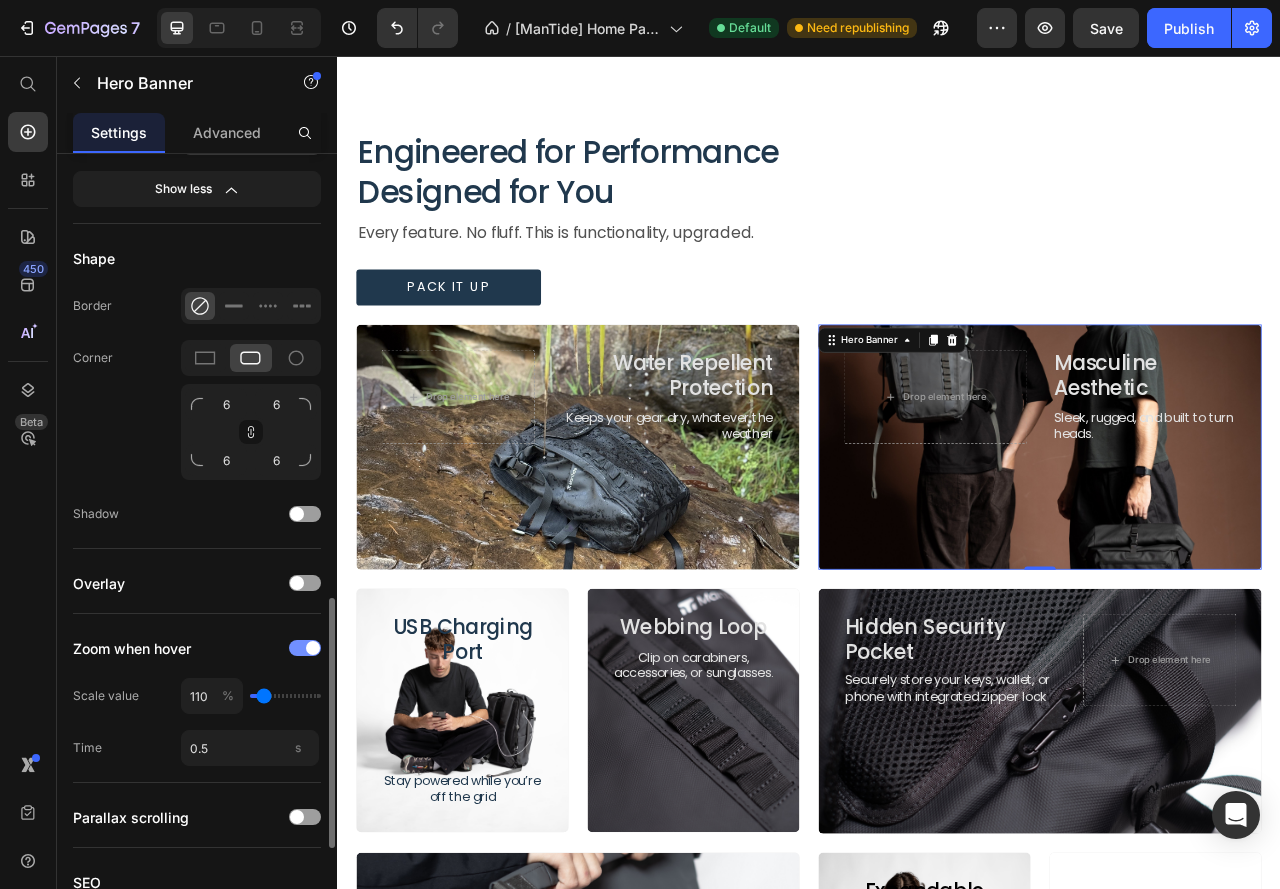 click at bounding box center (305, 648) 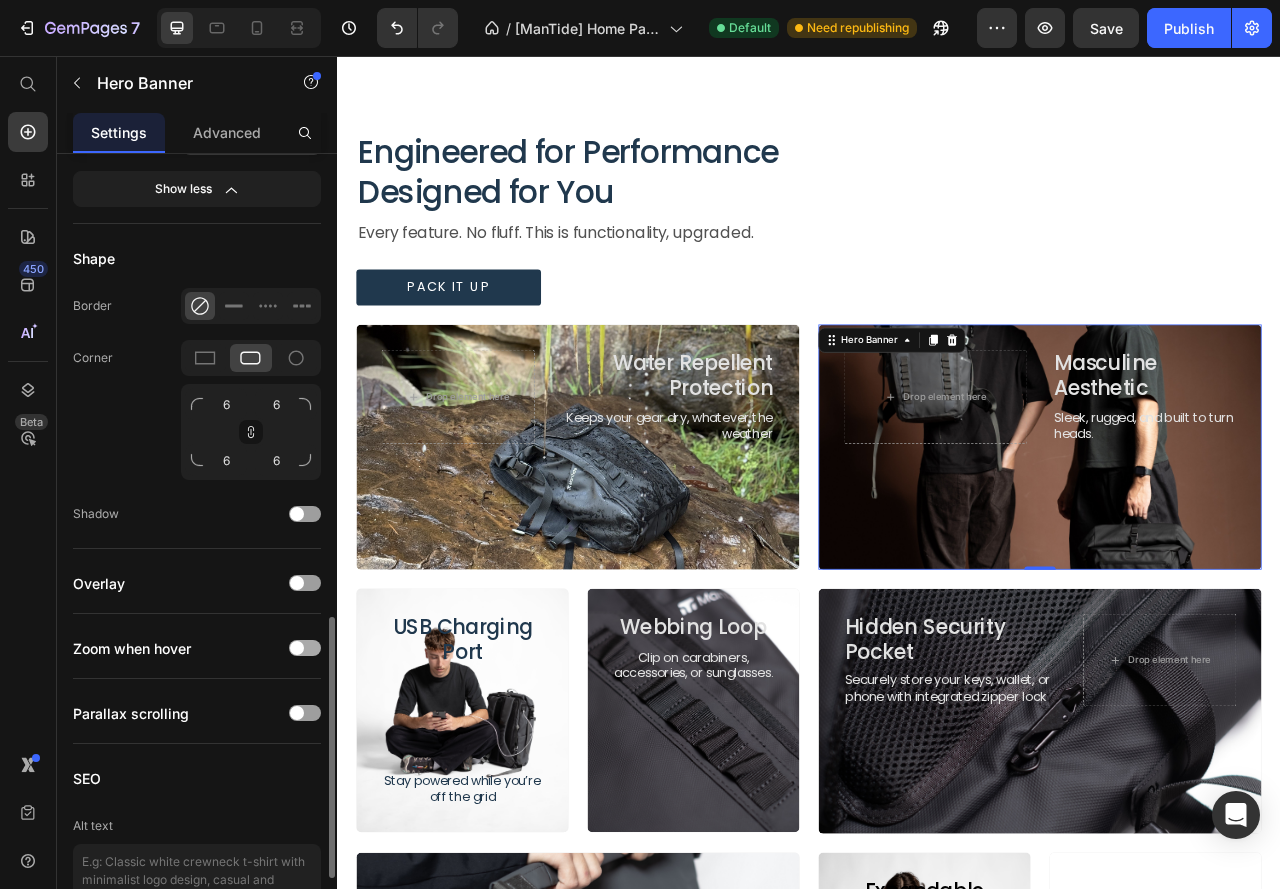 click at bounding box center (297, 648) 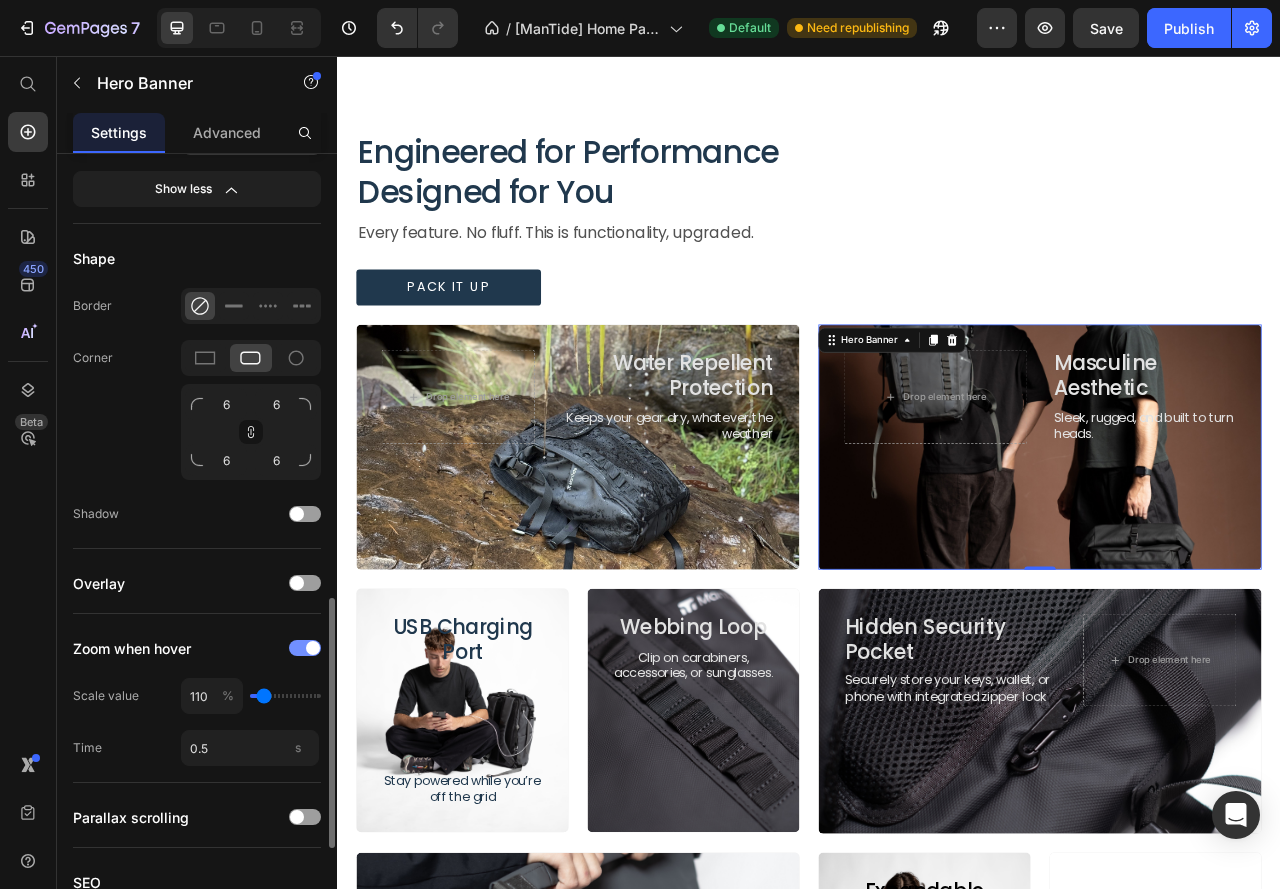click on "Zoom when hover" 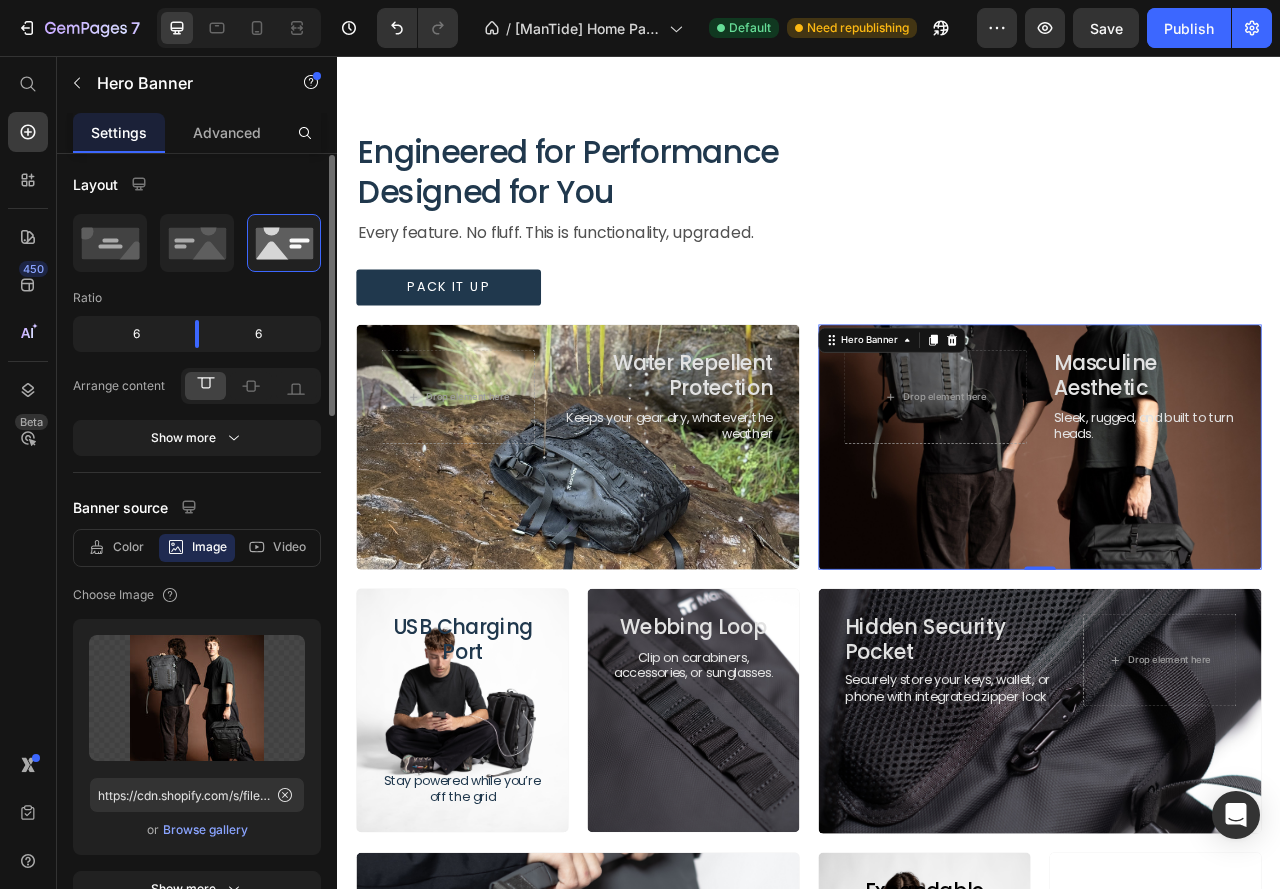 scroll, scrollTop: 0, scrollLeft: 0, axis: both 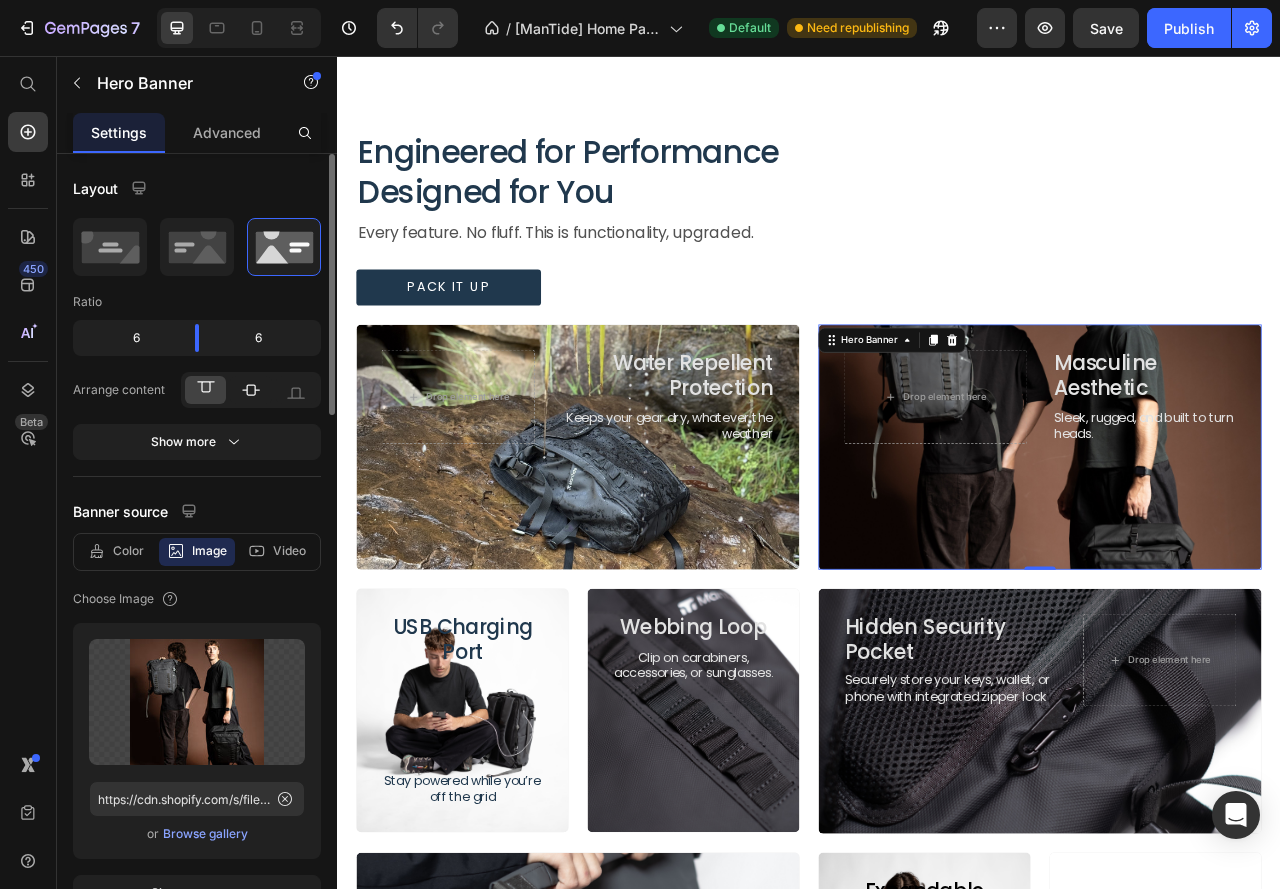 click 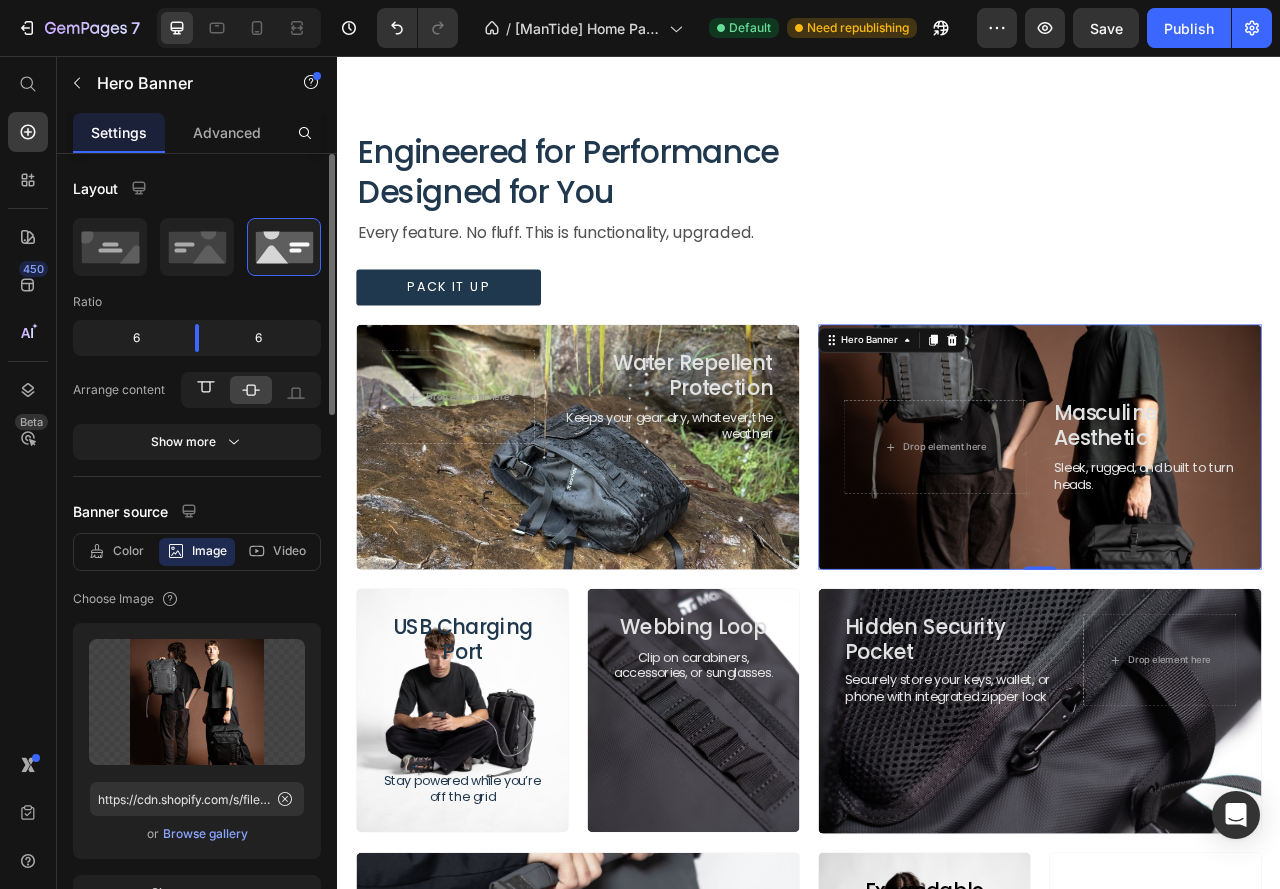 click 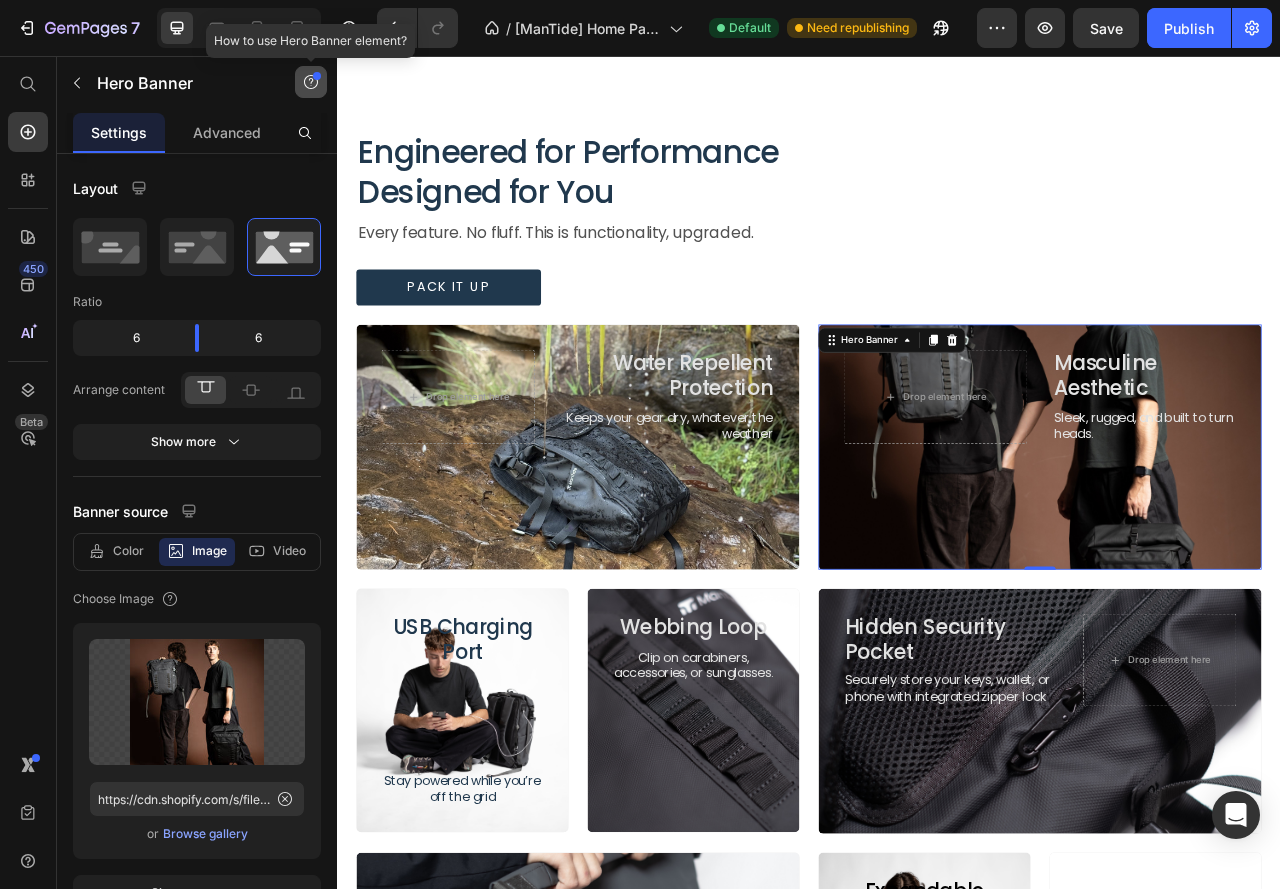 click 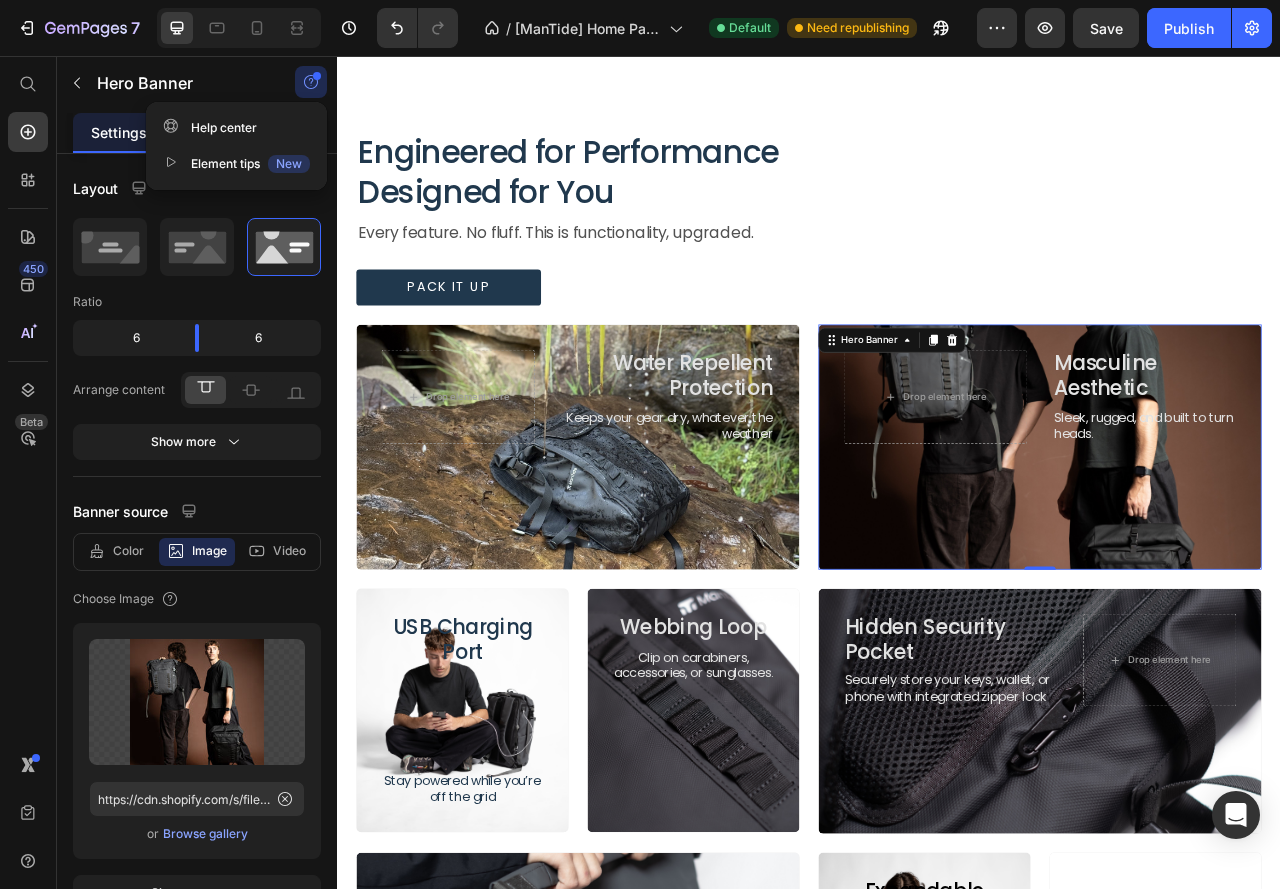 click 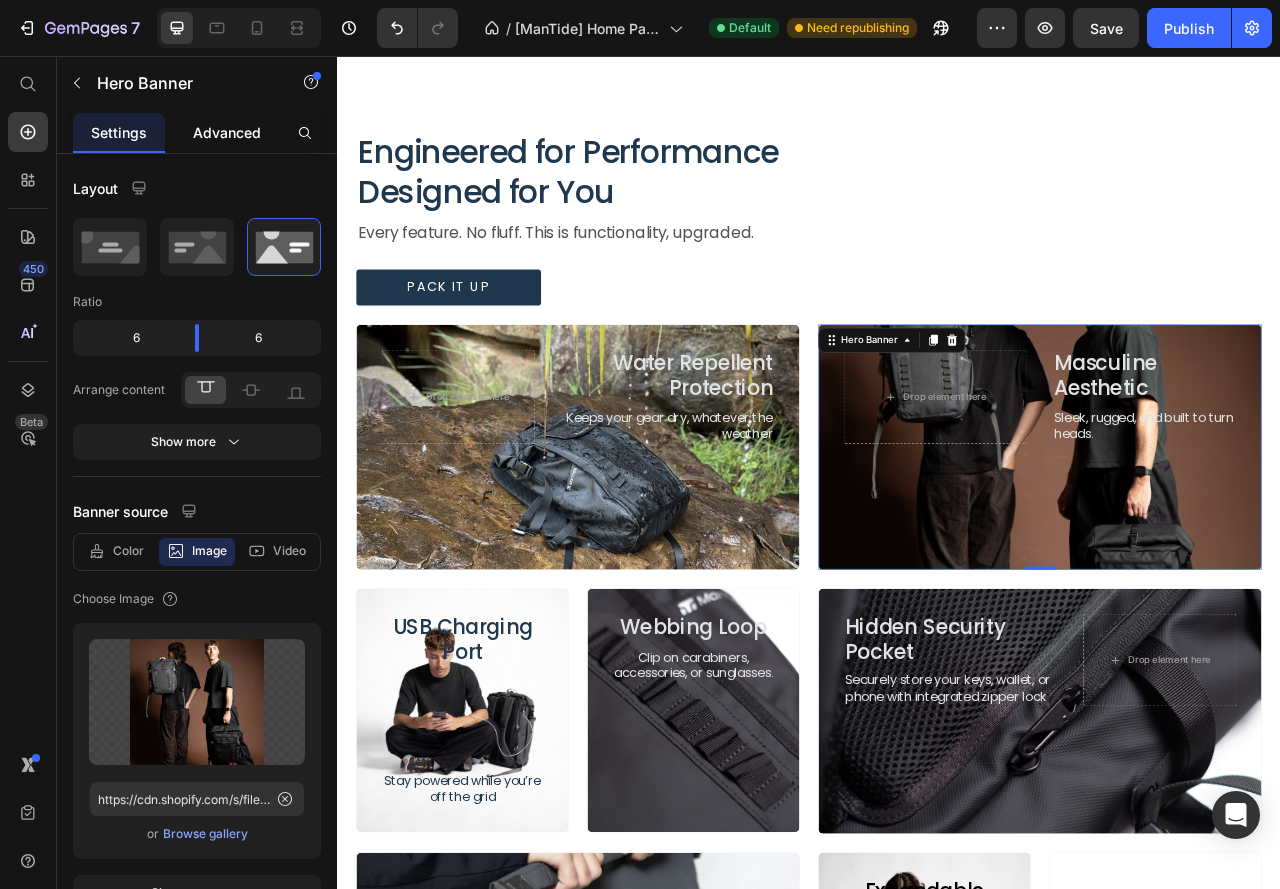 click on "Advanced" at bounding box center [227, 132] 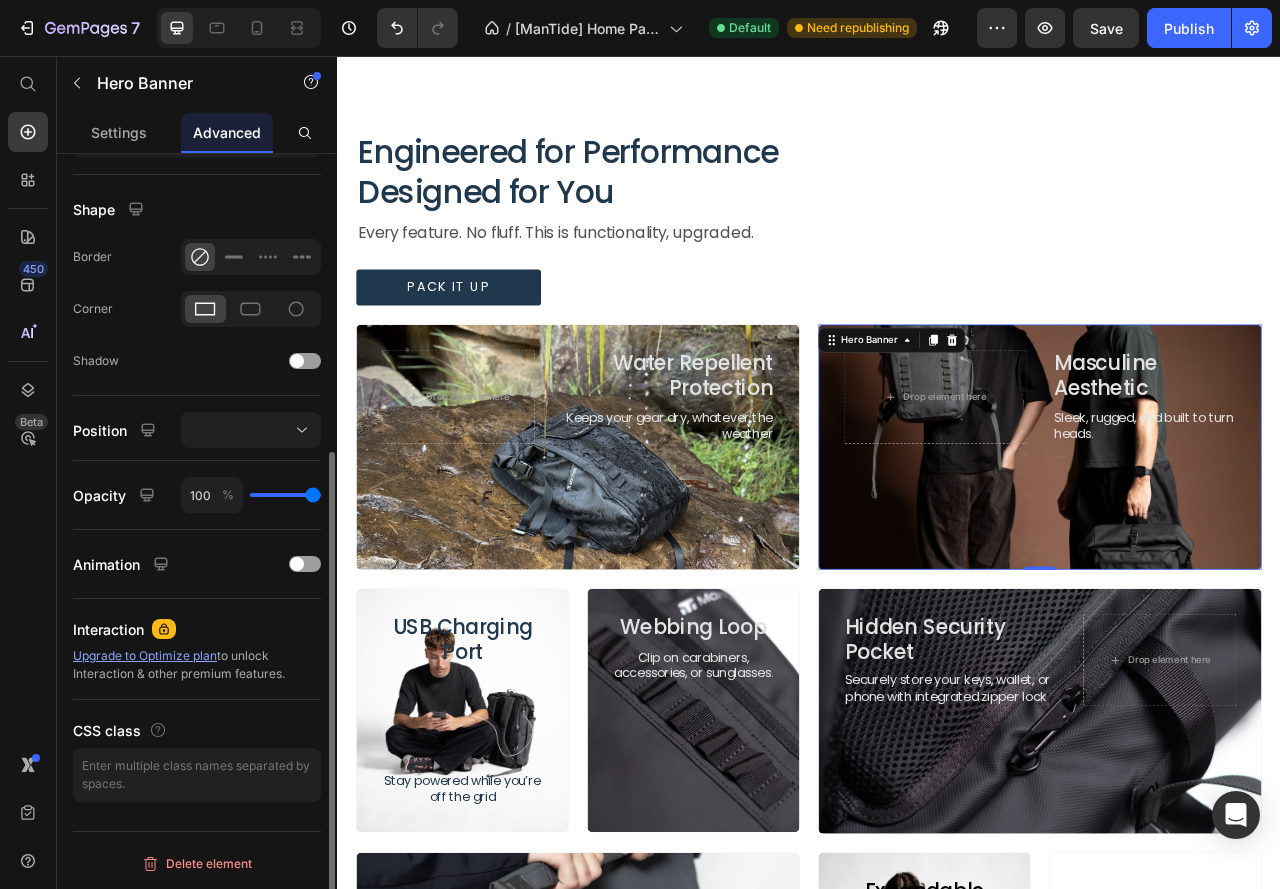 scroll, scrollTop: 0, scrollLeft: 0, axis: both 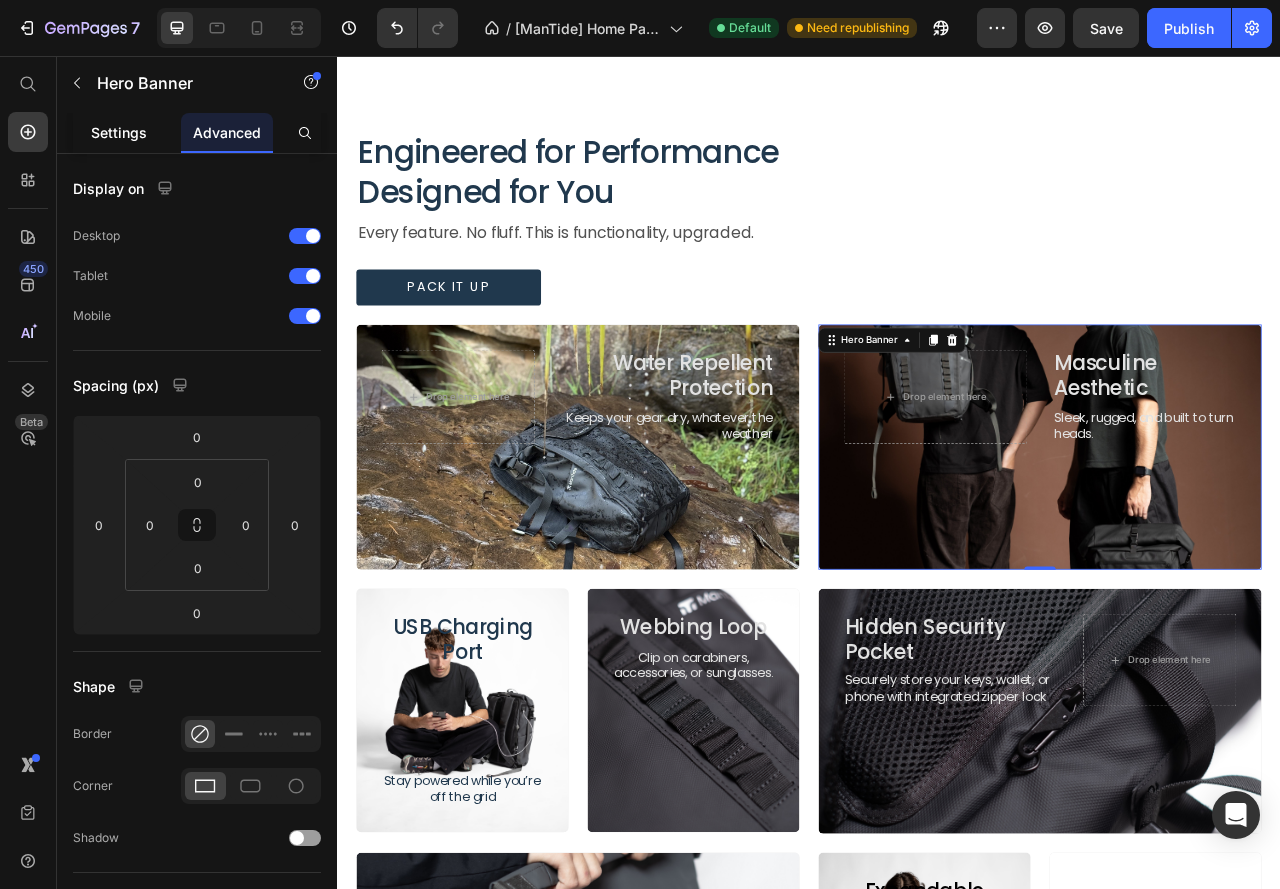 click on "Settings" at bounding box center (119, 132) 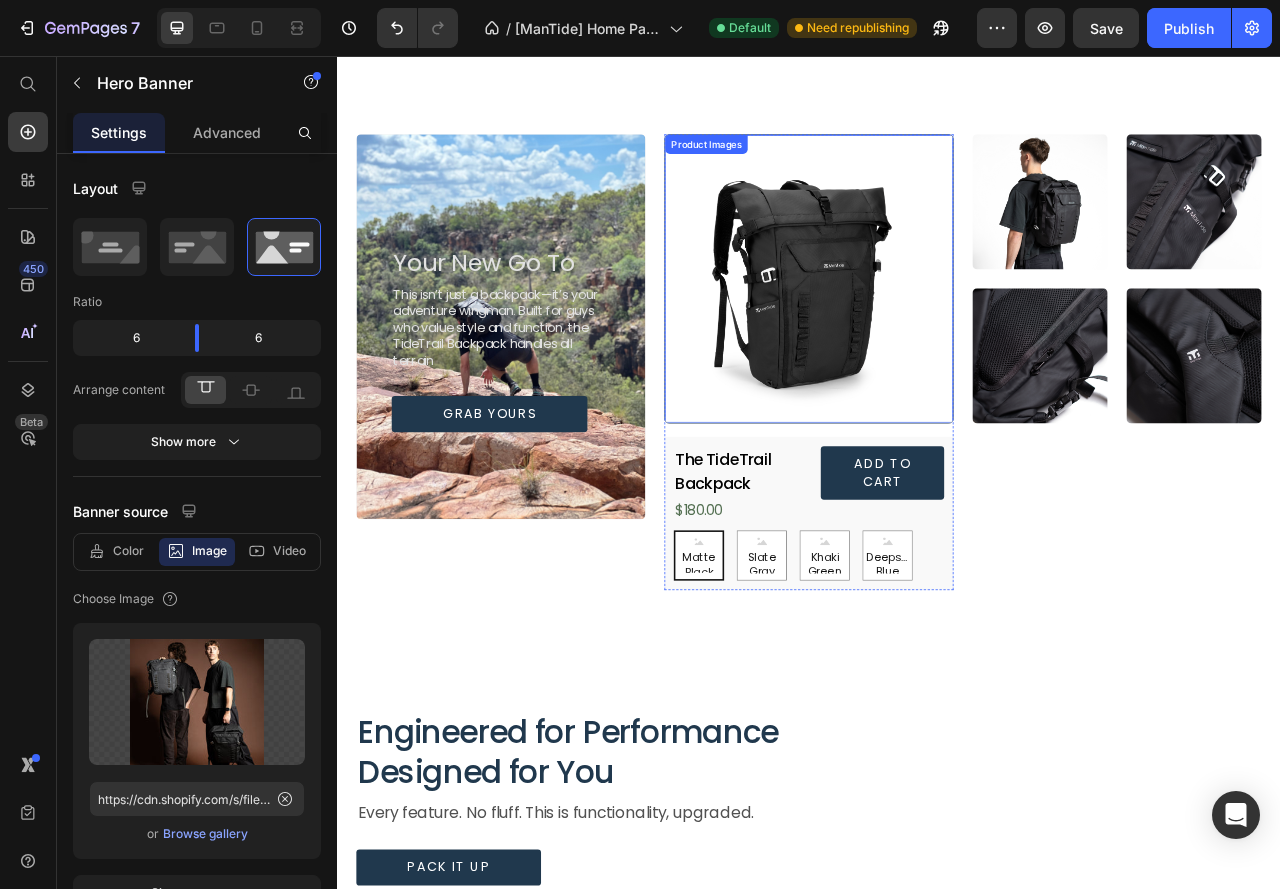 scroll, scrollTop: 500, scrollLeft: 0, axis: vertical 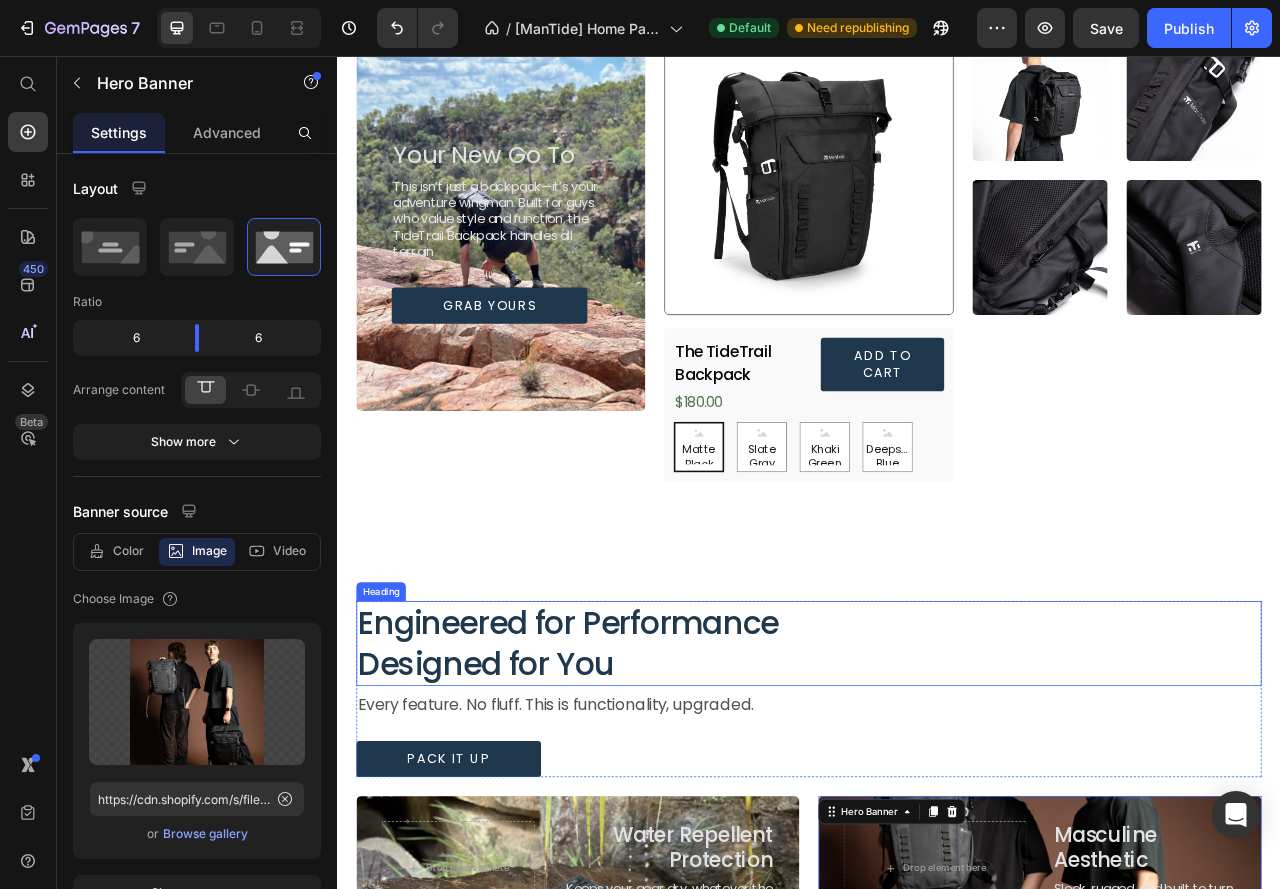 click on "Engineered for Performance Designed for You" at bounding box center [641, 803] 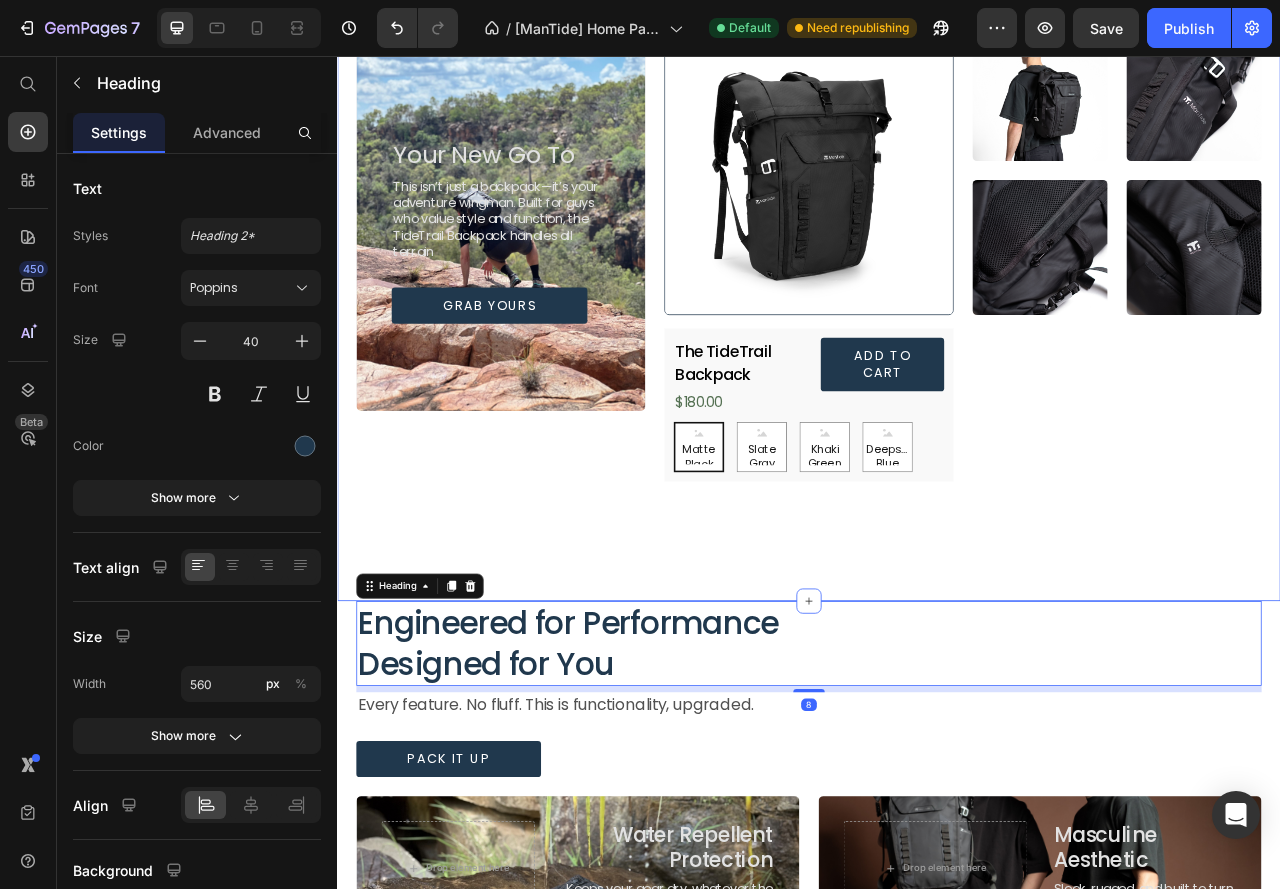 drag, startPoint x: 928, startPoint y: 749, endPoint x: 918, endPoint y: 612, distance: 137.36447 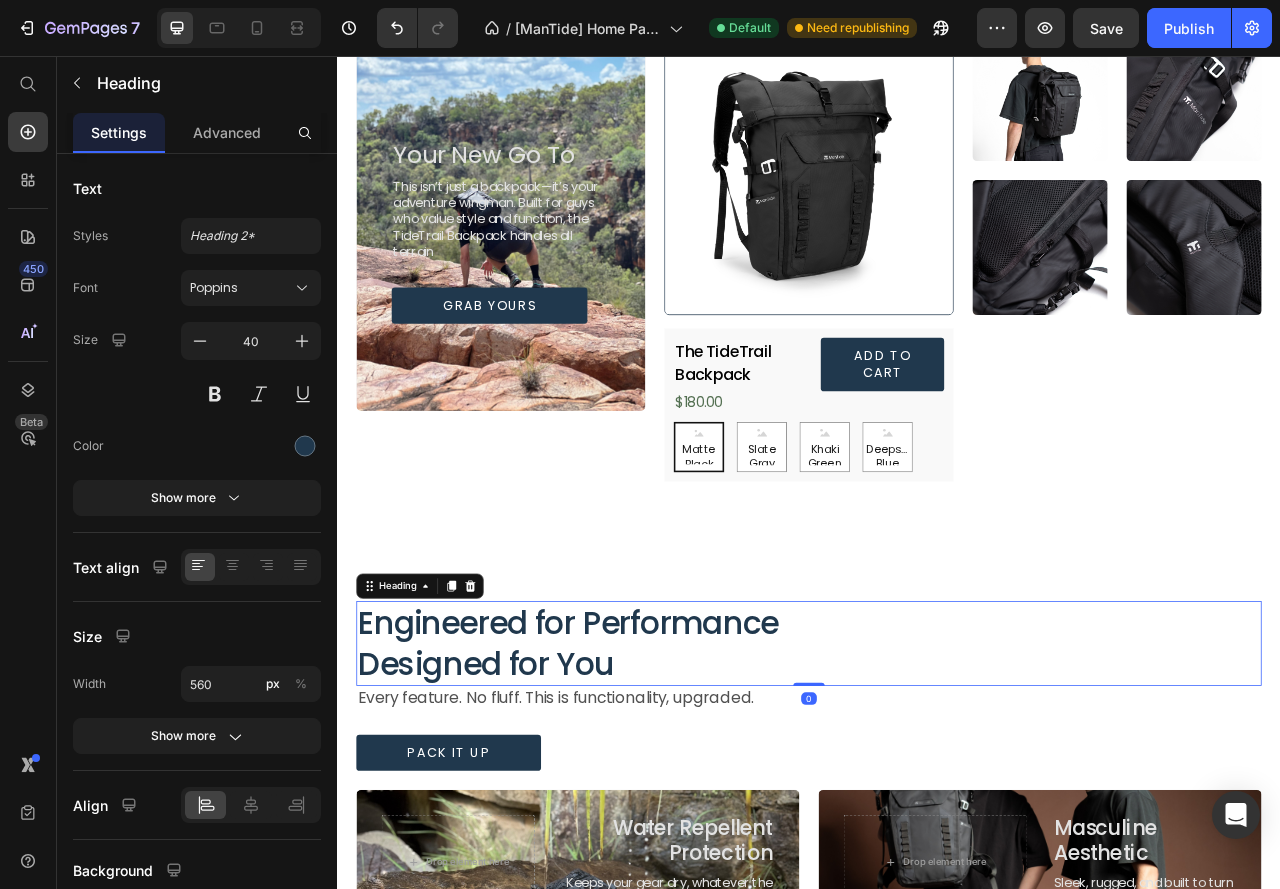 drag, startPoint x: 936, startPoint y: 858, endPoint x: 919, endPoint y: 750, distance: 109.32977 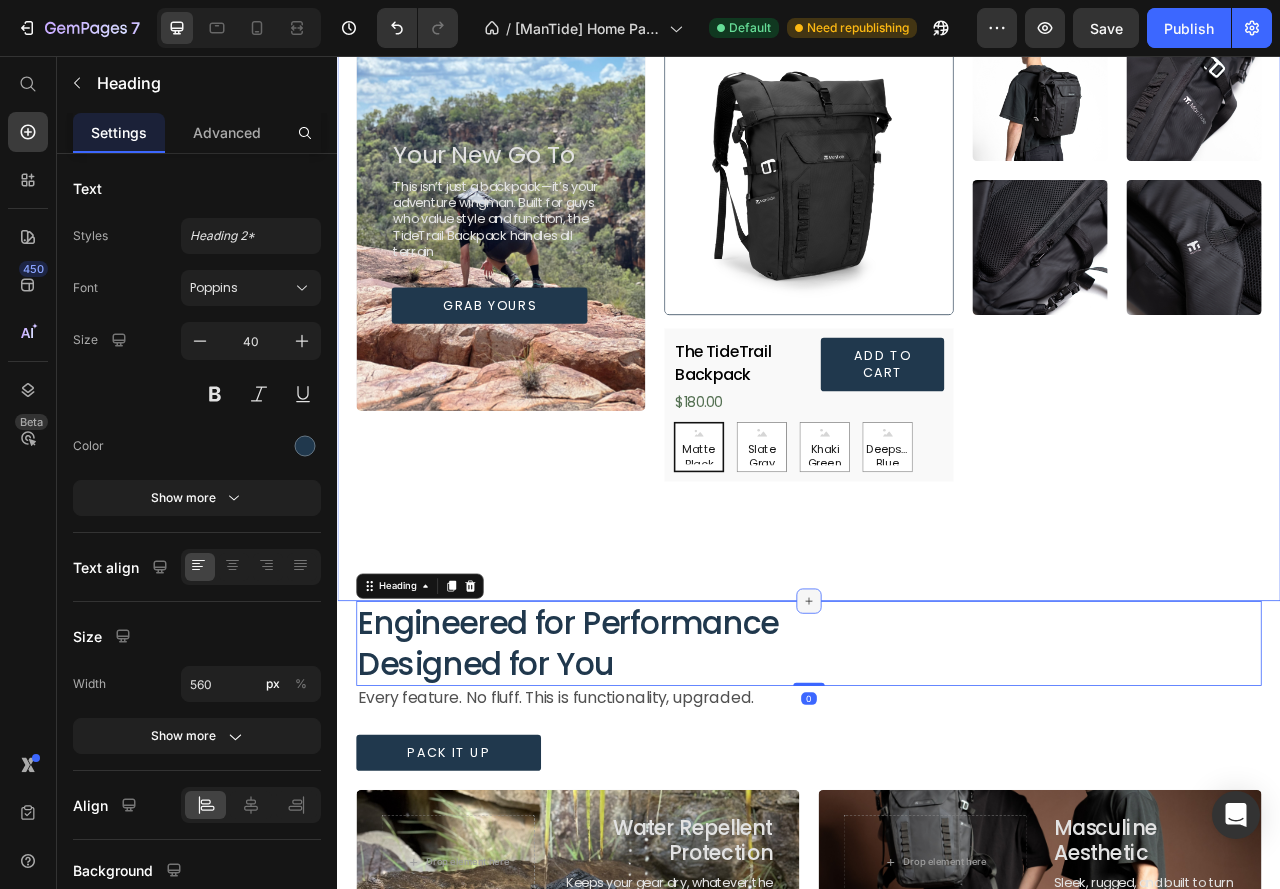 click at bounding box center [937, 749] 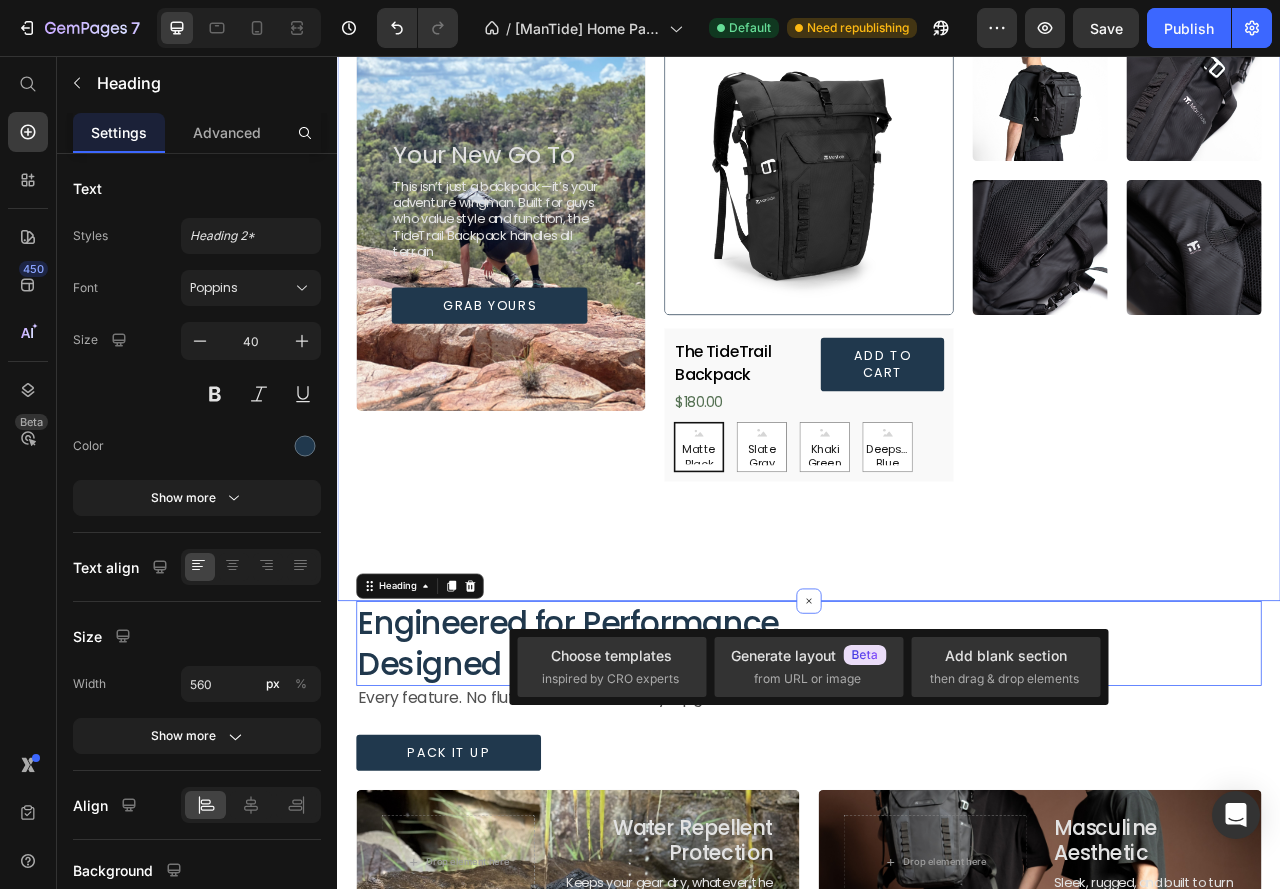 click on "Your New Go To Heading This isn’t just a backpack—it’s your adventure wingman. Built for guys who value style and function, the TideTrail Backpack handles all terrain Text Block Grab Yours Button Hero Banner Product Images The TideTrail Backpack Product Title $180.00 Product Price Add to cart Add to Cart Row Matte Black Matte Black Matte Black Slate Gray Slate Gray Slate Gray Khaki Green Khaki Green Khaki Green Deepsea Blue Deepsea Blue Deepsea Blue Product Variants & Swatches Row Product Image Image Image Image Row Row Section 2" at bounding box center (937, 307) 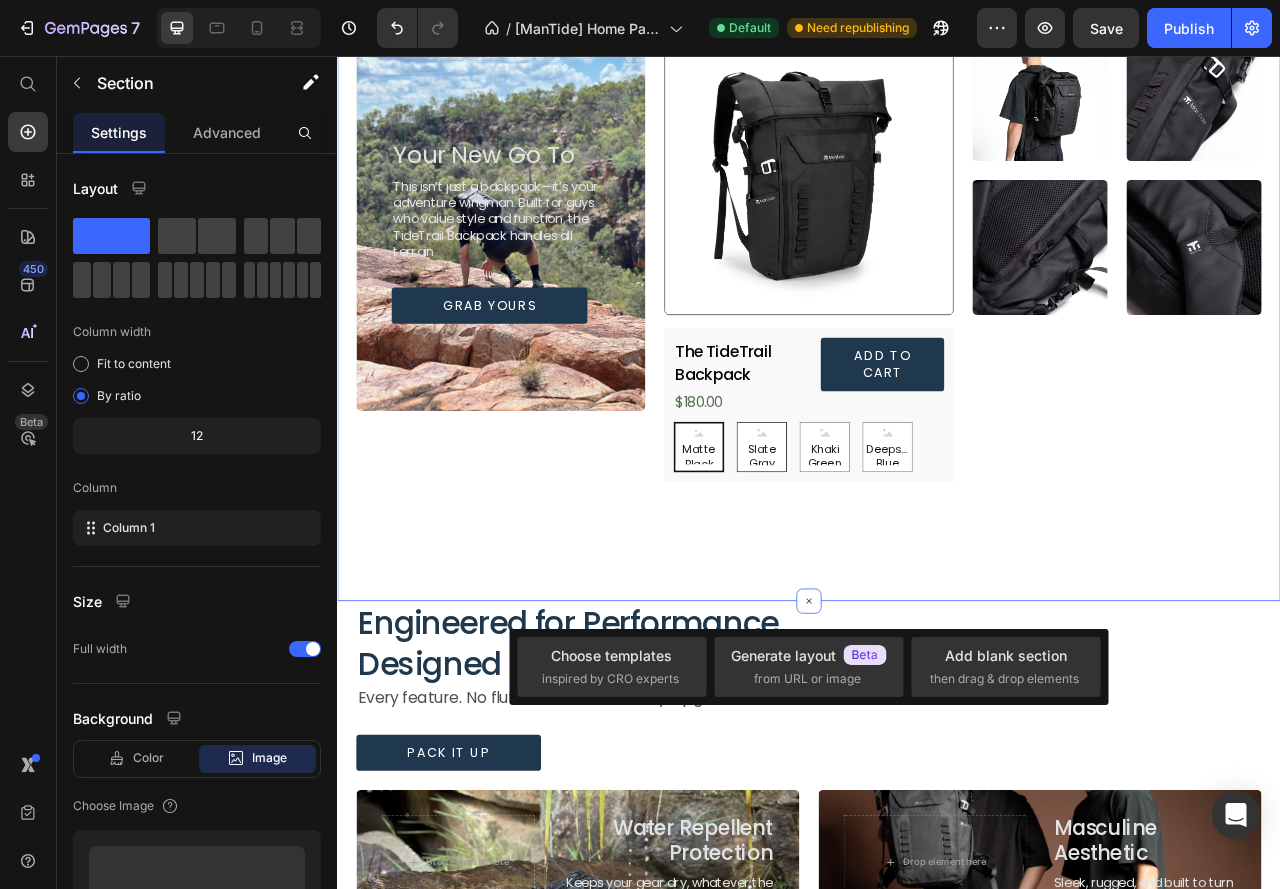 click on "Slate Gray" at bounding box center (877, 553) 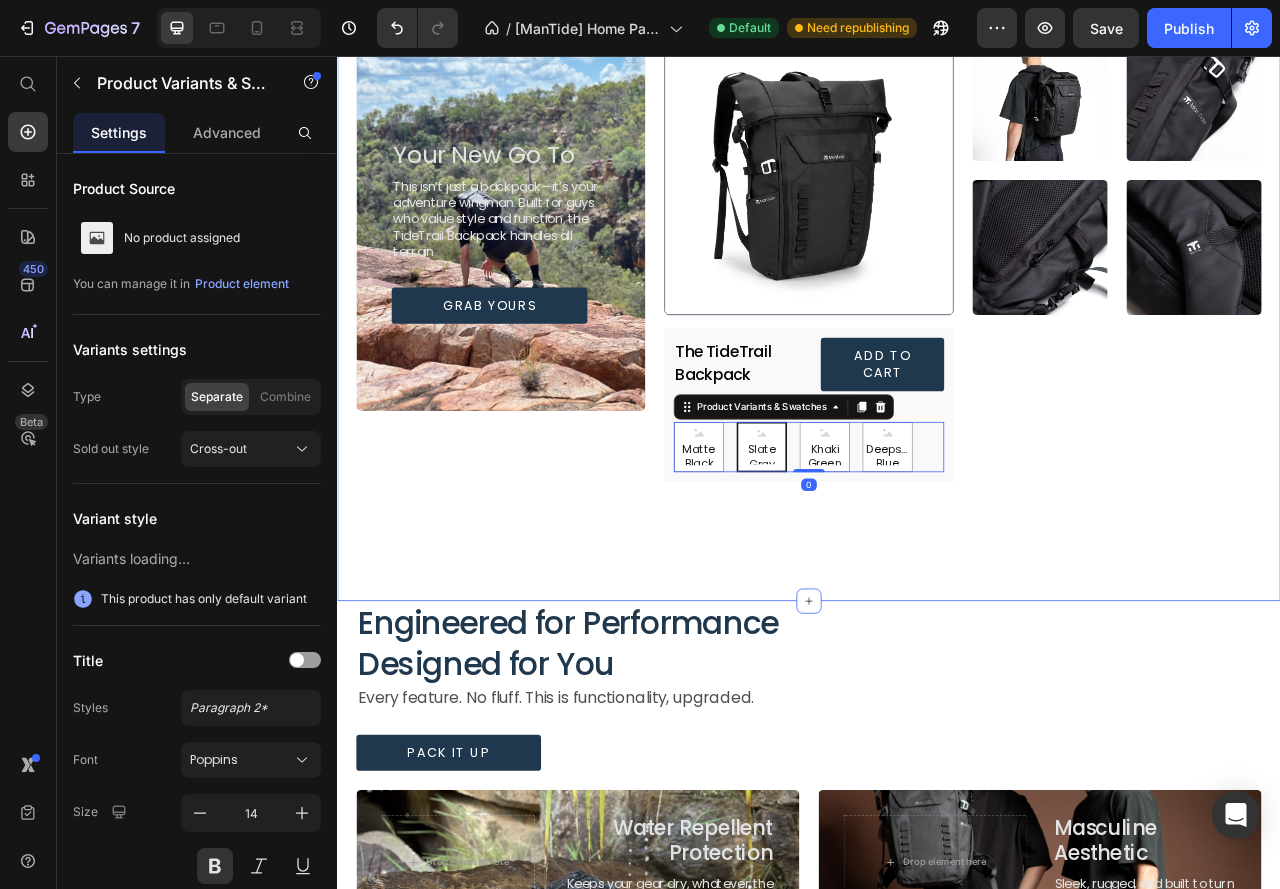 click on "Your New Go To Heading This isn’t just a backpack—it’s your adventure wingman. Built for guys who value style and function, the TideTrail Backpack handles all terrain Text Block Grab Yours Button Hero Banner Product Images The TideTrail Backpack Product Title $180.00 Product Price Add to cart Add to Cart Row Matte Black Matte Black Matte Black Slate Gray Slate Gray Slate Gray Khaki Green Khaki Green Khaki Green Deepsea Blue Deepsea Blue Deepsea Blue Product Variants & Swatches 0 Row Product Image Image Image Image Row Row Section 2" at bounding box center (937, 307) 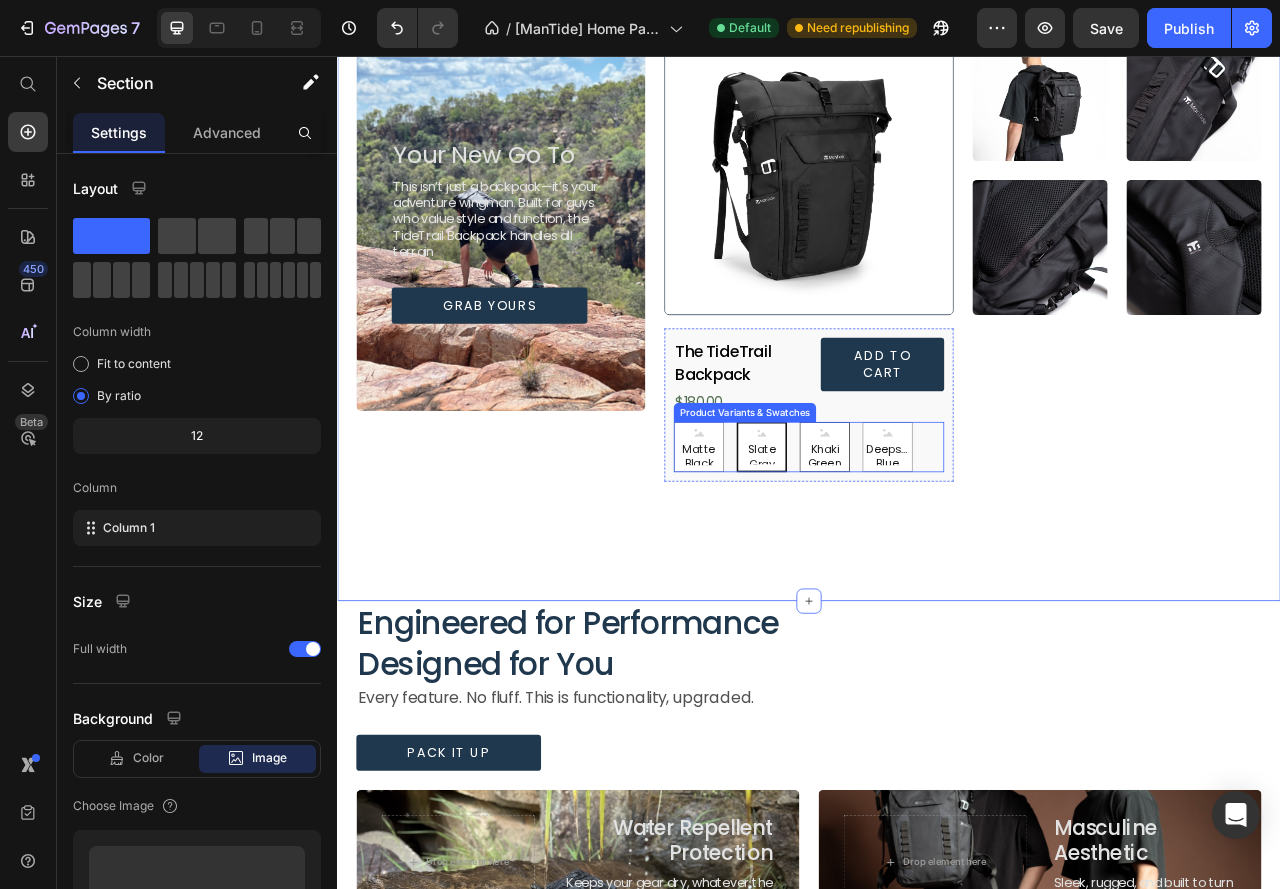 click on "Khaki Green" at bounding box center [957, 553] 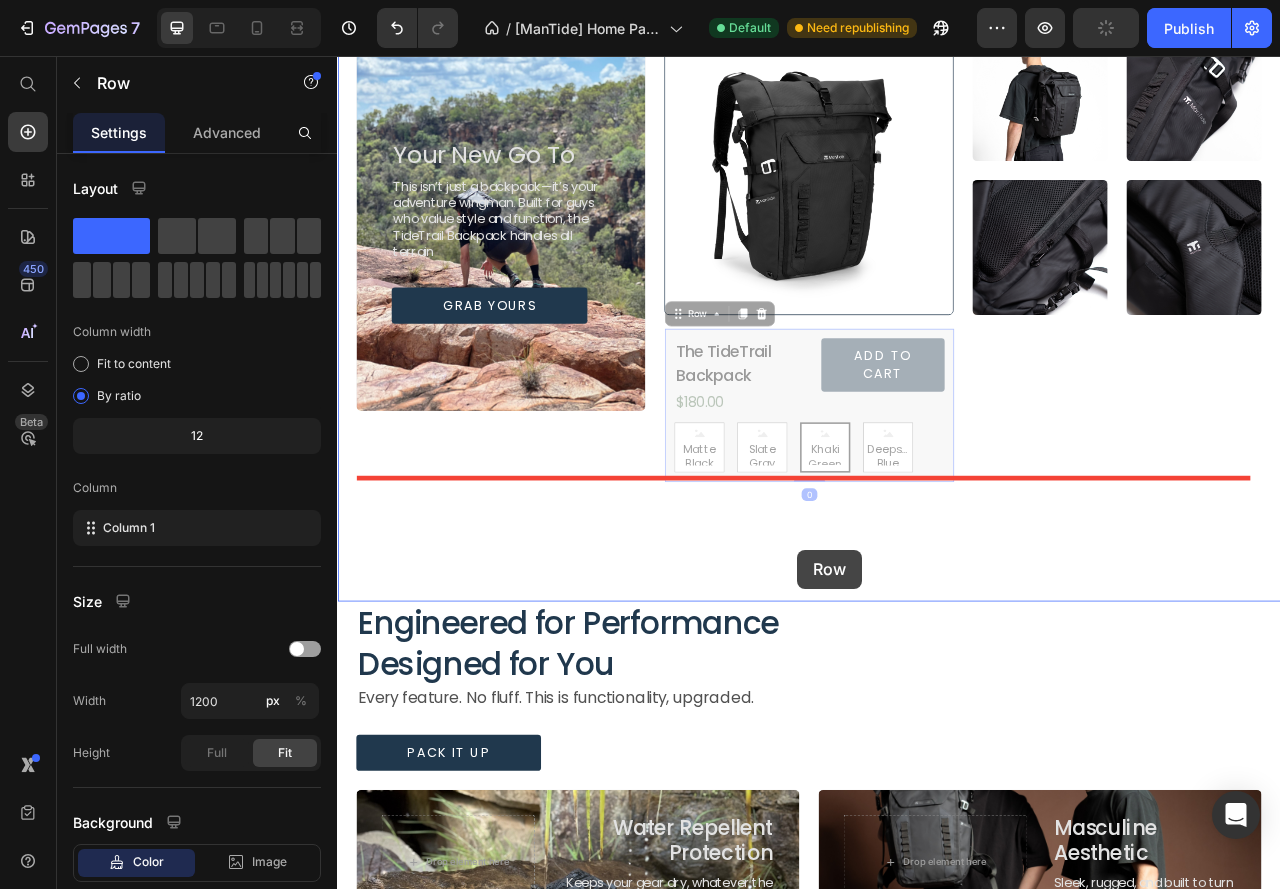 drag, startPoint x: 923, startPoint y: 580, endPoint x: 923, endPoint y: 684, distance: 104 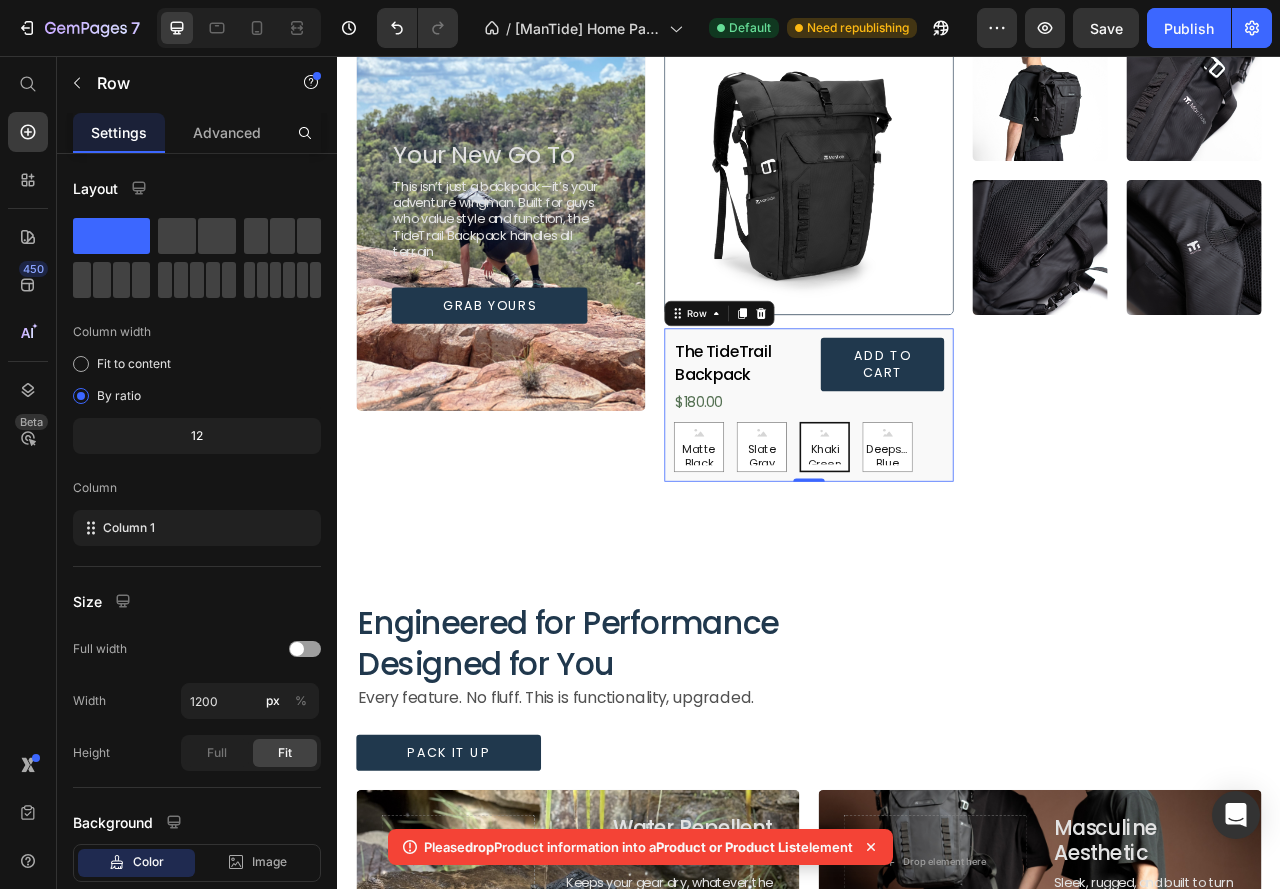click 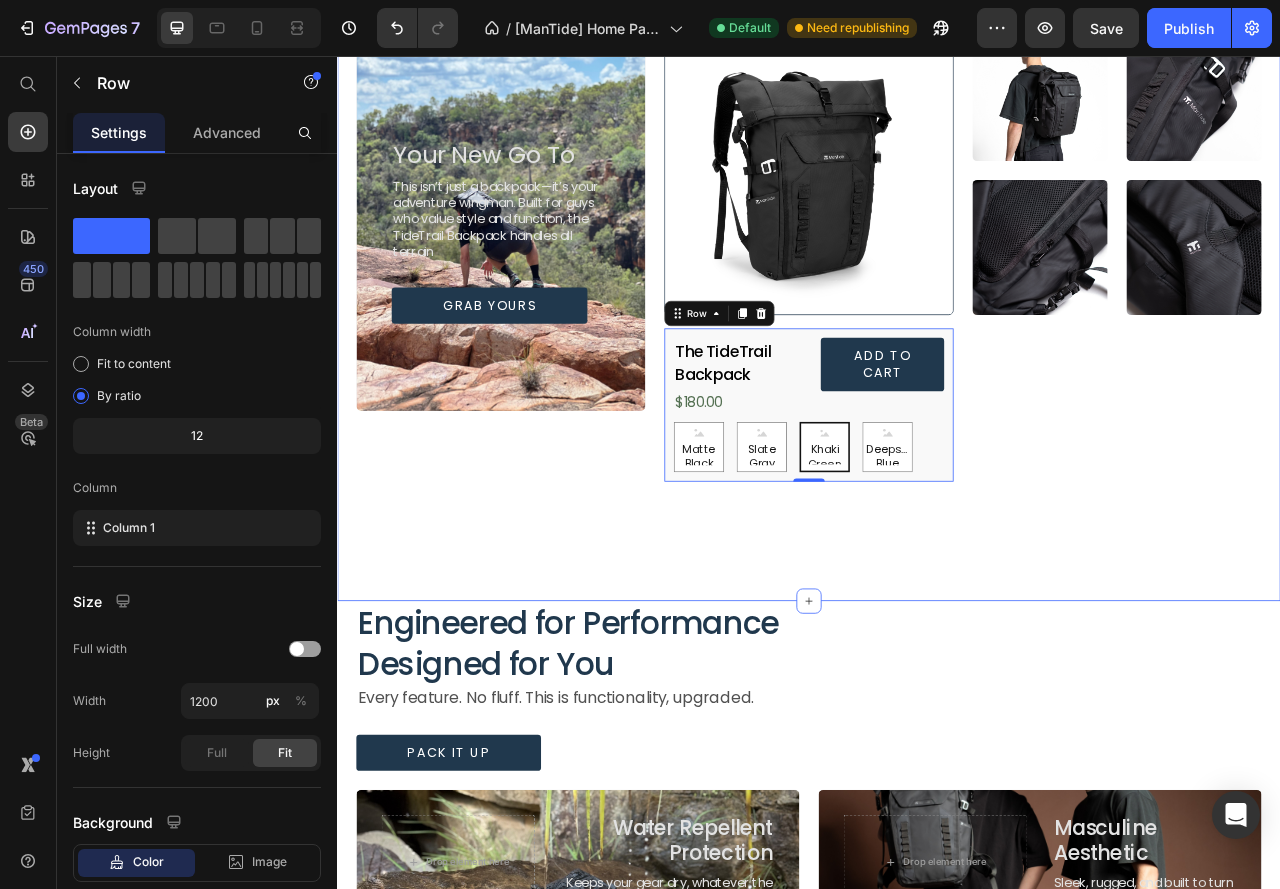 click on "Your New Go To Heading This isn’t just a backpack—it’s your adventure wingman. Built for guys who value style and function, the TideTrail Backpack handles all terrain Text Block Grab Yours Button Hero Banner Product Images The TideTrail Backpack Product Title $180.00 Product Price Add to cart Add to Cart Row Matte Black Matte Black Matte Black Slate Gray Slate Gray Slate Gray Khaki Green Khaki Green Khaki Green Deepsea Blue Deepsea Blue Deepsea Blue Product Variants & Swatches Row 0 Product Image Image Image Image Row Row Section 2" at bounding box center (937, 307) 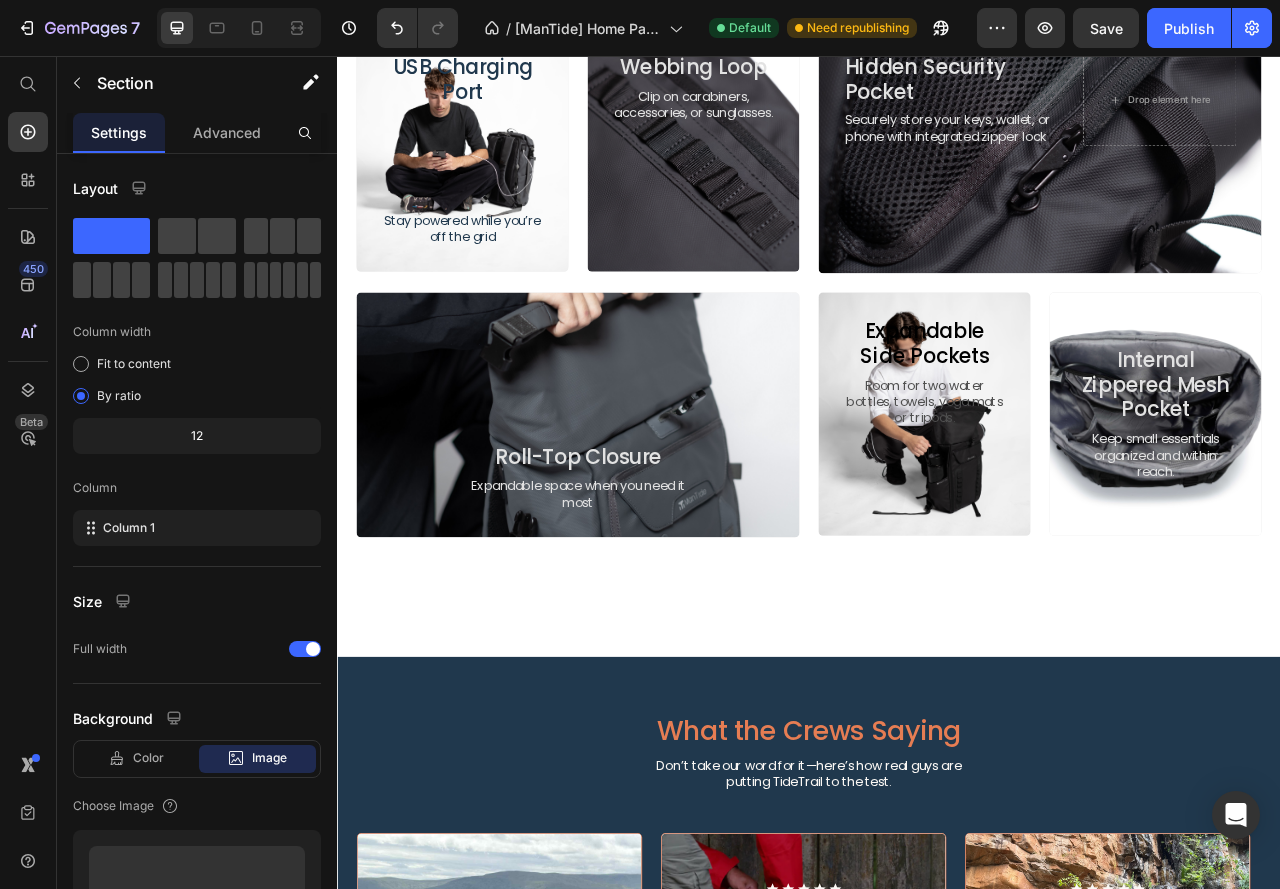 scroll, scrollTop: 1200, scrollLeft: 0, axis: vertical 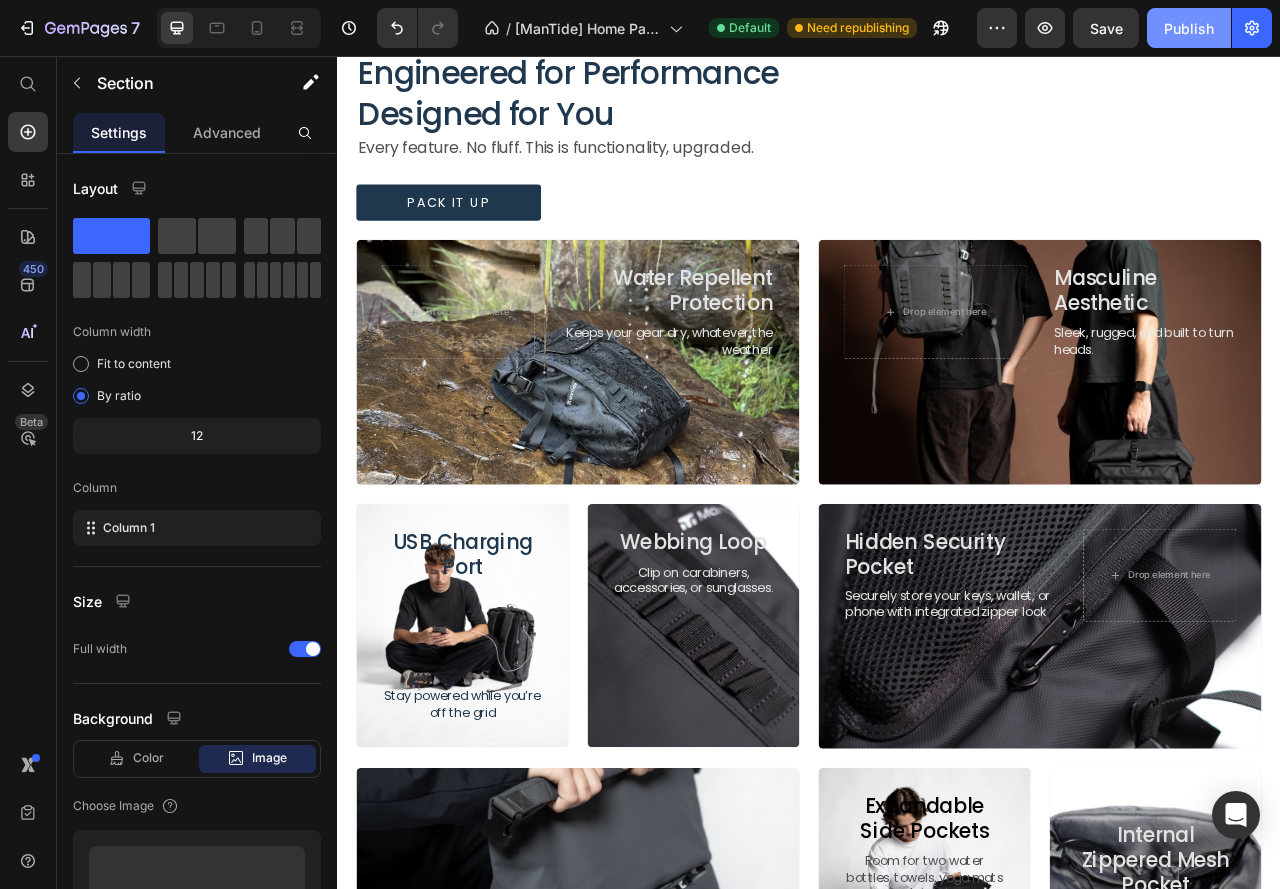 click on "Publish" at bounding box center [1189, 28] 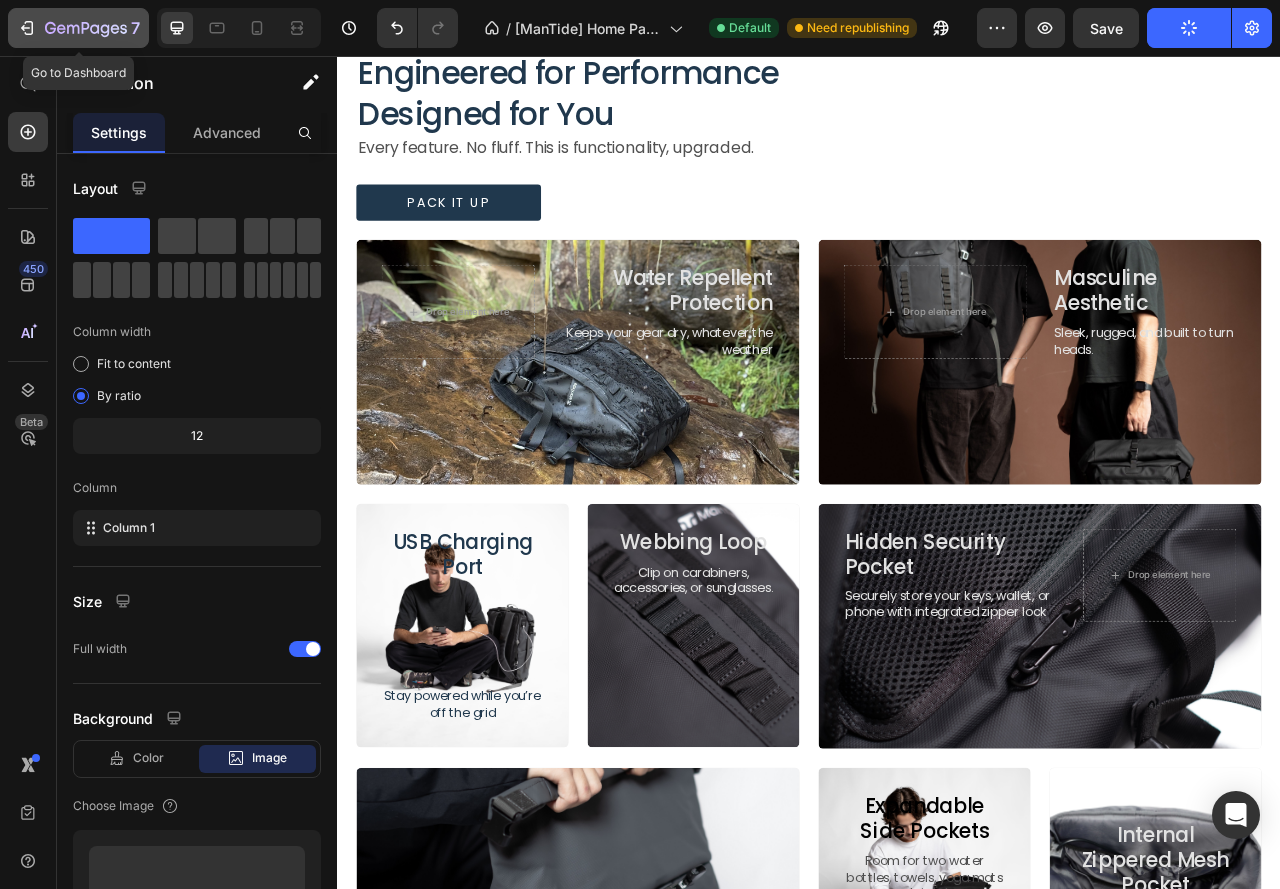 click 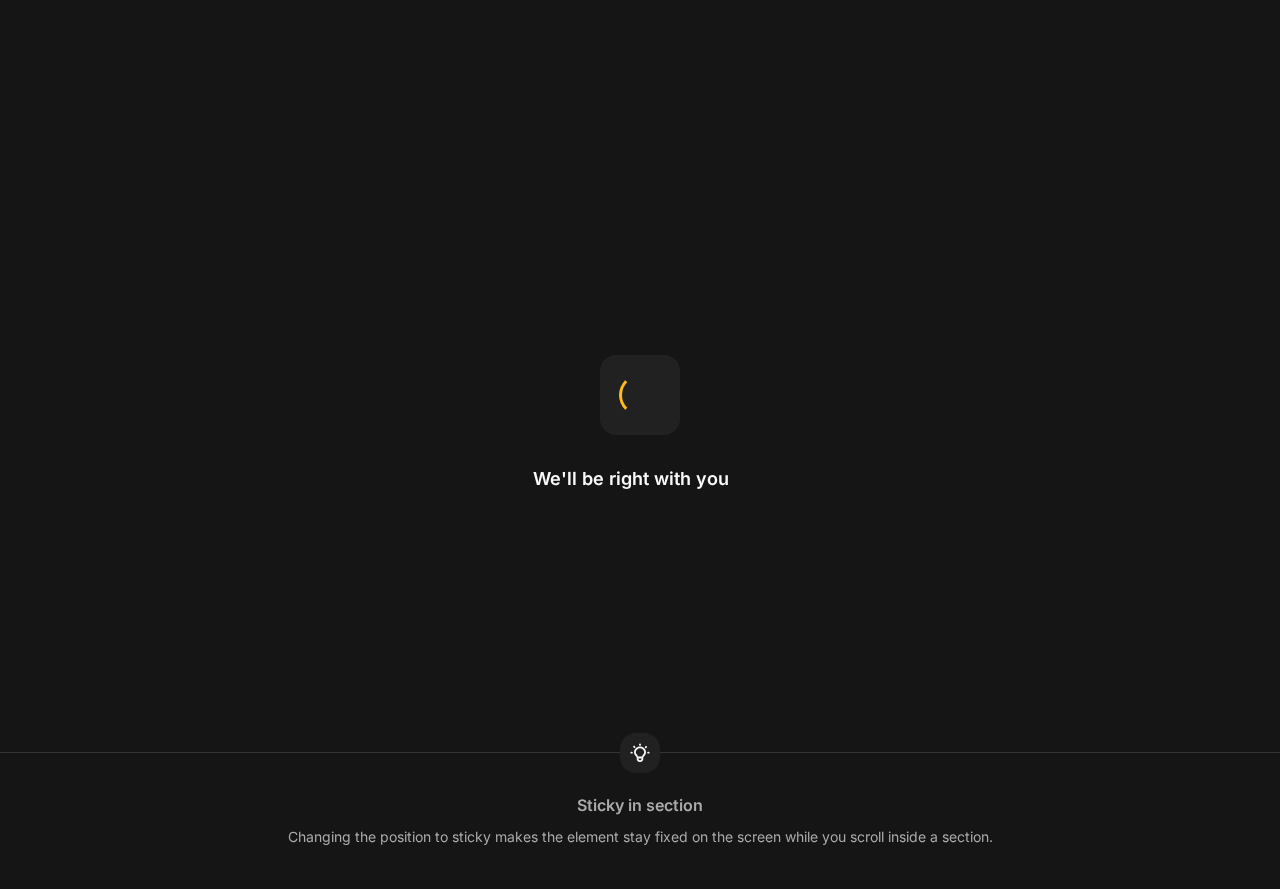 scroll, scrollTop: 0, scrollLeft: 0, axis: both 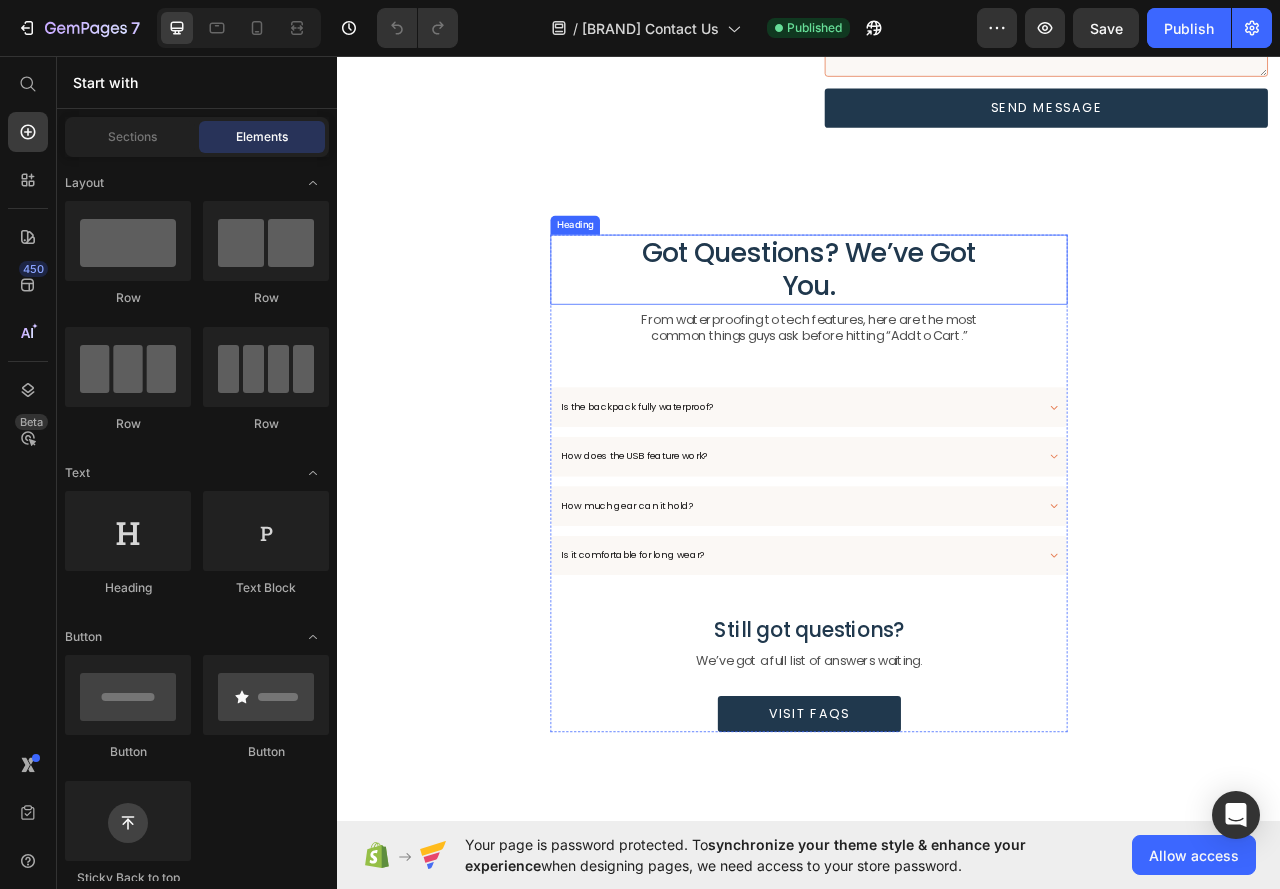 click on "Got Questions? We’ve Got You." at bounding box center [937, 328] 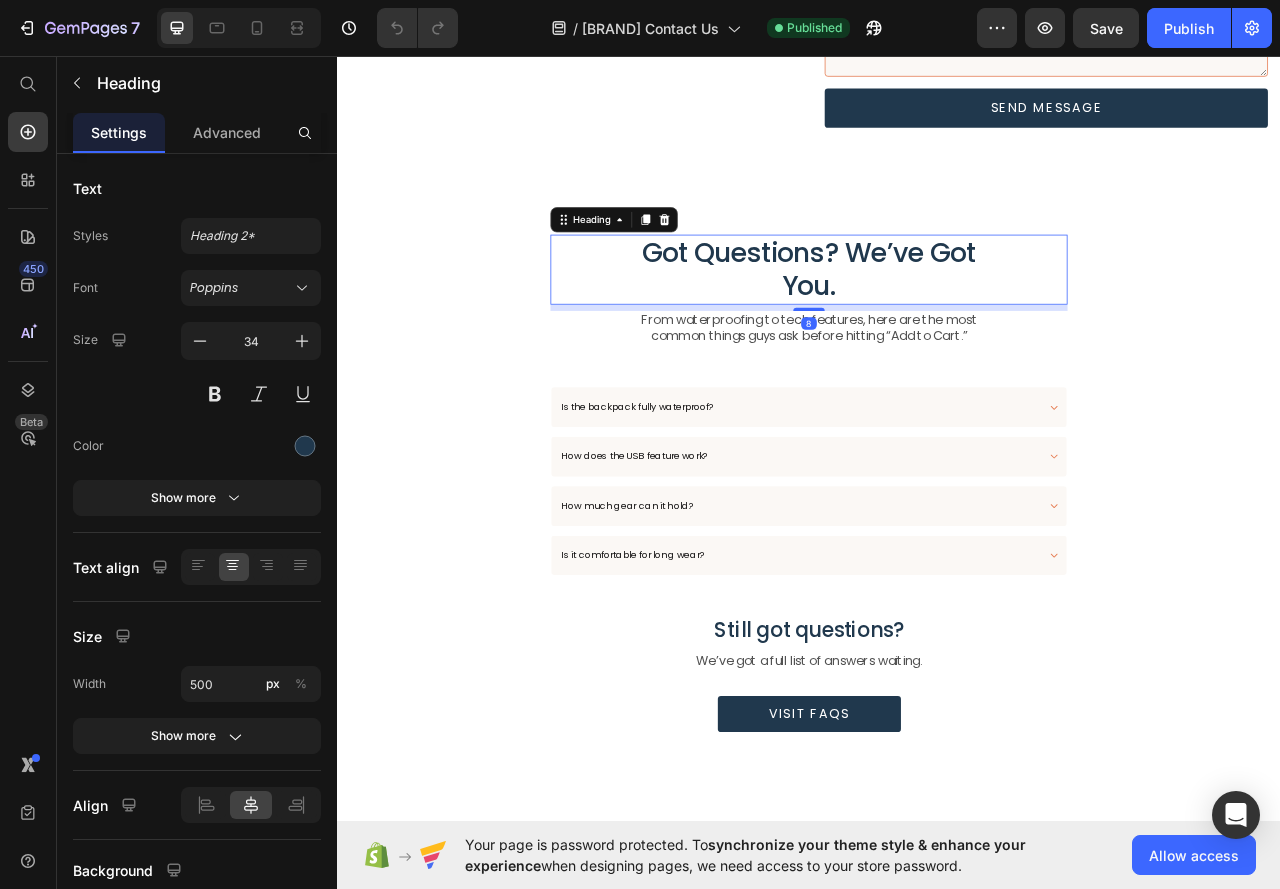 click on "Got Questions? We’ve Got You." at bounding box center (937, 328) 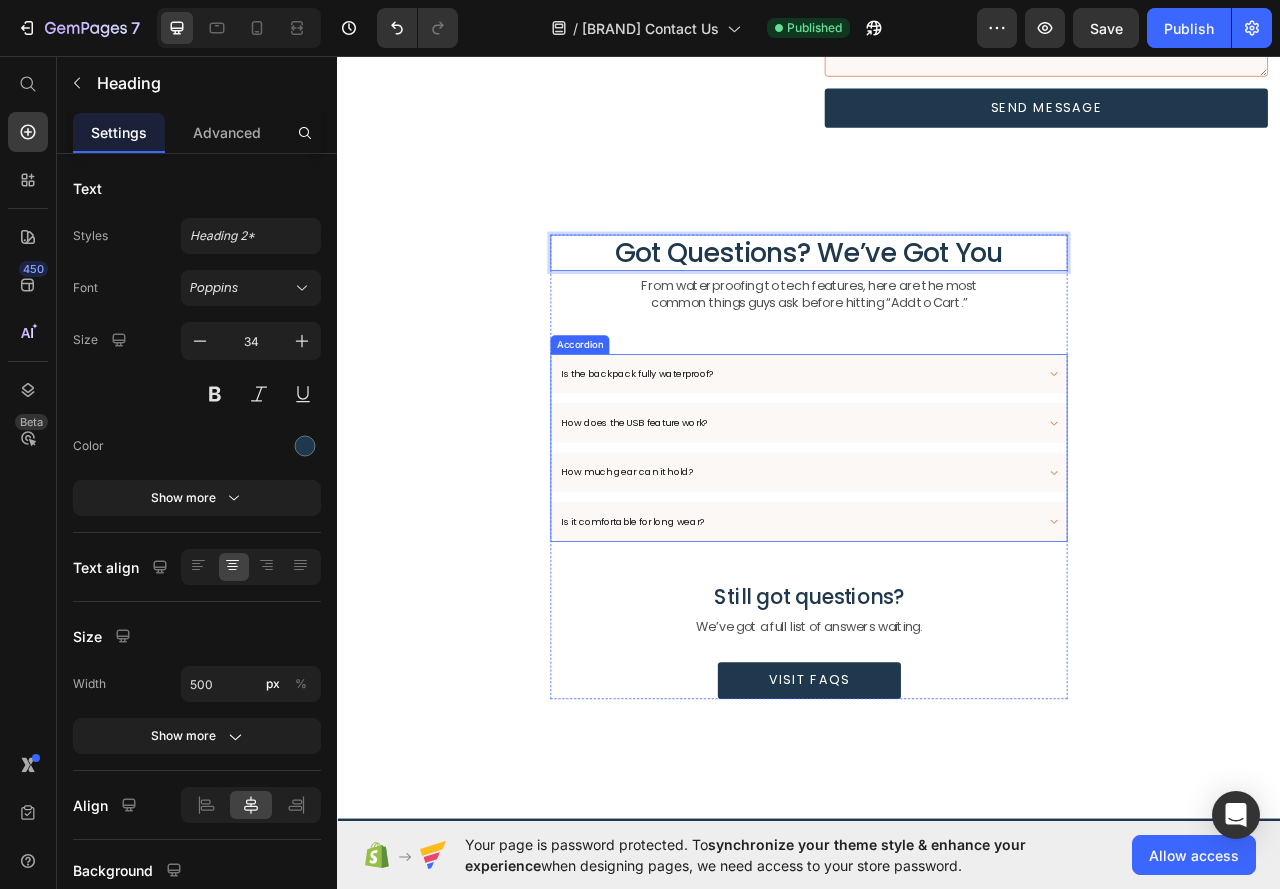 click on "How does the USB feature work?" at bounding box center [923, 523] 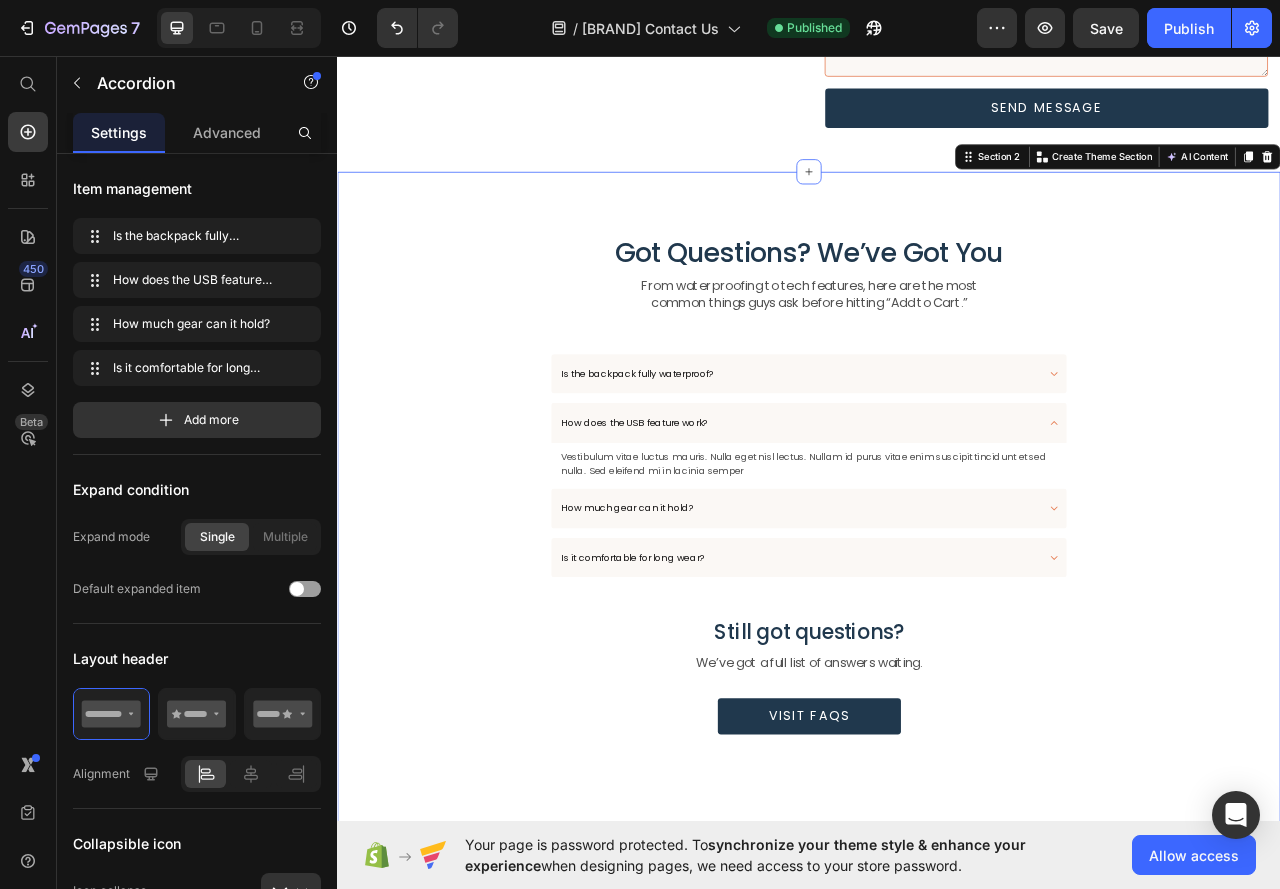 click on "Got Questions? We’ve Got You Heading From waterproofing to tech features, here are the most common things guys ask before hitting “Add to Cart.” Text Block
Is the backpack fully waterproof?
How does the USB feature work? Vestibulum vitae luctus mauris. Nulla eget nisl lectus. Nullam id purus vitae enim suscipit tincidunt et sed nulla. Sed eleifend mi in lacinia semper Text Block
How much gear can it hold?
Is it comfortable for long wear? Accordion Still got questions? Heading We’ve got a full list of answers waiting. Text Block Visit FAqs Button Row" at bounding box center (937, 602) 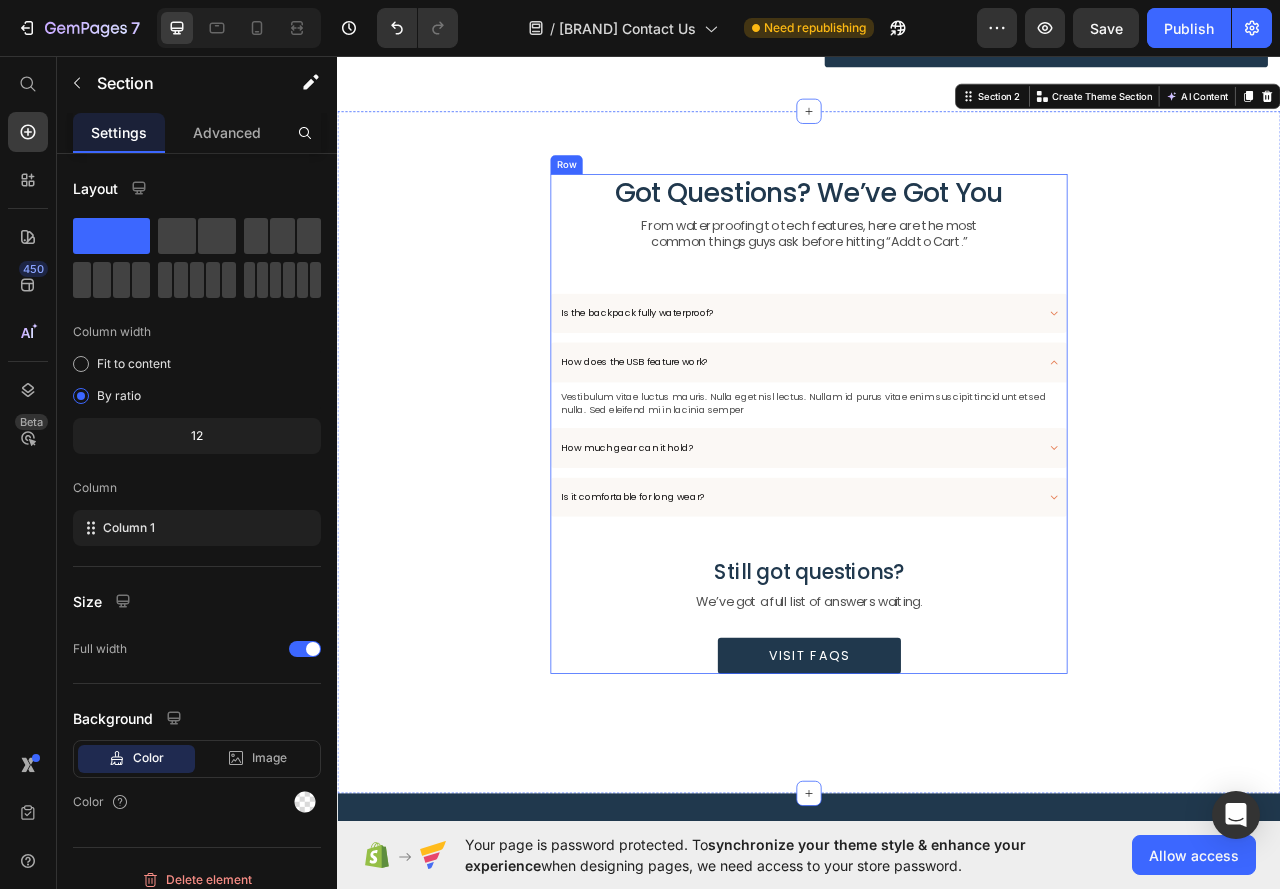 scroll, scrollTop: 400, scrollLeft: 0, axis: vertical 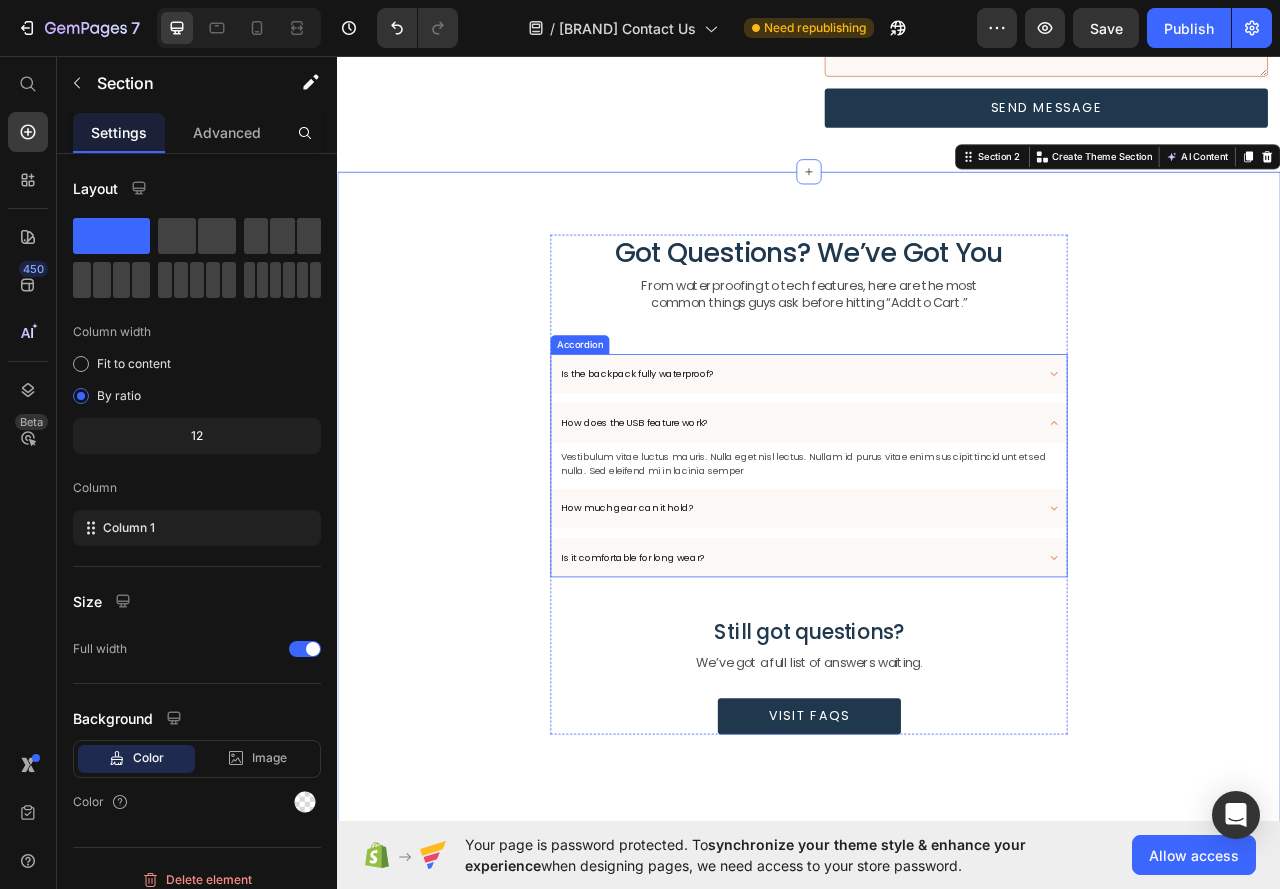 click on "Is the backpack fully waterproof?" at bounding box center [719, 461] 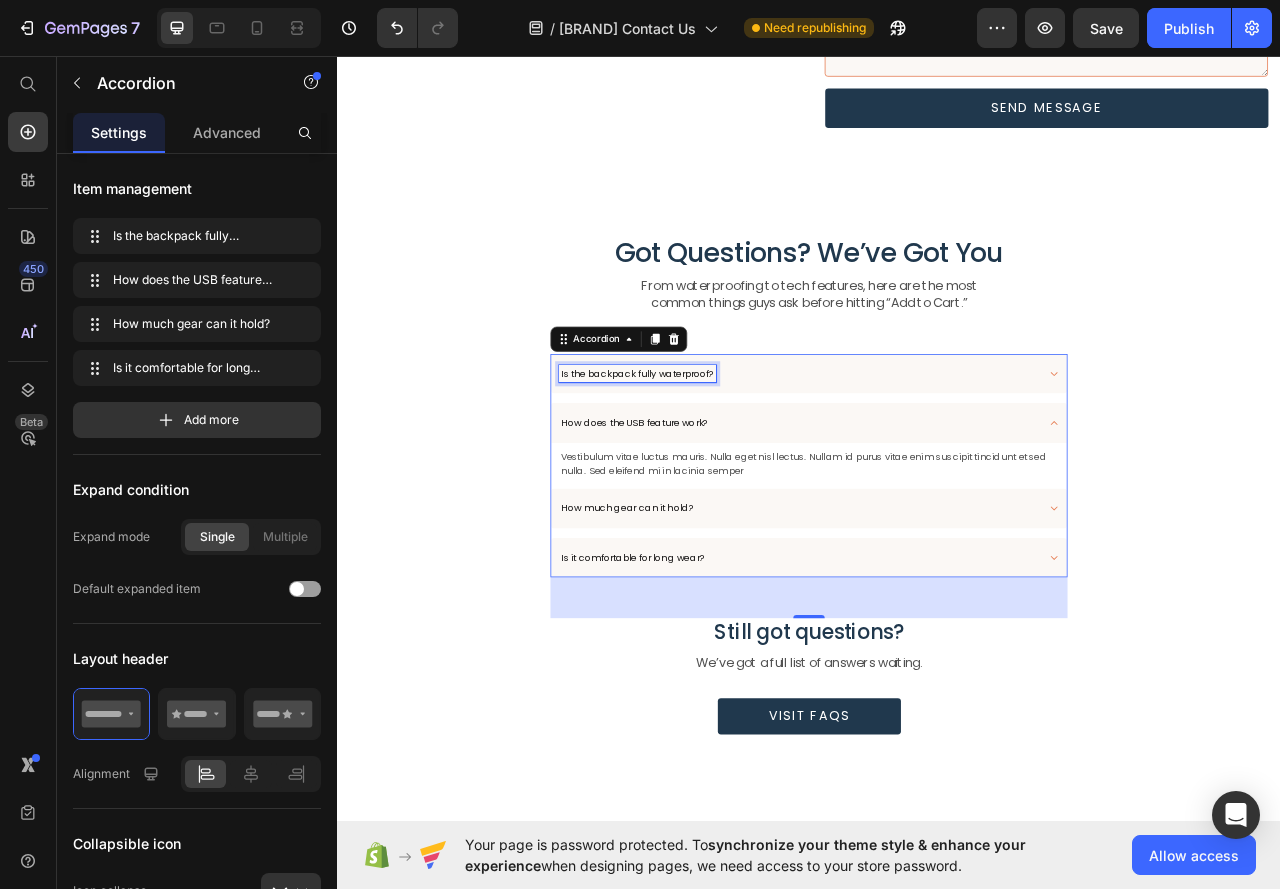 click on "Is the backpack fully waterproof?" at bounding box center (719, 461) 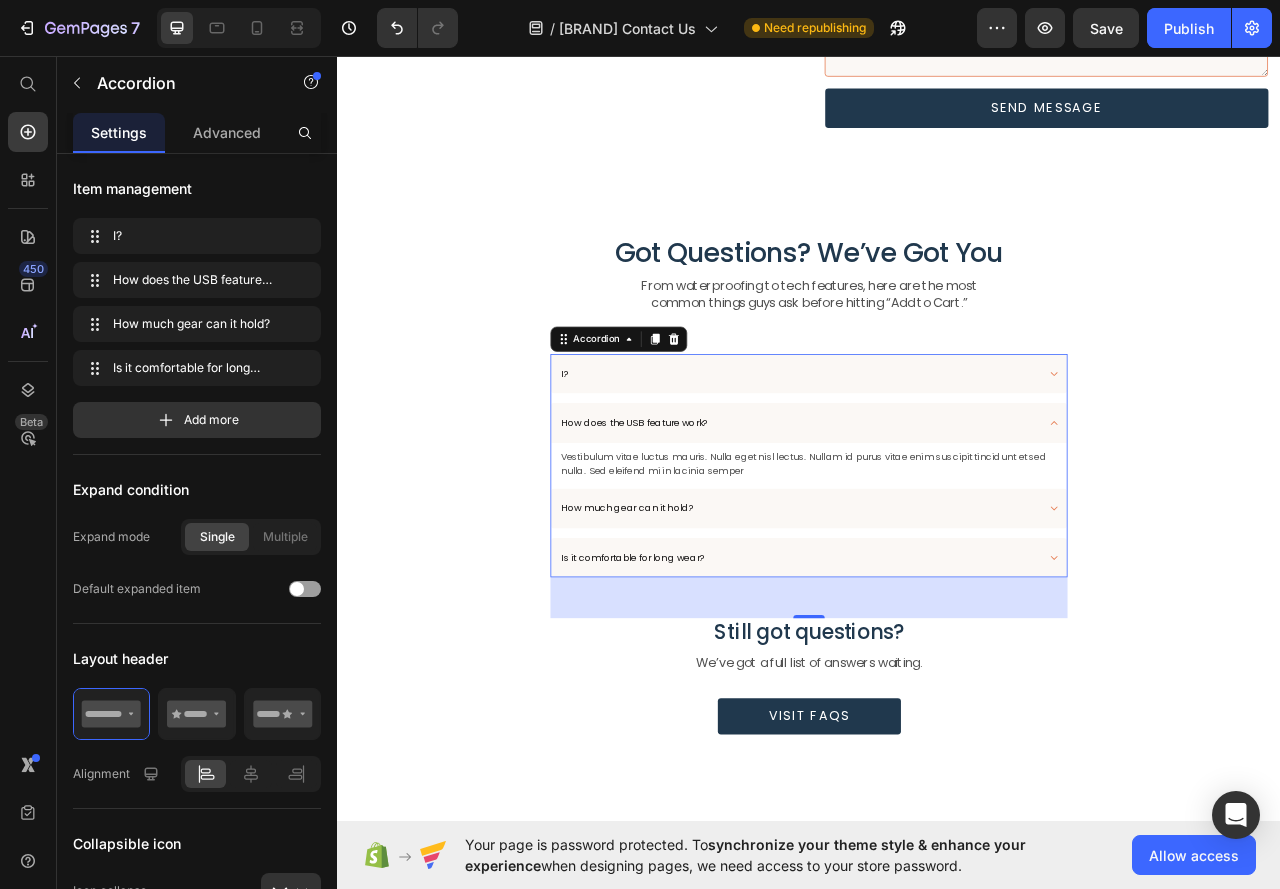 click on "I?" at bounding box center (627, 461) 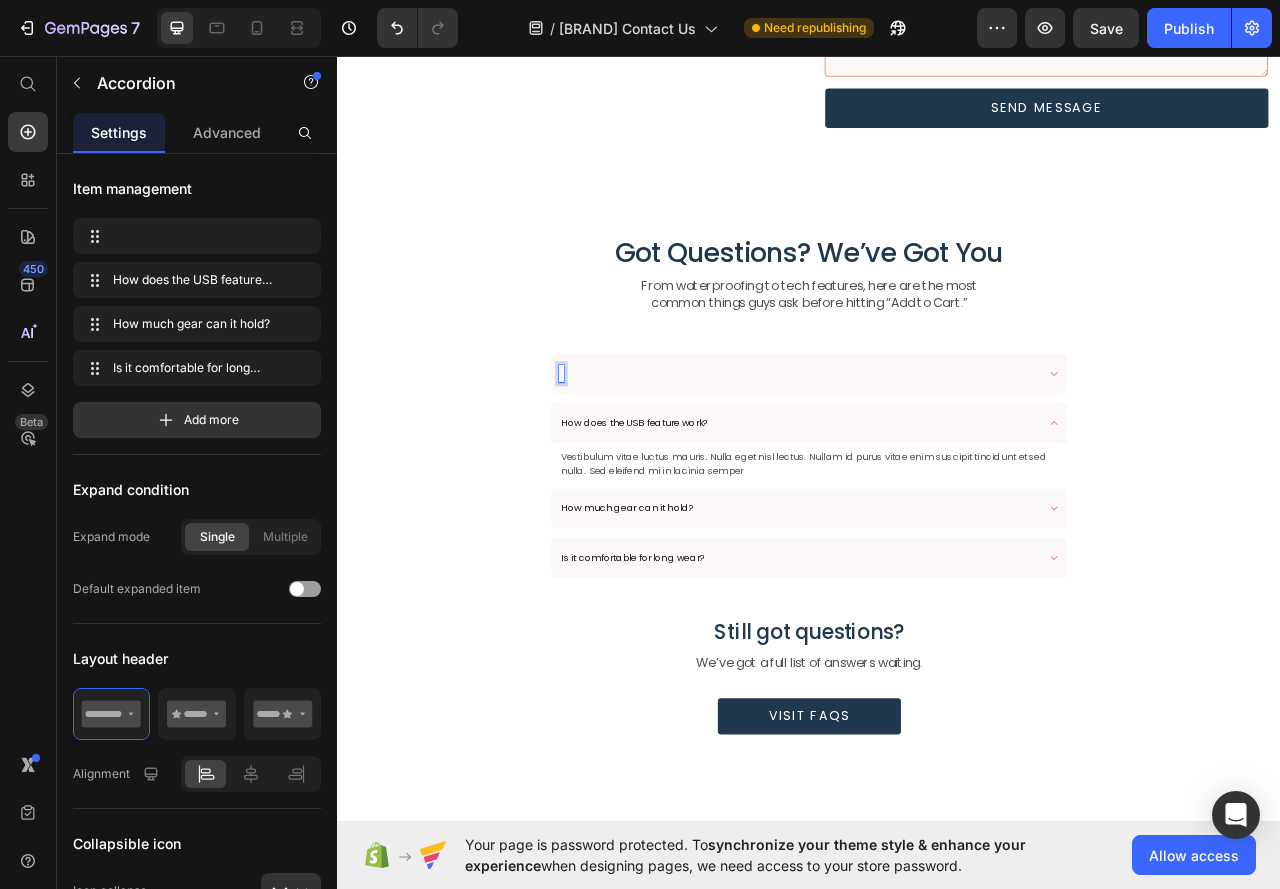 scroll, scrollTop: 397, scrollLeft: 0, axis: vertical 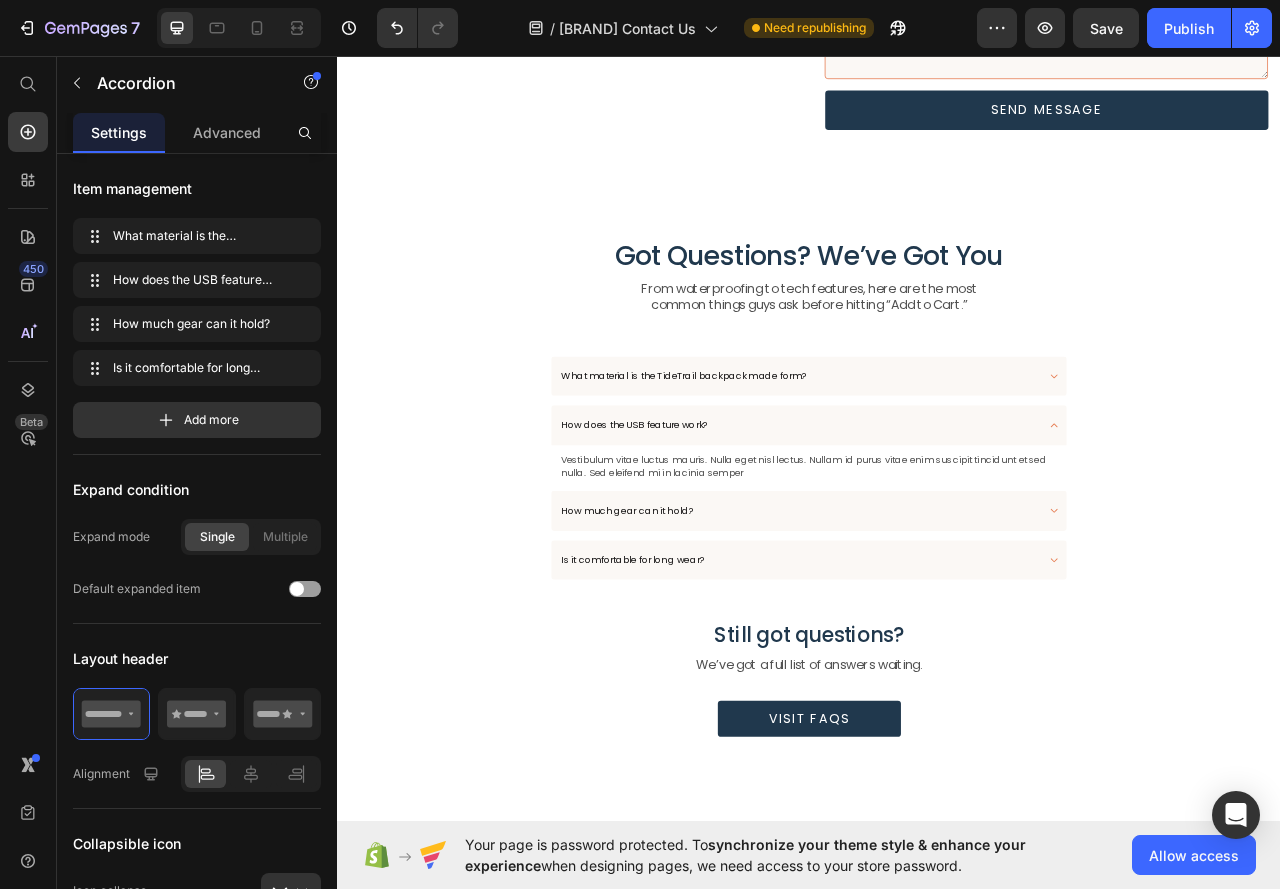 click on "What material is the TideTrail backpack made form?" at bounding box center (937, 464) 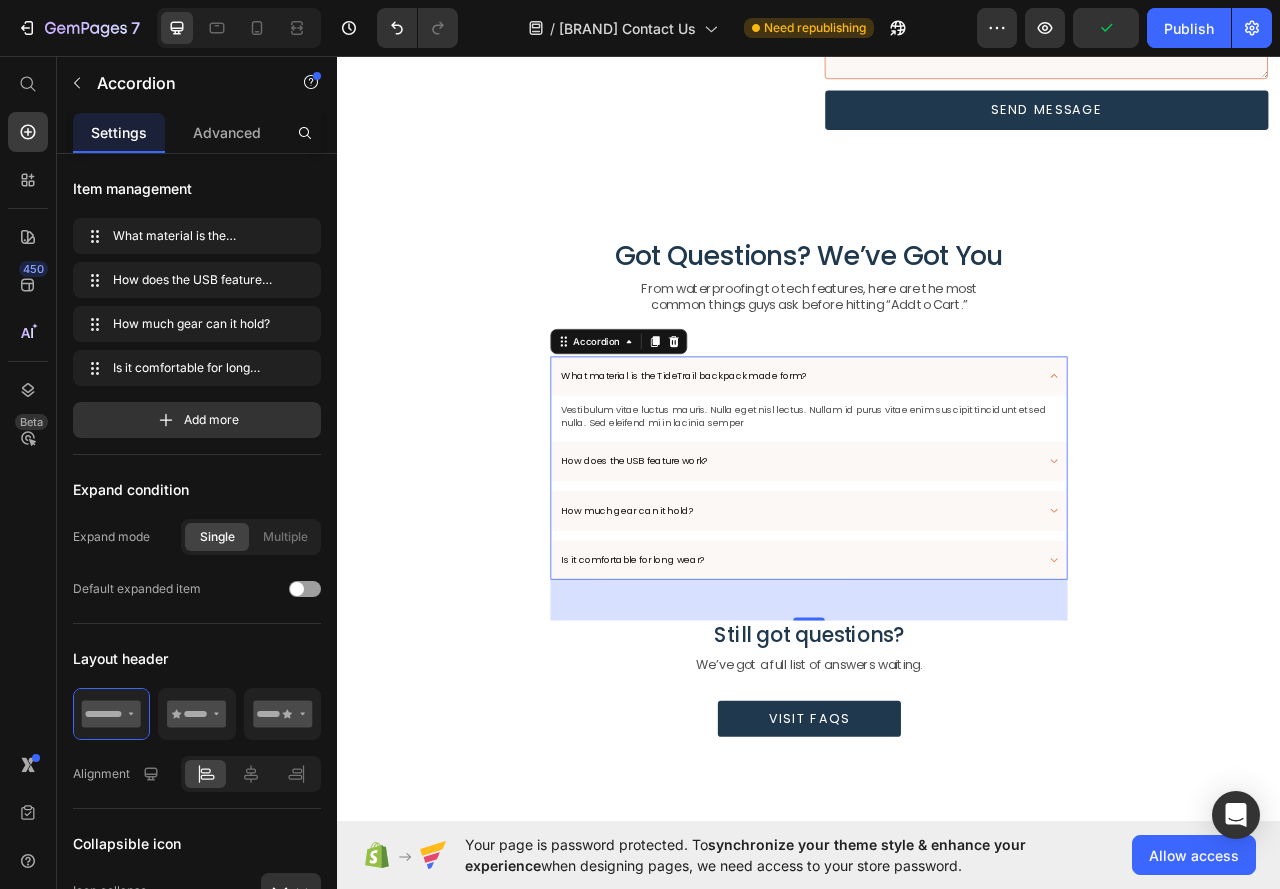 click on "What material is the TideTrail backpack made form? Vestibulum vitae luctus mauris. Nulla eget nisl lectus. Nullam id purus vitae enim suscipit tincidunt et sed nulla. Sed eleifend mi in lacinia semper Text Block
How does the USB feature work?
How much gear can it hold?
Is it comfortable for long wear?" at bounding box center [937, 581] 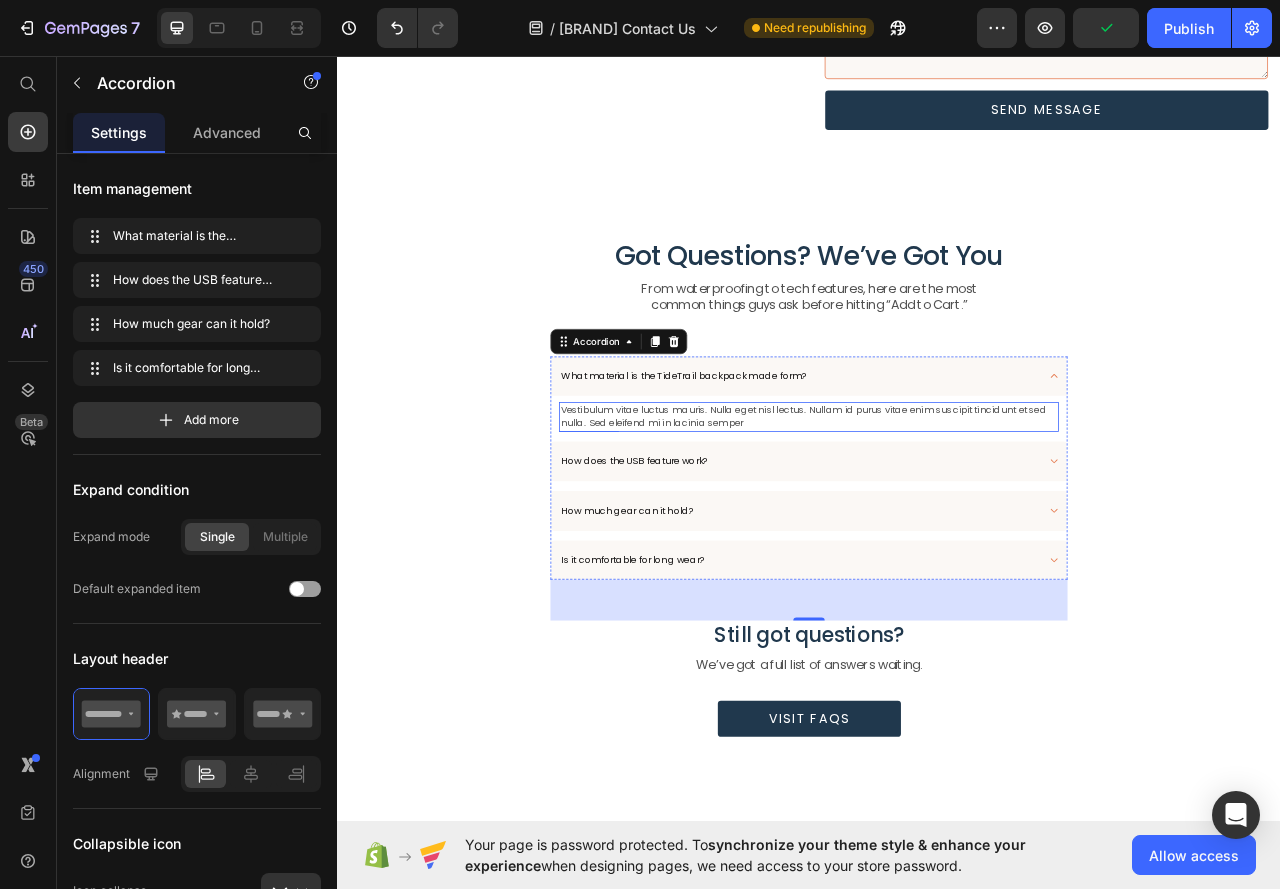 click on "Vestibulum vitae luctus mauris. Nulla eget nisl lectus. Nullam id purus vitae enim suscipit tincidunt et sed nulla. Sed eleifend mi in lacinia semper" at bounding box center (937, 516) 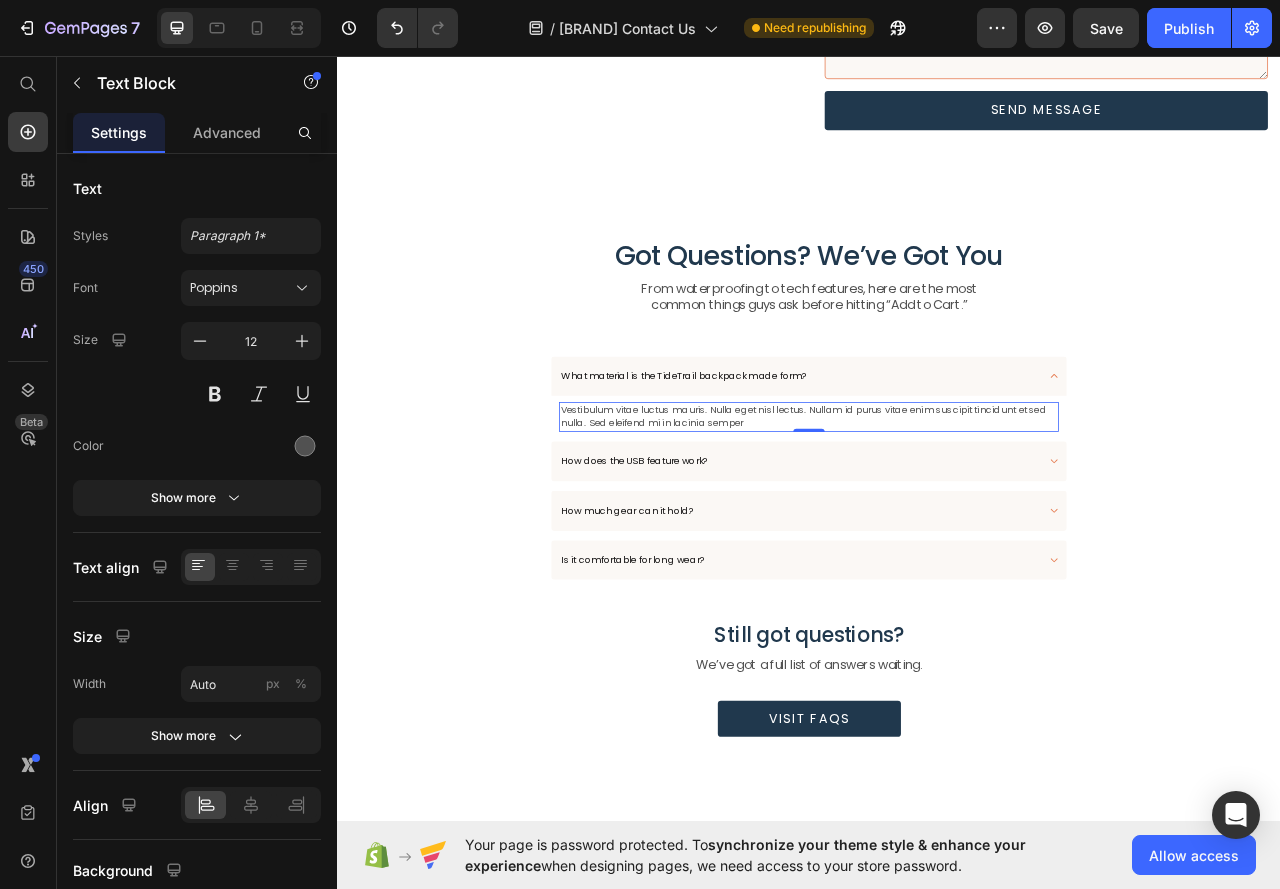 click on "Vestibulum vitae luctus mauris. Nulla eget nisl lectus. Nullam id purus vitae enim suscipit tincidunt et sed nulla. Sed eleifend mi in lacinia semper" at bounding box center (937, 516) 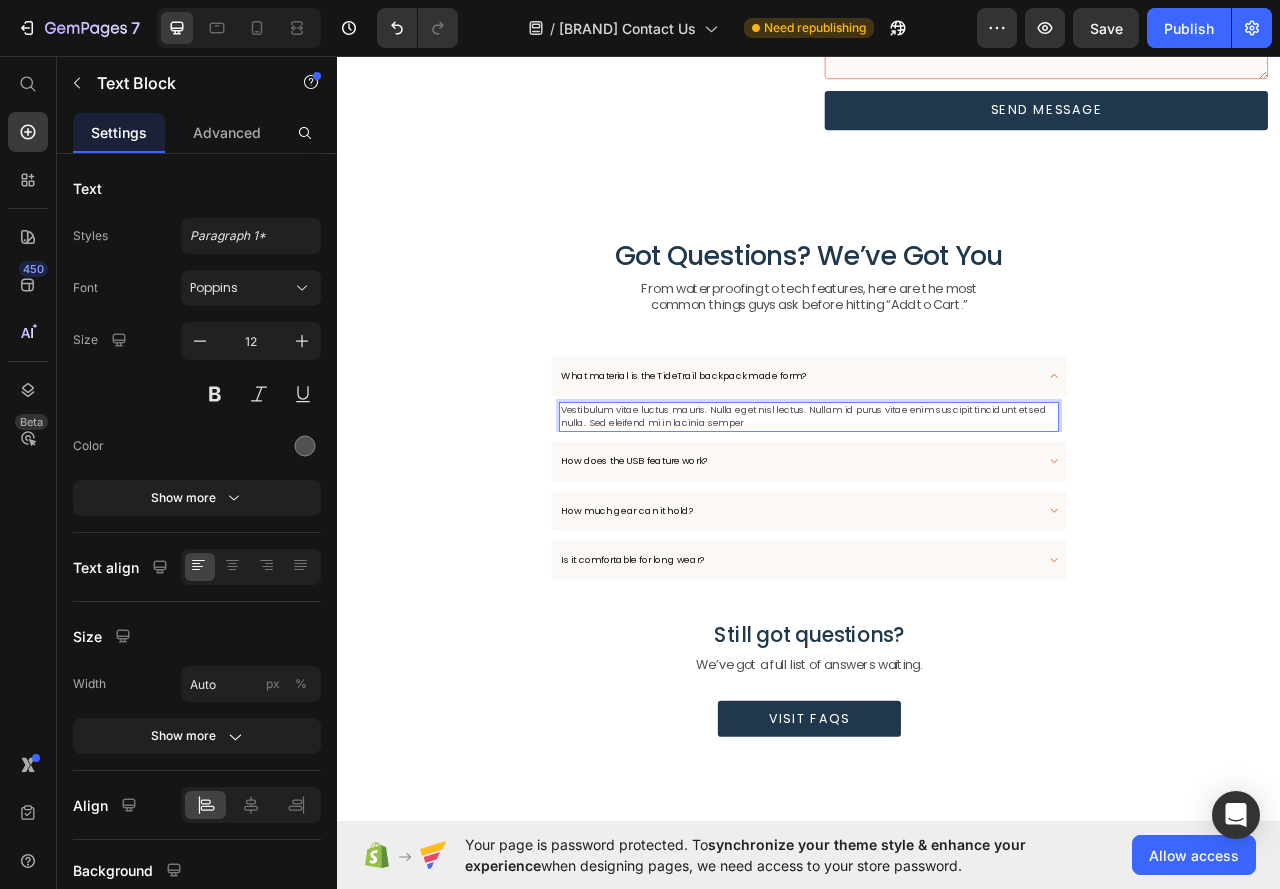 click on "Vestibulum vitae luctus mauris. Nulla eget nisl lectus. Nullam id purus vitae enim suscipit tincidunt et sed nulla. Sed eleifend mi in lacinia semper" at bounding box center [937, 516] 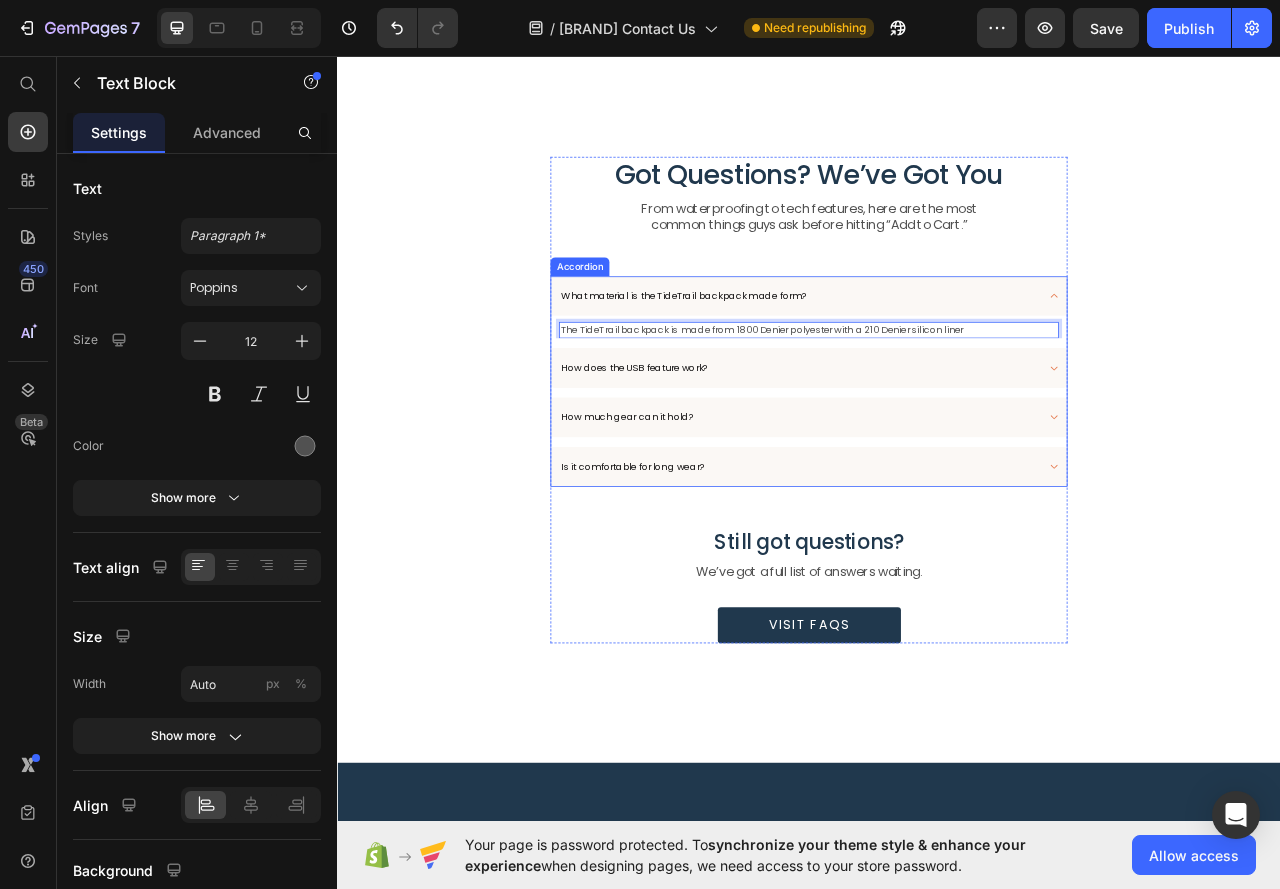 scroll, scrollTop: 497, scrollLeft: 0, axis: vertical 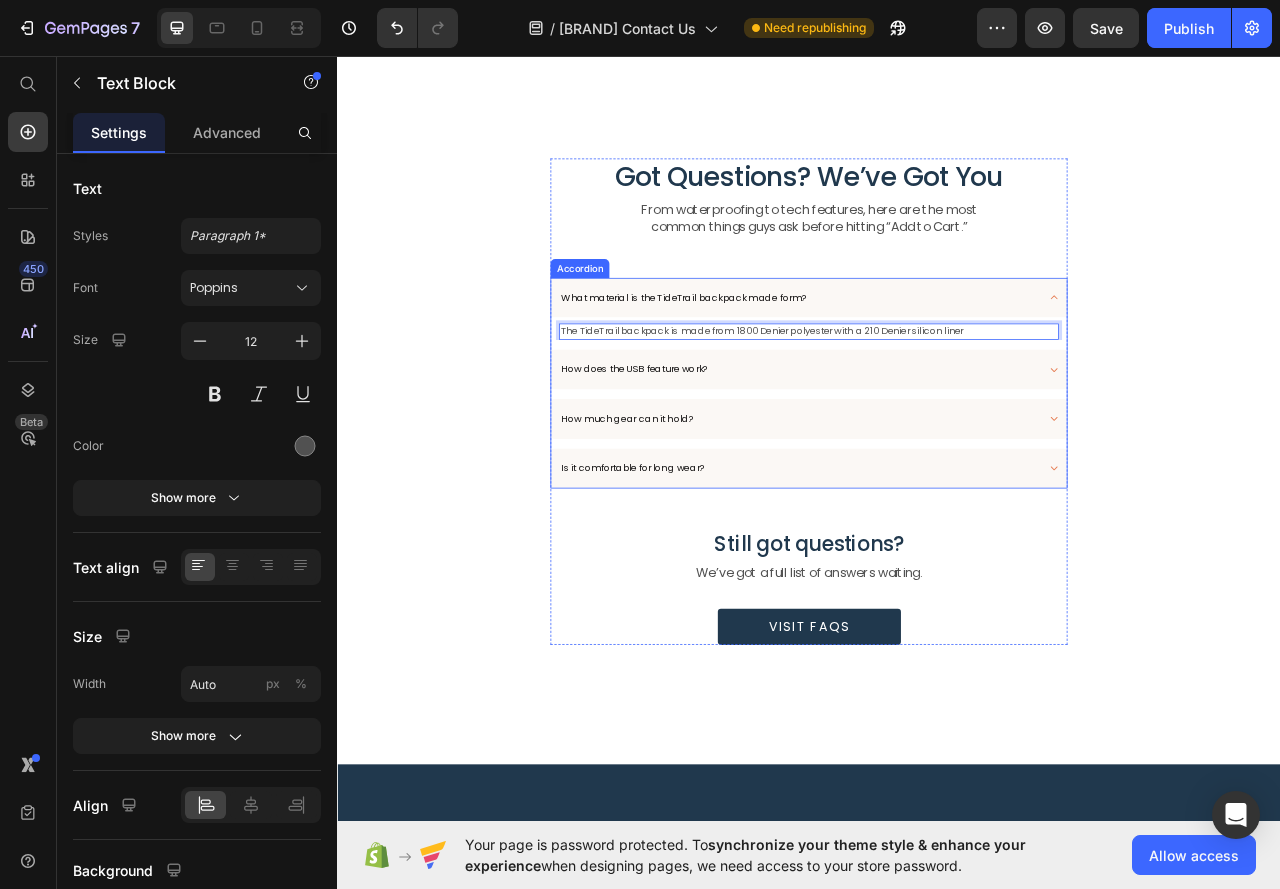 click on "How does the USB feature work?" at bounding box center [715, 455] 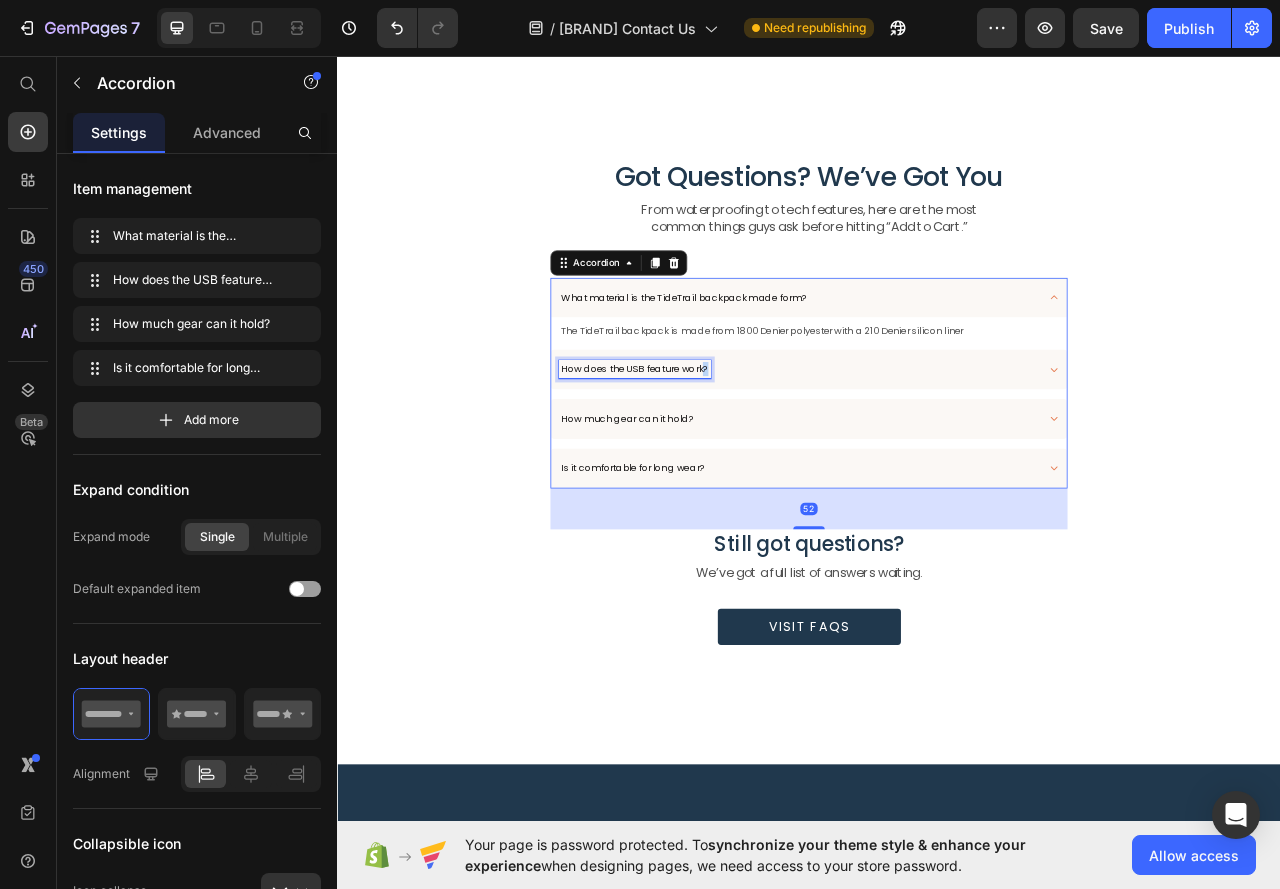 click on "How does the USB feature work?" at bounding box center [715, 455] 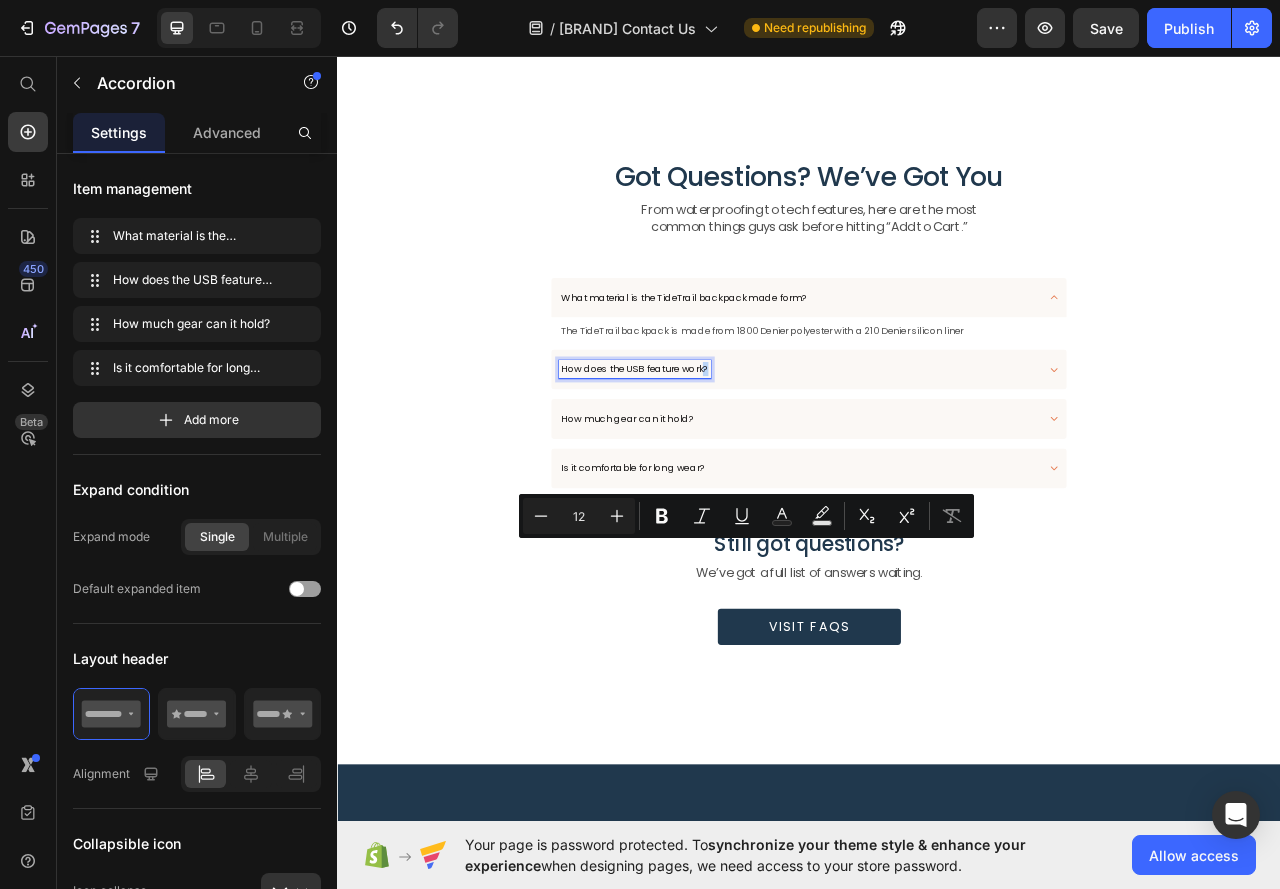 click on "How does the USB feature work?" at bounding box center [937, 455] 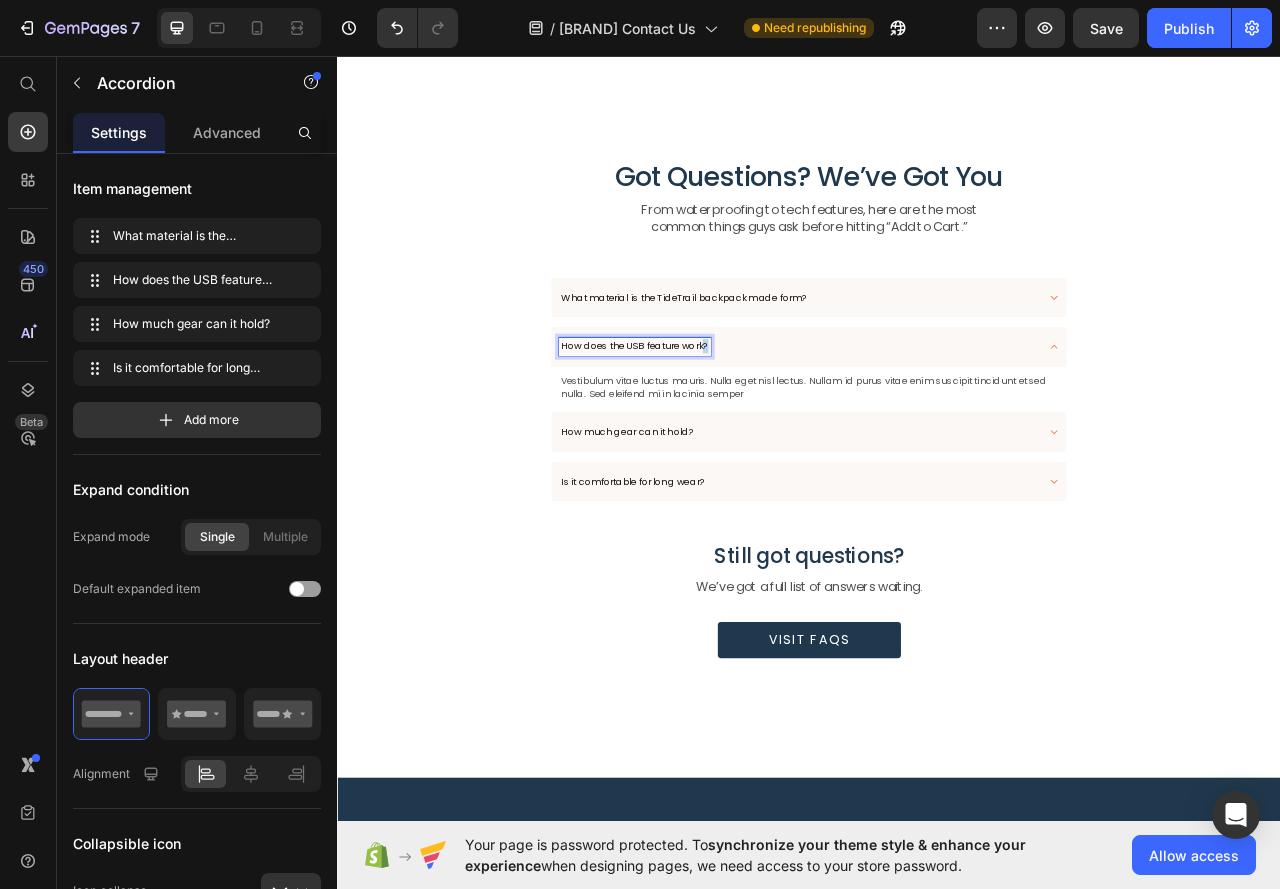 click on "How does the USB feature work?" at bounding box center [715, 426] 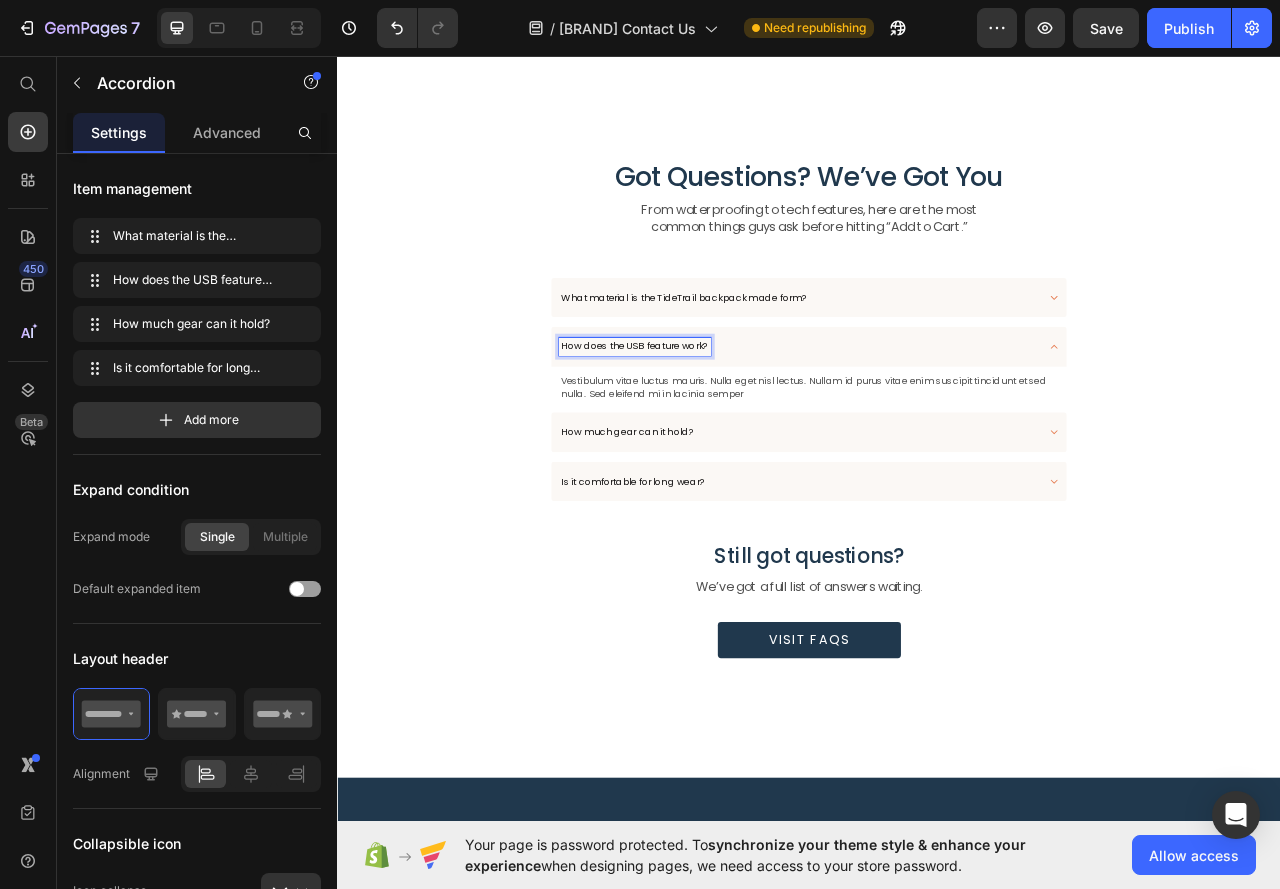 click on "How does the USB feature work?" at bounding box center [715, 426] 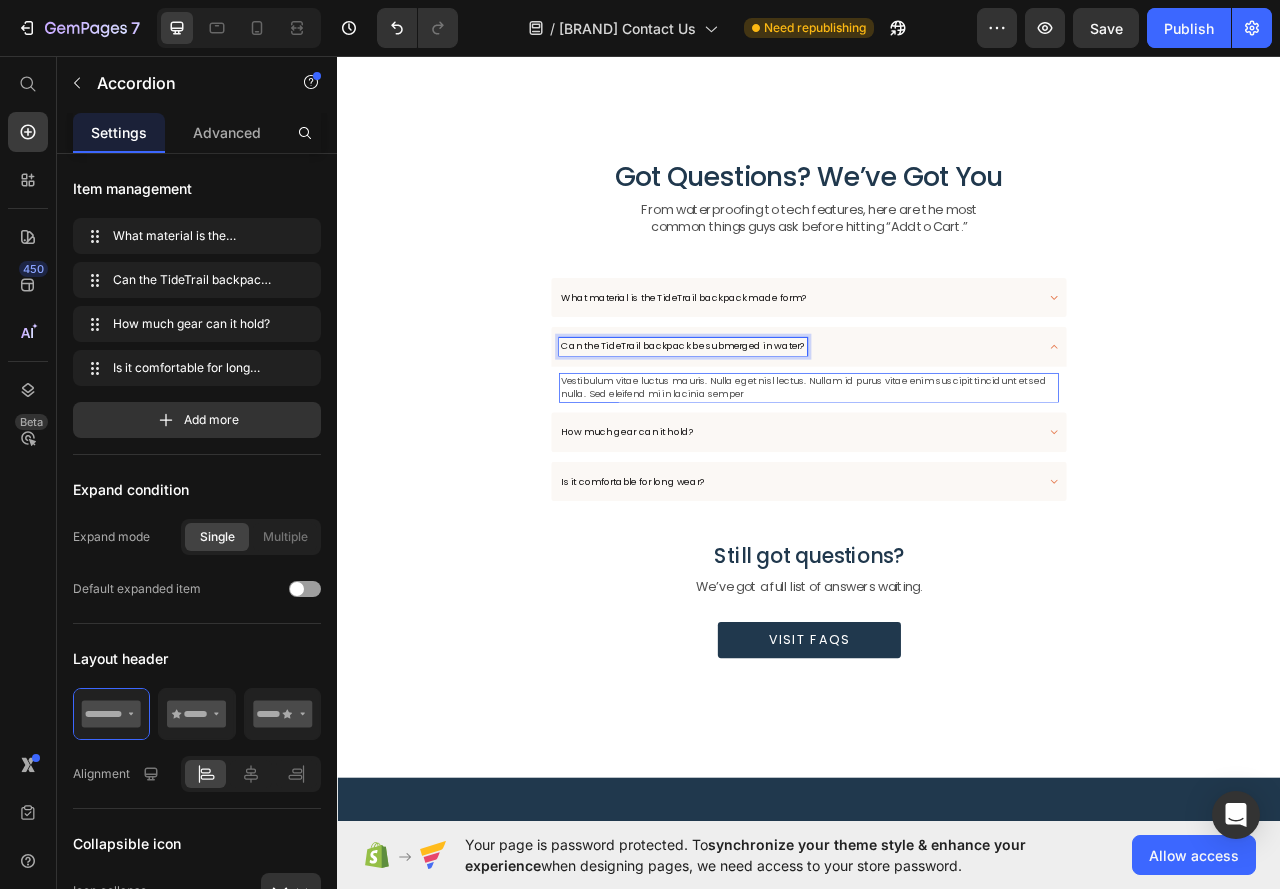 click on "Vestibulum vitae luctus mauris. Nulla eget nisl lectus. Nullam id purus vitae enim suscipit tincidunt et sed nulla. Sed eleifend mi in lacinia semper" at bounding box center [937, 479] 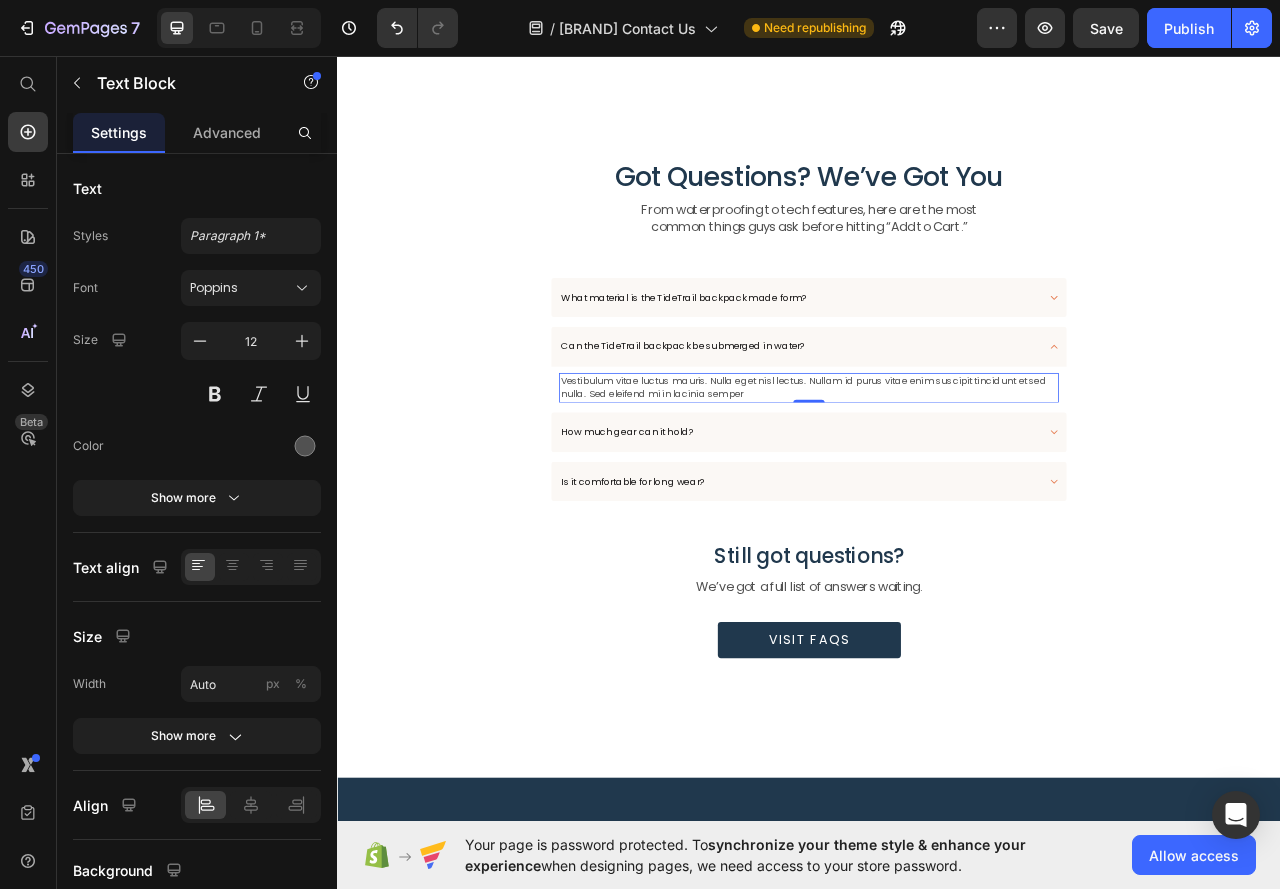 click on "Vestibulum vitae luctus mauris. Nulla eget nisl lectus. Nullam id purus vitae enim suscipit tincidunt et sed nulla. Sed eleifend mi in lacinia semper" at bounding box center [937, 479] 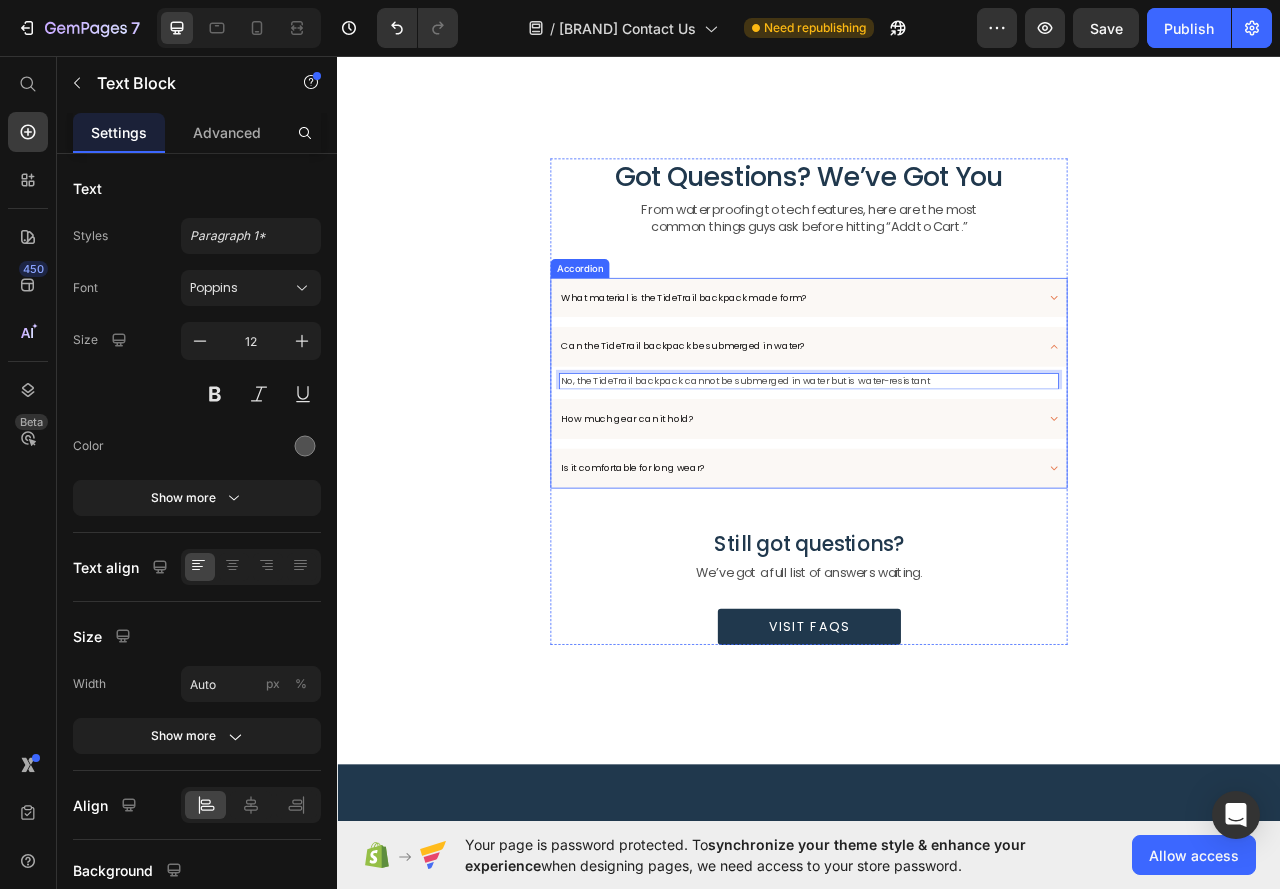 click on "How much gear can it hold?" at bounding box center [706, 518] 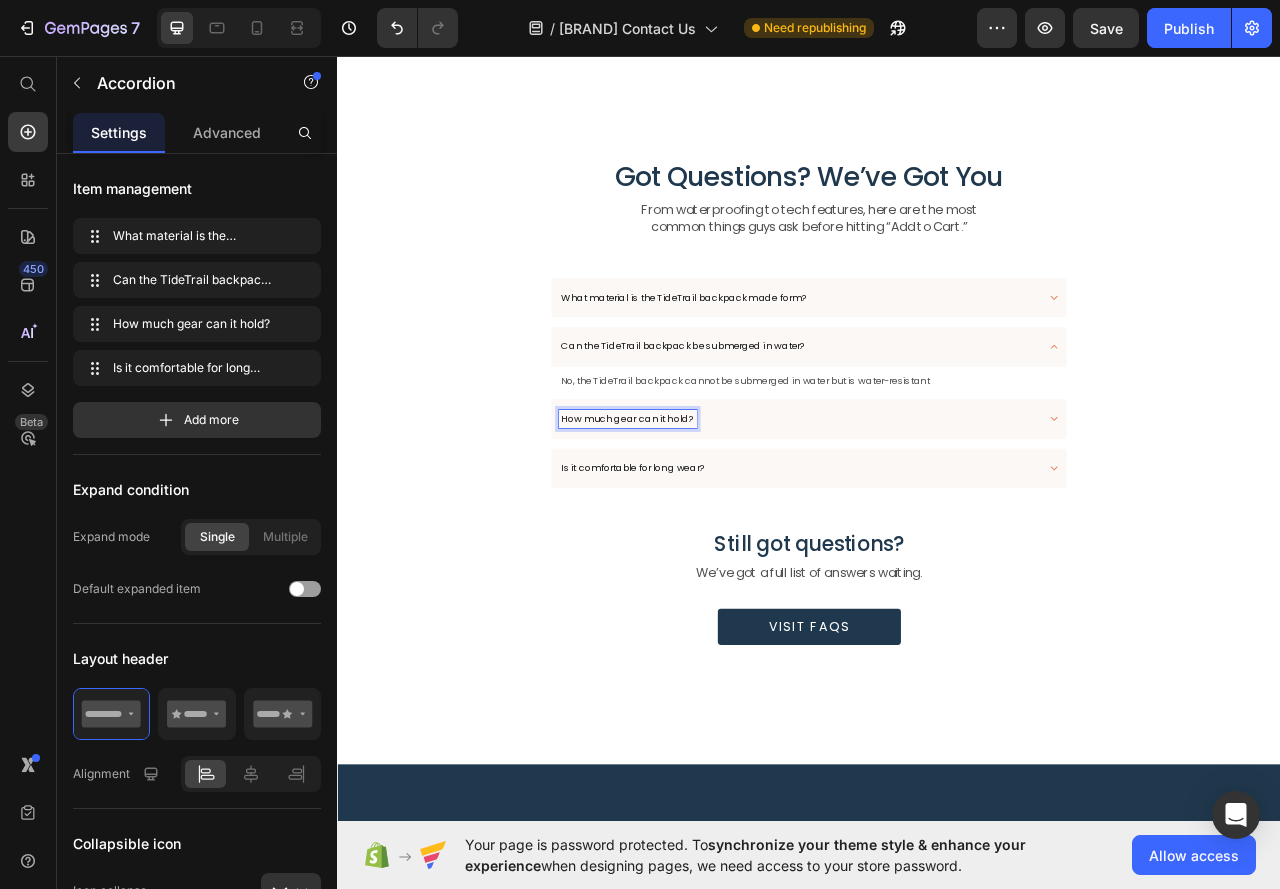 click on "How much gear can it hold?" at bounding box center (706, 518) 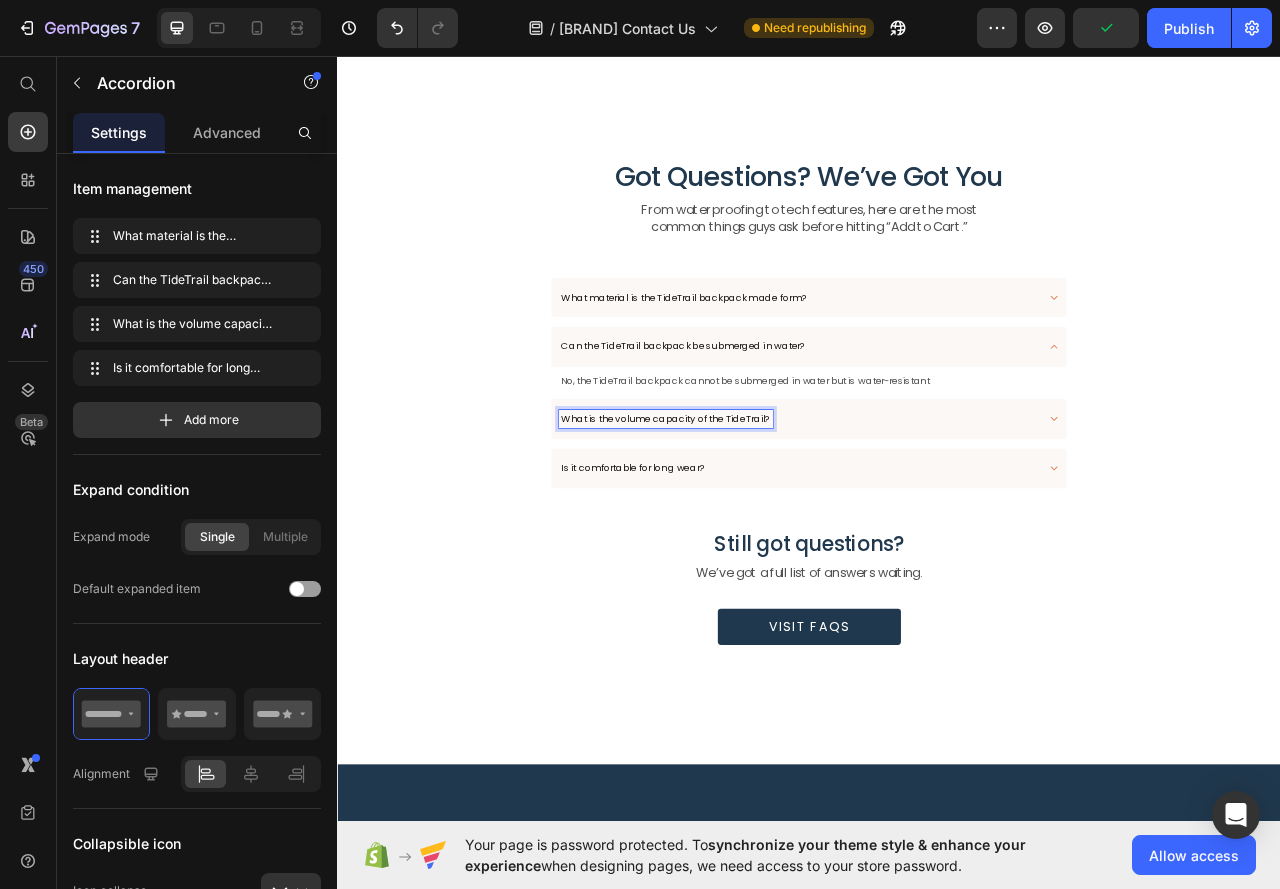 click on "What is the volume capacity of the TideTrail?" at bounding box center [937, 518] 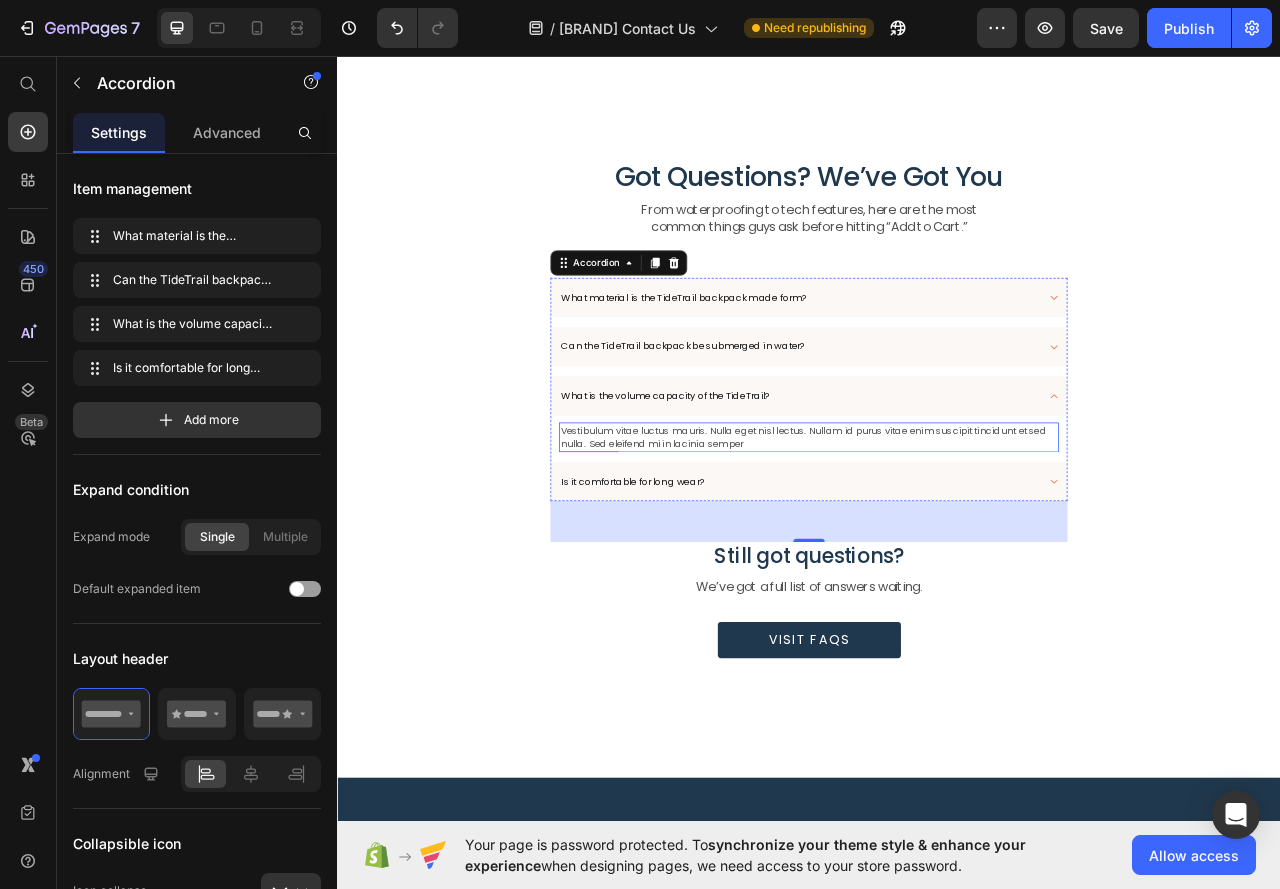 click on "Vestibulum vitae luctus mauris. Nulla eget nisl lectus. Nullam id purus vitae enim suscipit tincidunt et sed nulla. Sed eleifend mi in lacinia semper" at bounding box center [937, 542] 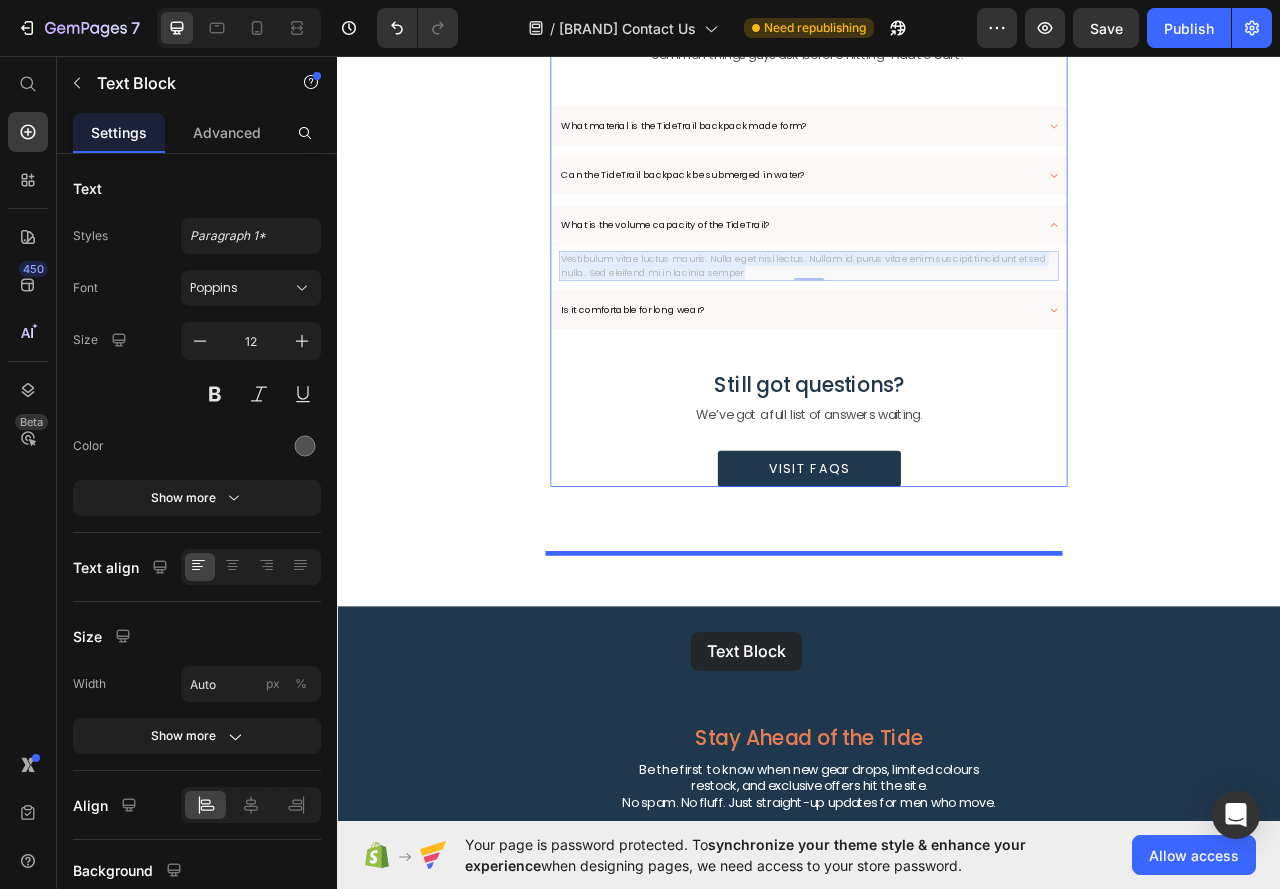 scroll, scrollTop: 767, scrollLeft: 0, axis: vertical 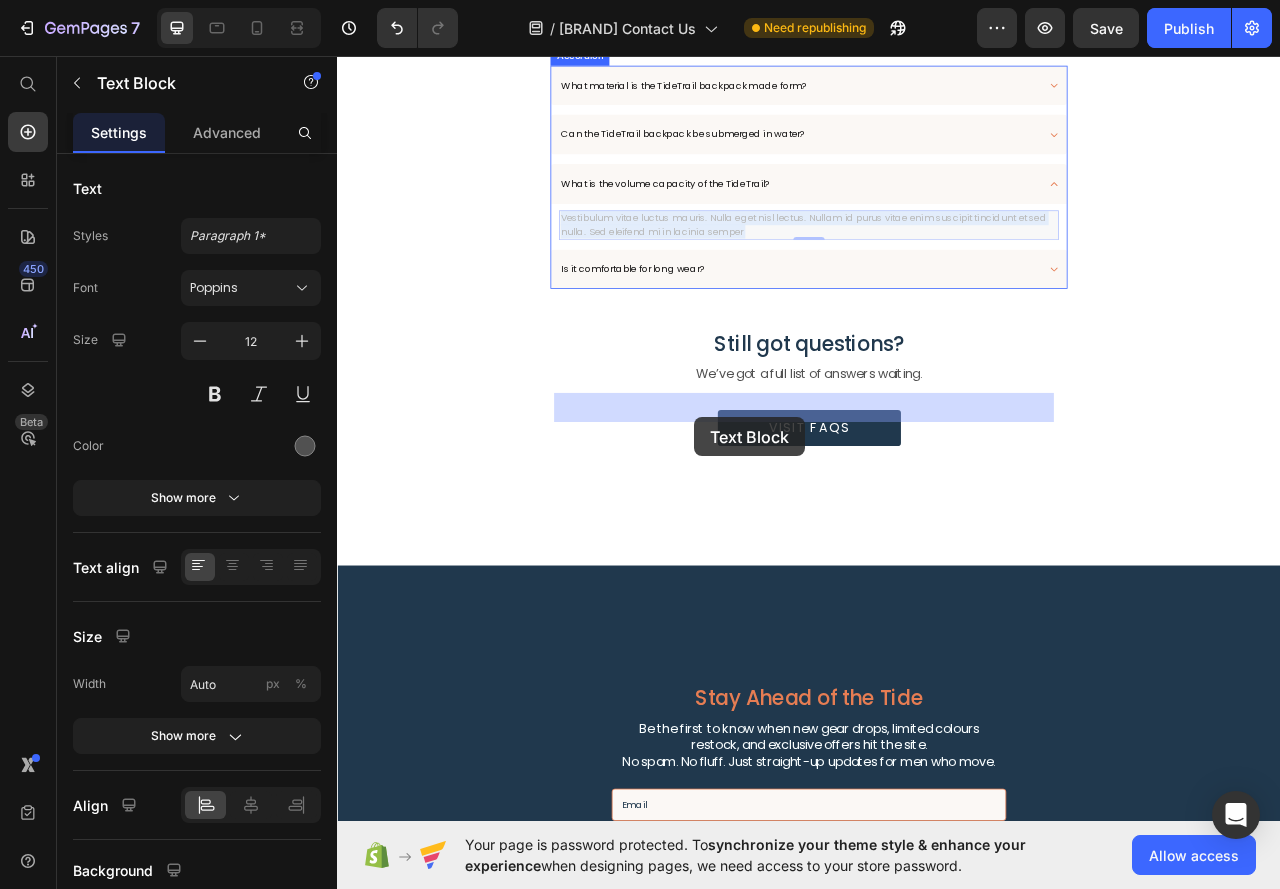 drag, startPoint x: 852, startPoint y: 781, endPoint x: 791, endPoint y: 517, distance: 270.95572 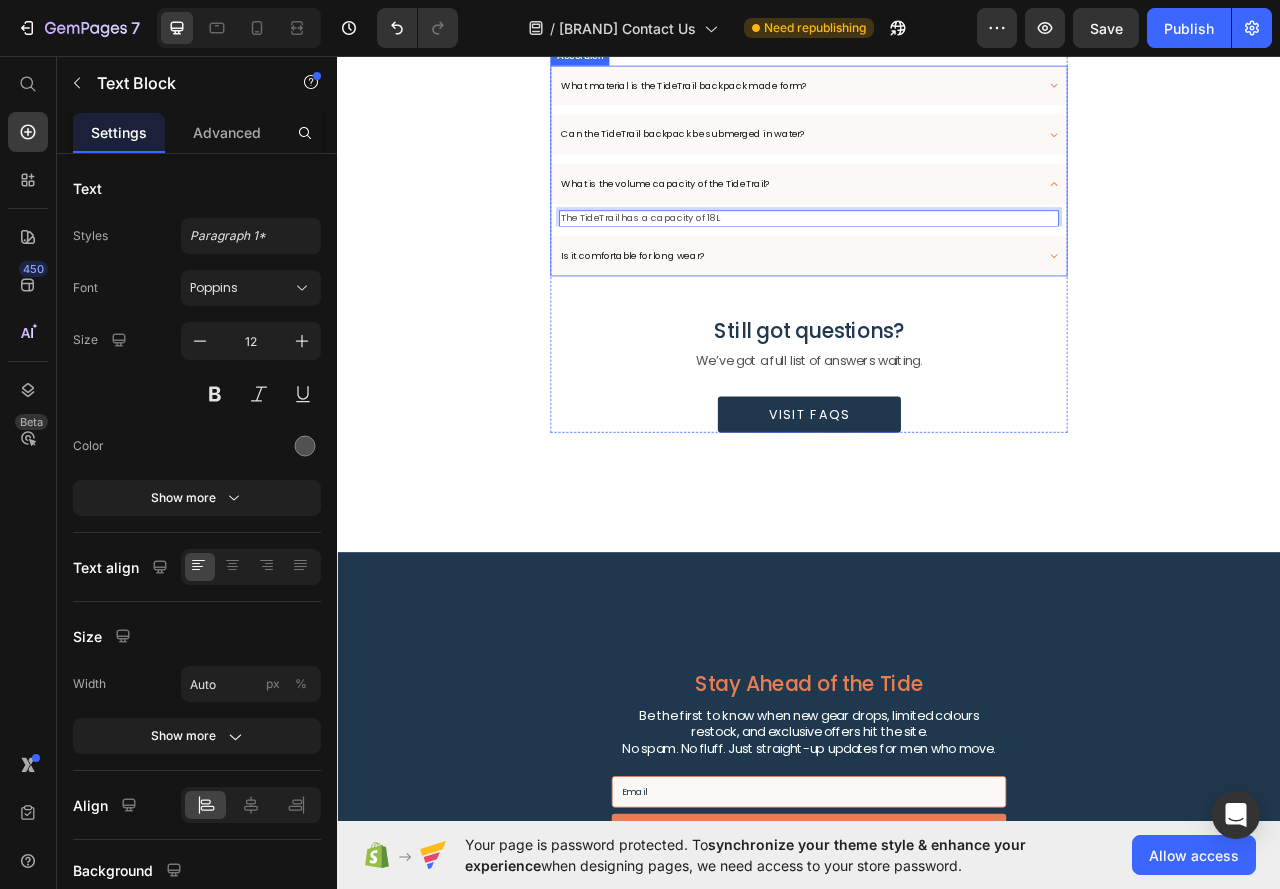 click on "Is it comfortable for long wear?" at bounding box center [713, 311] 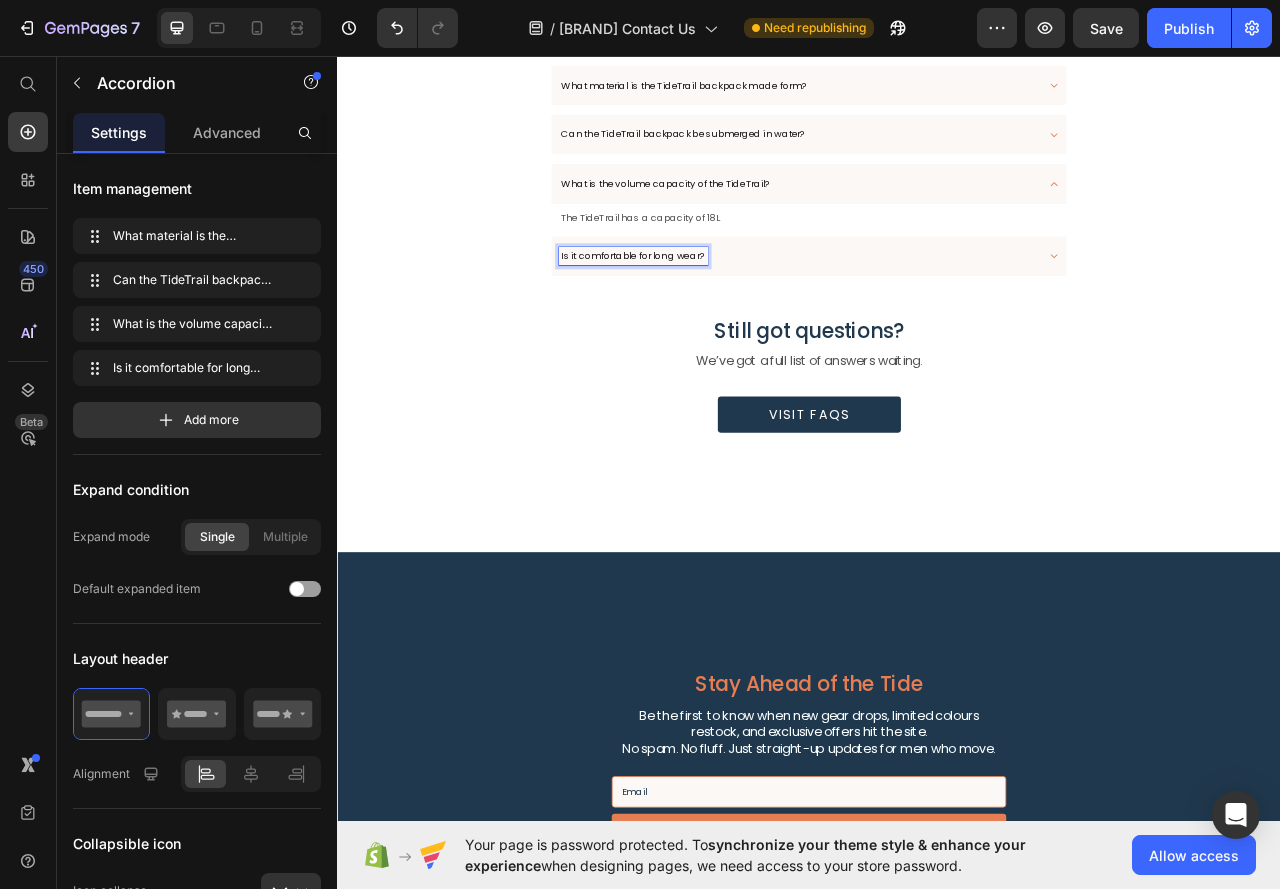 click on "Is it comfortable for long wear?" at bounding box center [713, 311] 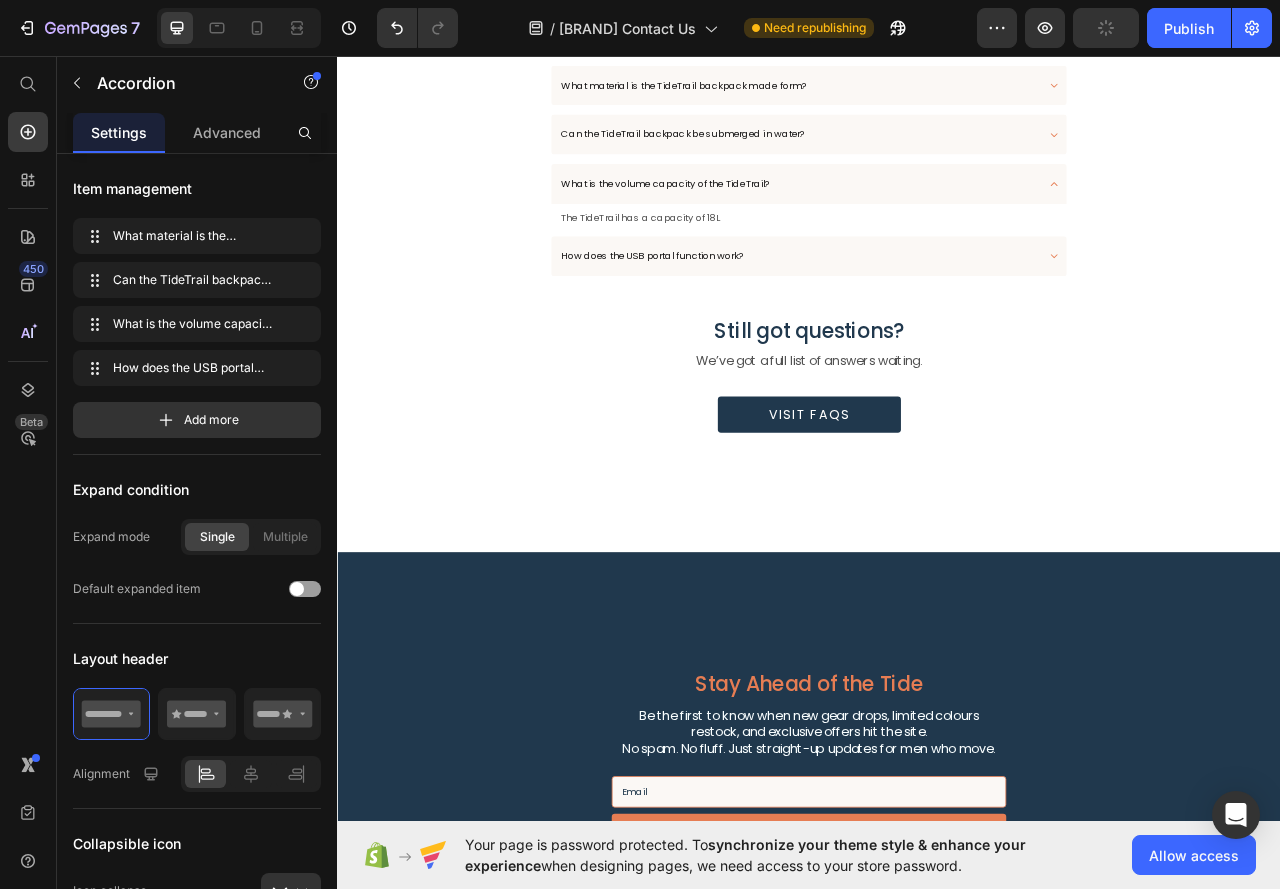 click on "How does the USB portal function work?" at bounding box center (923, 311) 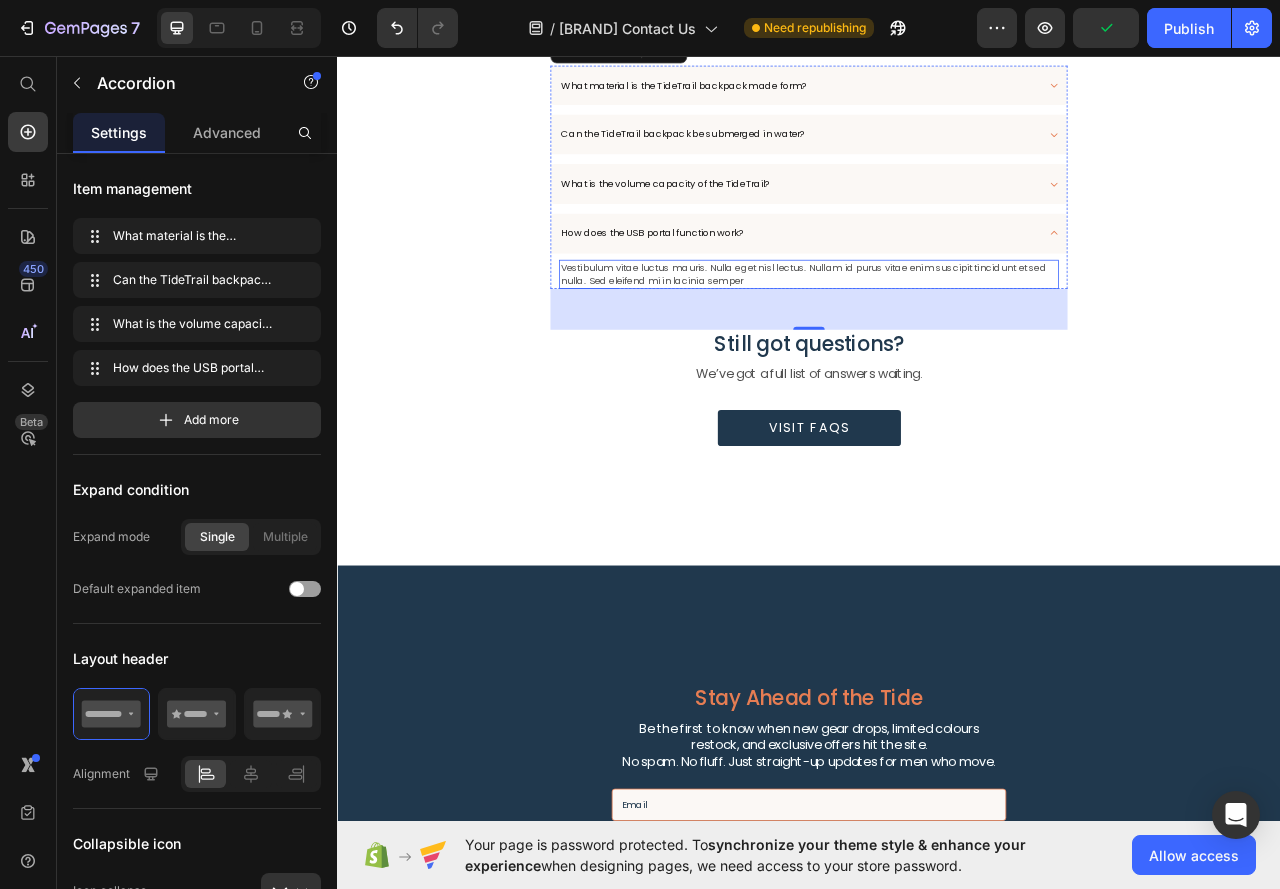 click on "Vestibulum vitae luctus mauris. Nulla eget nisl lectus. Nullam id purus vitae enim suscipit tincidunt et sed nulla. Sed eleifend mi in lacinia semper" at bounding box center (937, 335) 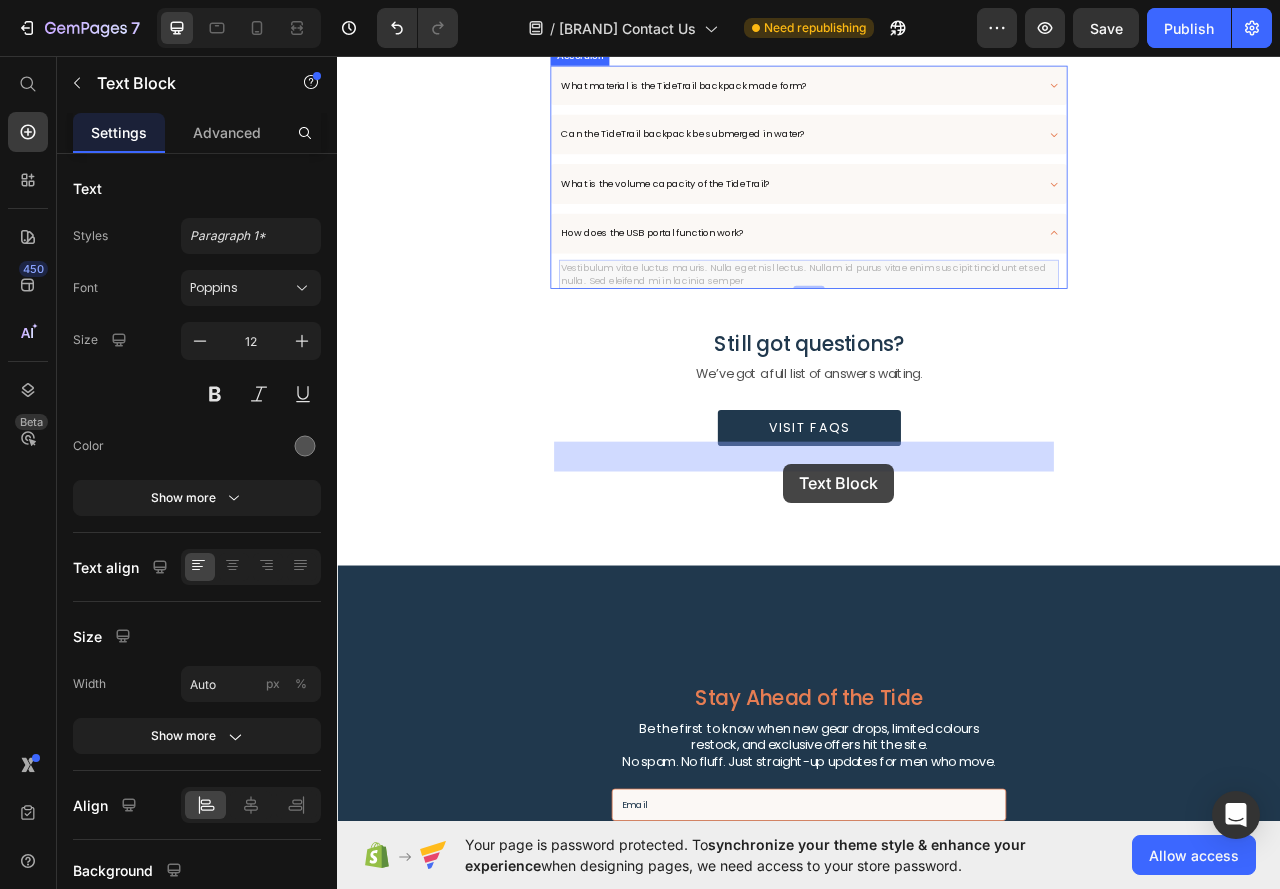 drag, startPoint x: 847, startPoint y: 572, endPoint x: 905, endPoint y: 576, distance: 58.137768 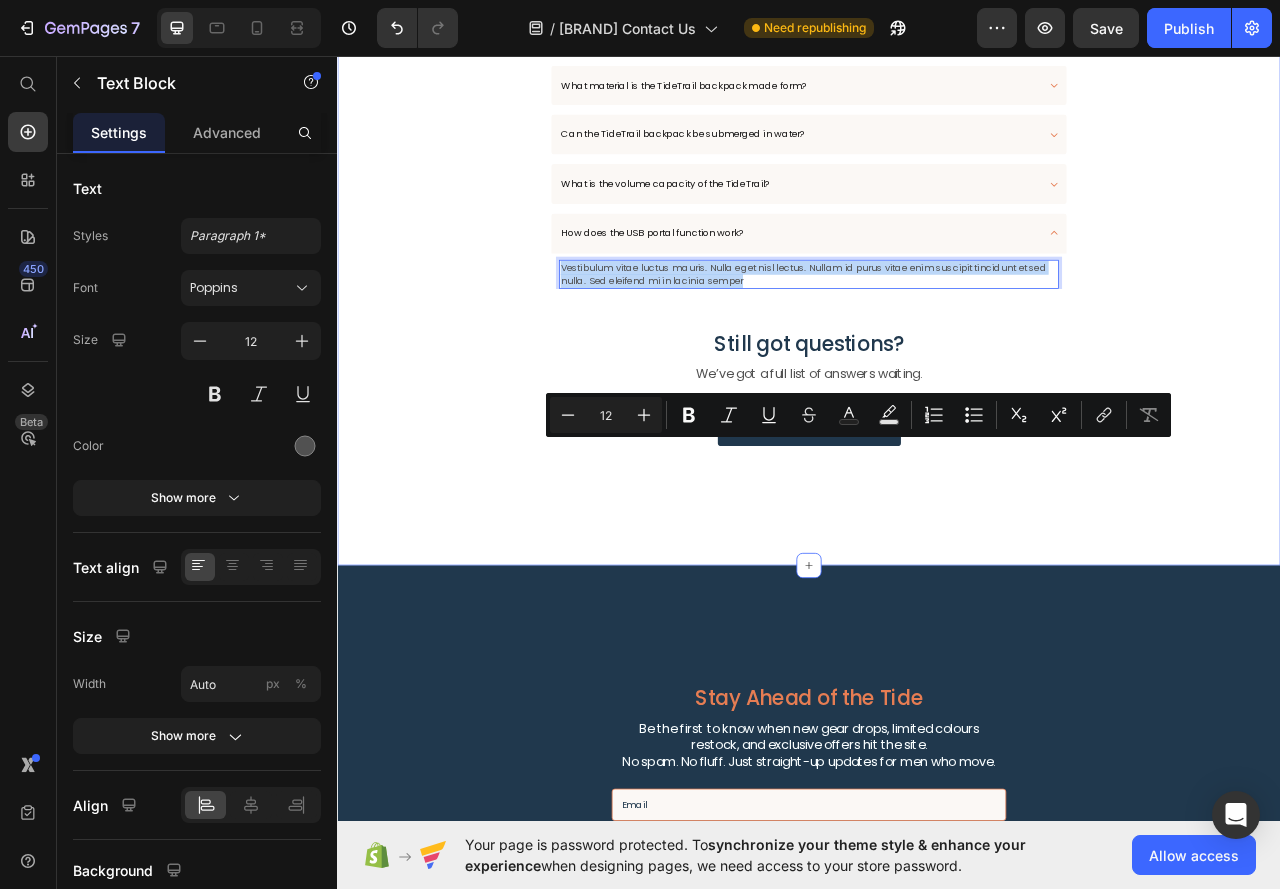drag, startPoint x: 842, startPoint y: 581, endPoint x: 585, endPoint y: 564, distance: 257.56165 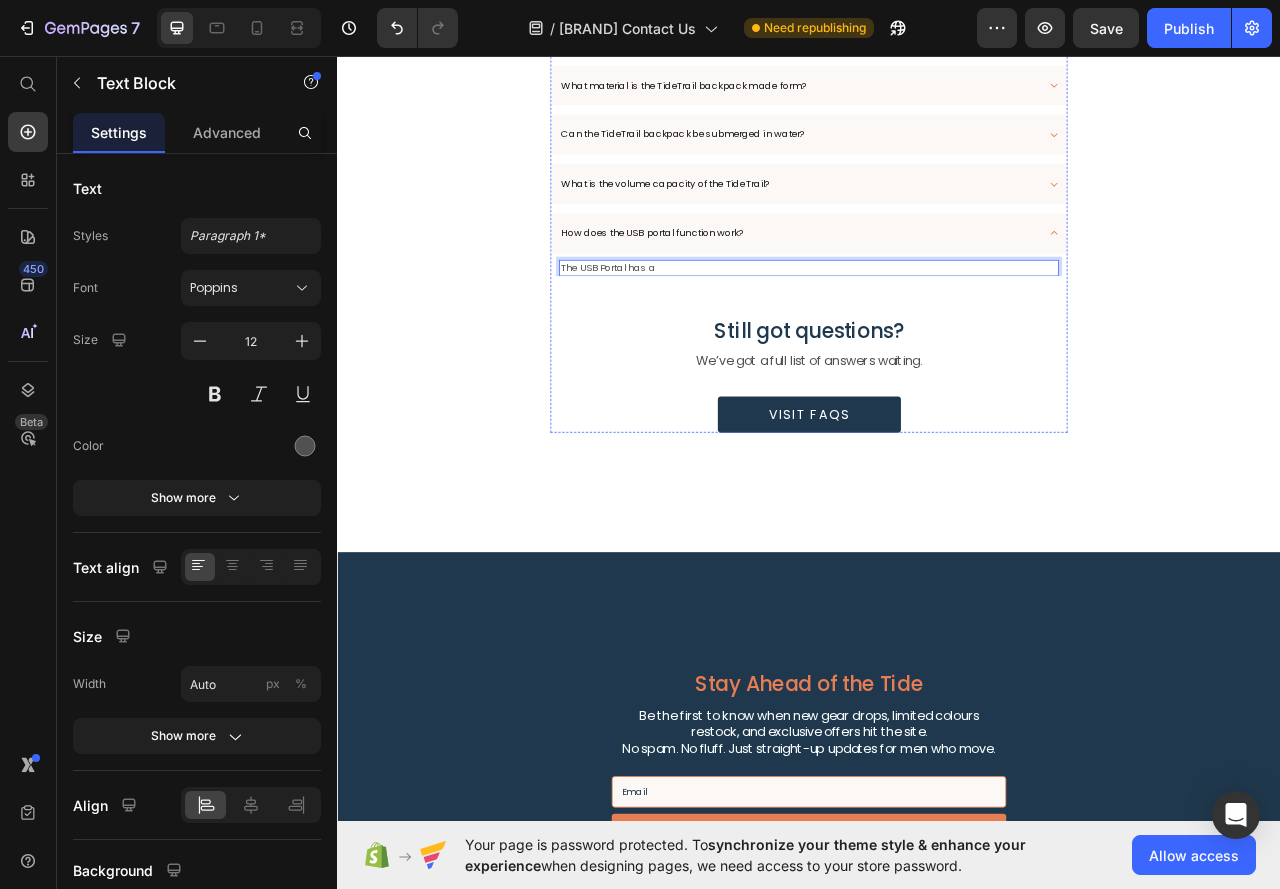 click on "From waterproofing to tech features, here are the most common things guys ask before hitting “Add to Cart.”" at bounding box center (937, -6) 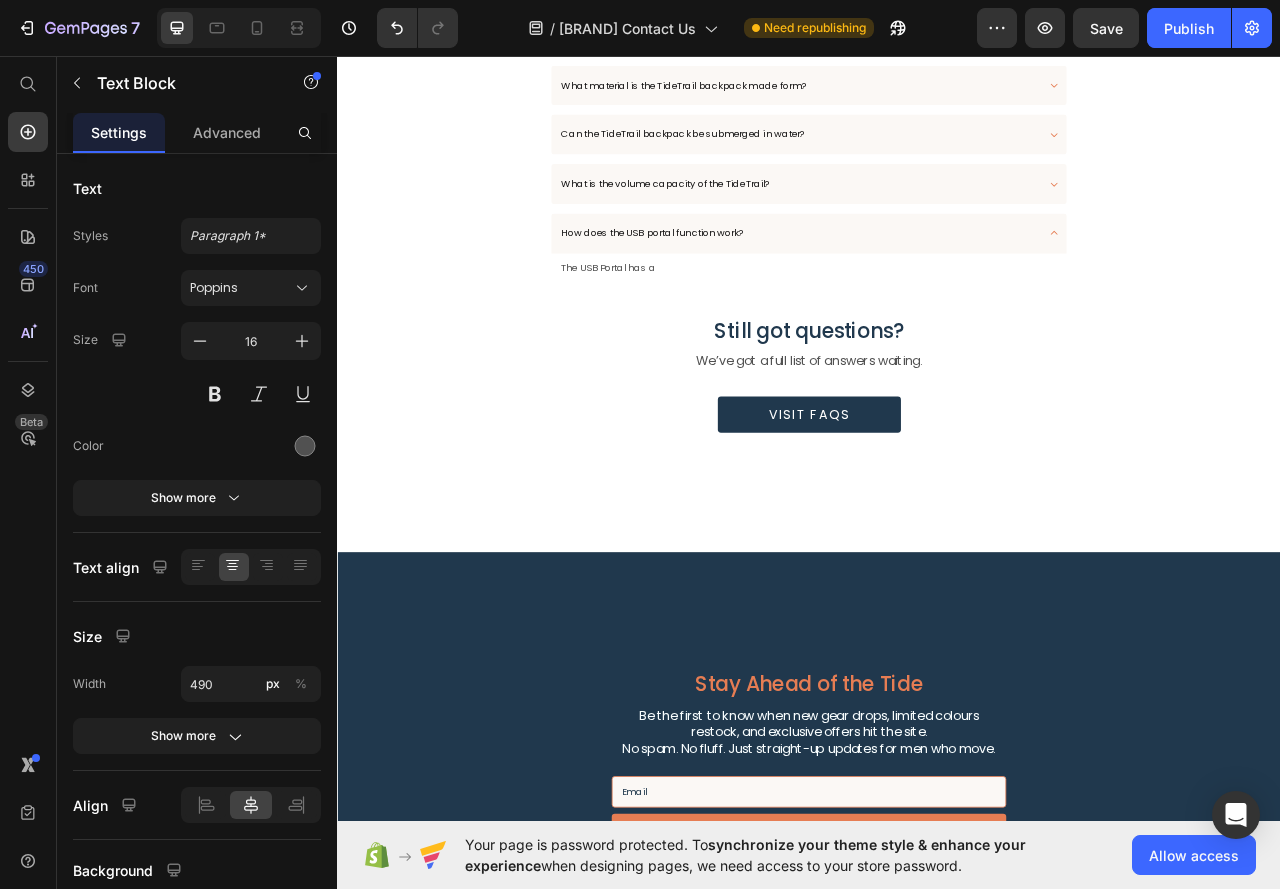 click on "From waterproofing to tech features, here are the most common things guys ask before hitting “Add to Cart.”" at bounding box center [937, -6] 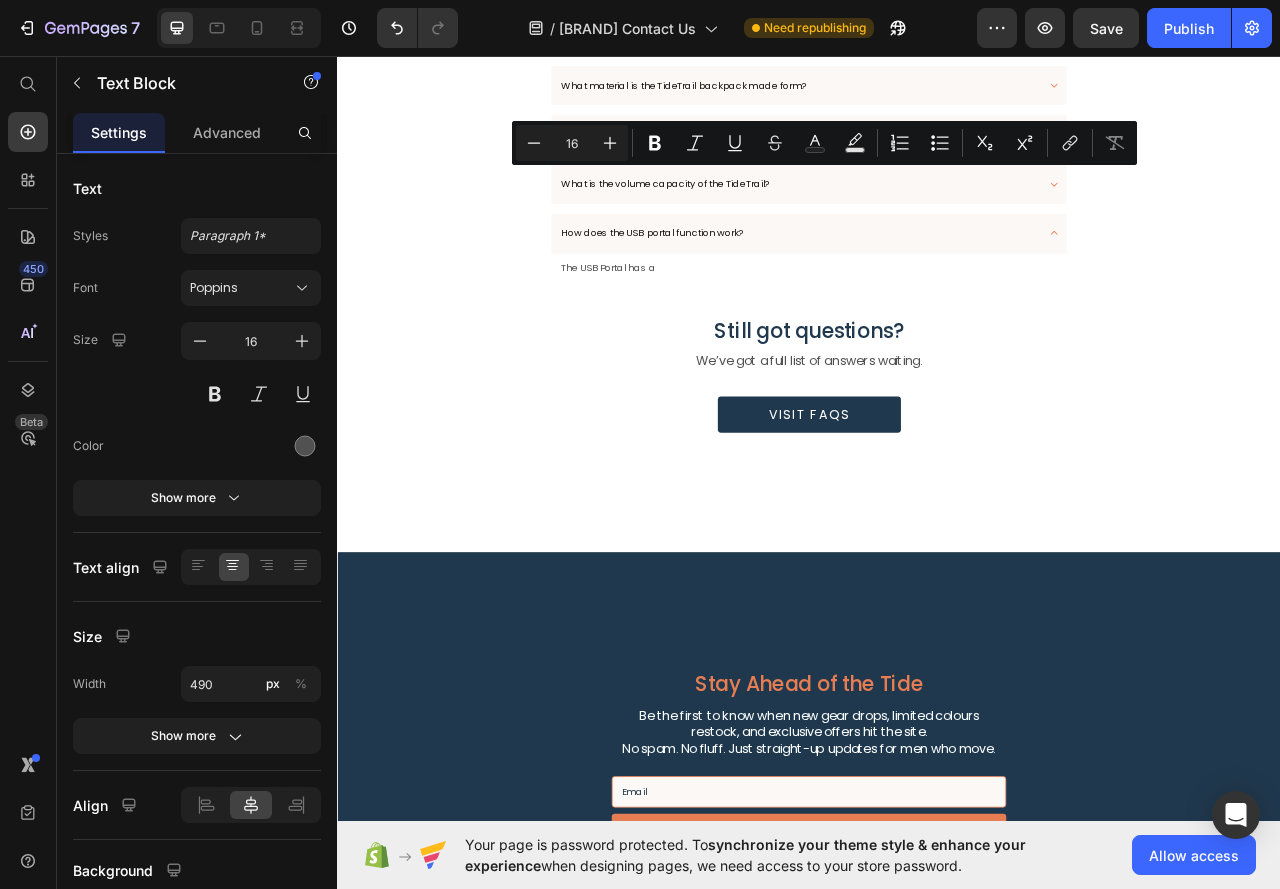 click on "From waterproofing to tech features, here are the most common things guys ask before hitting “Add to Cart.”" at bounding box center (937, -6) 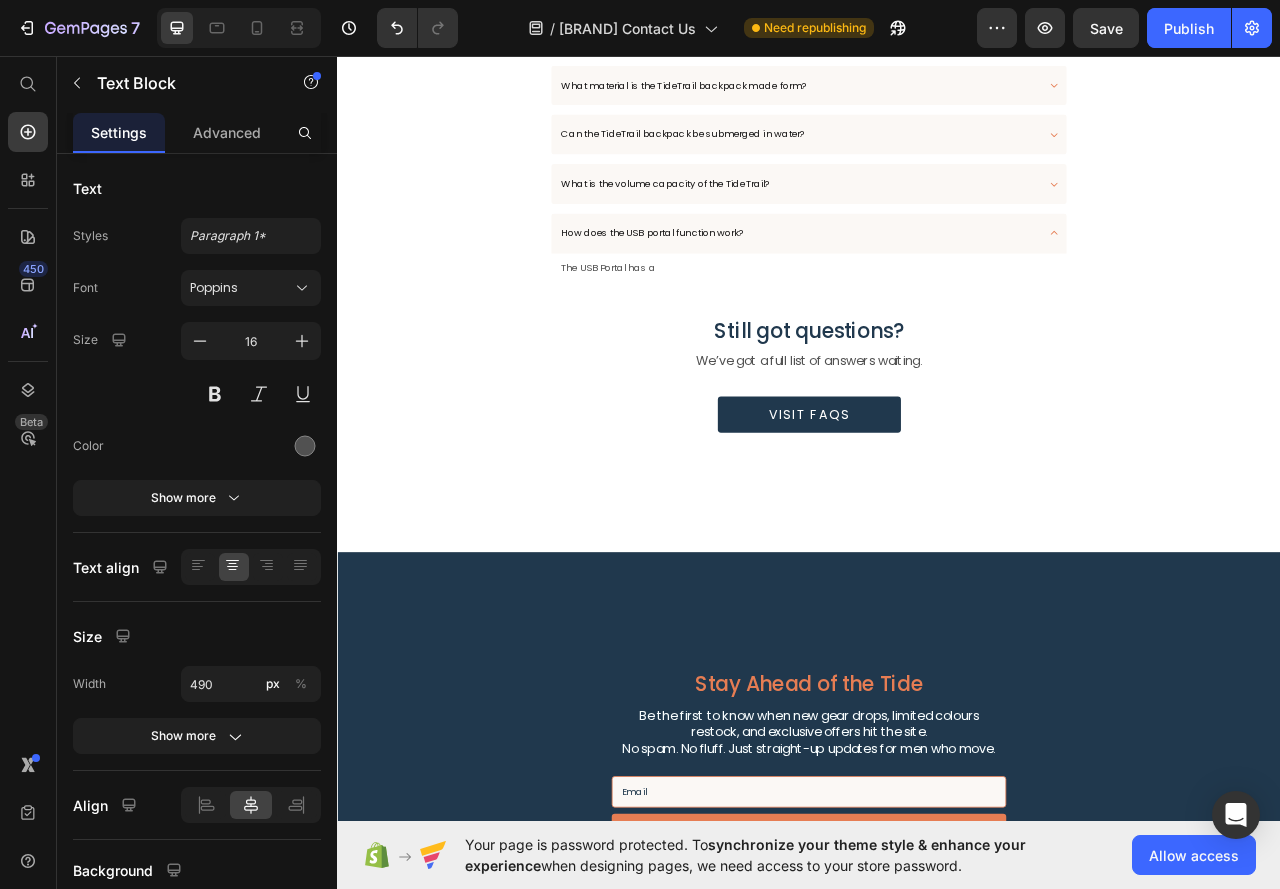click on "From capacity to tech features, here are the most common things guys ask before hitting “Add to Cart.”" at bounding box center [937, -6] 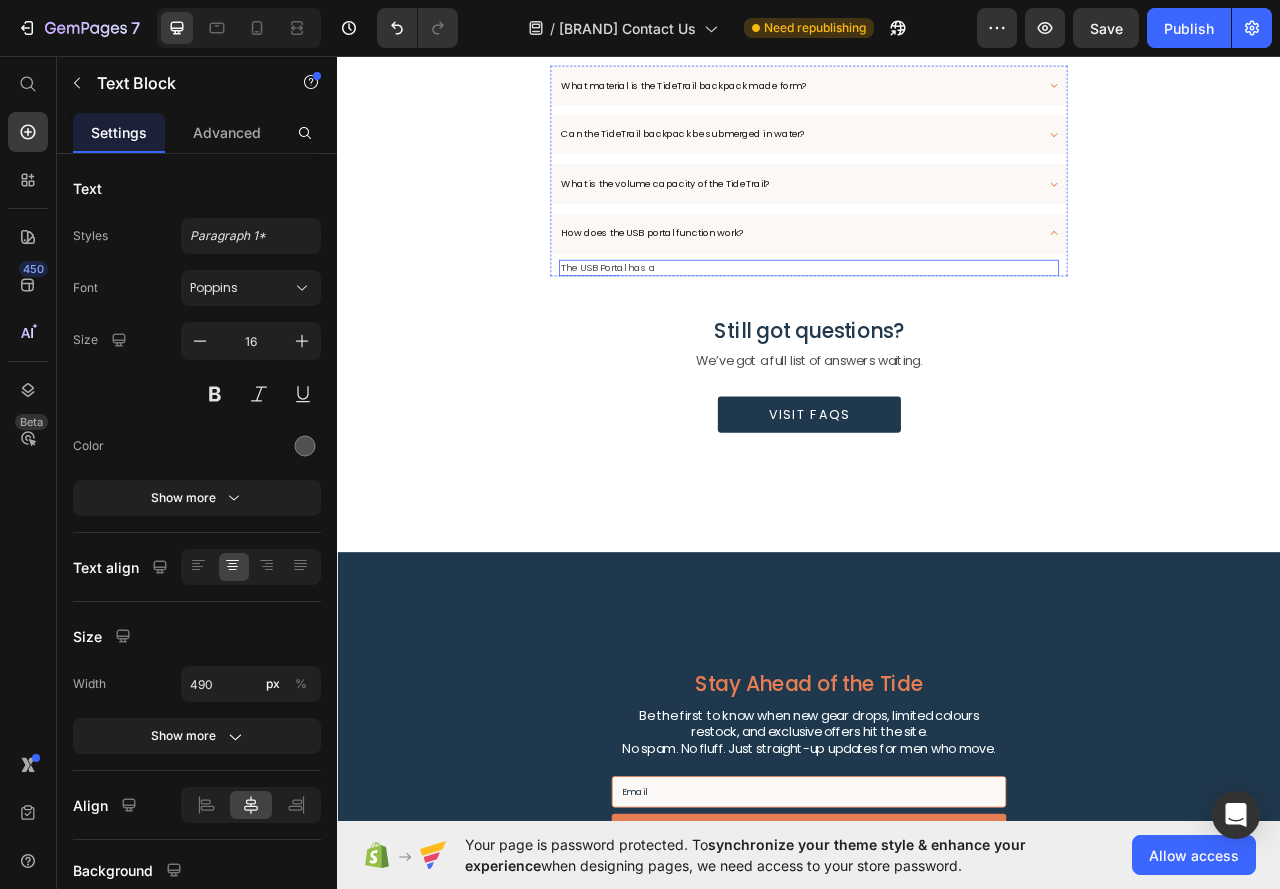 click on "The USB Portal has a" at bounding box center [681, 326] 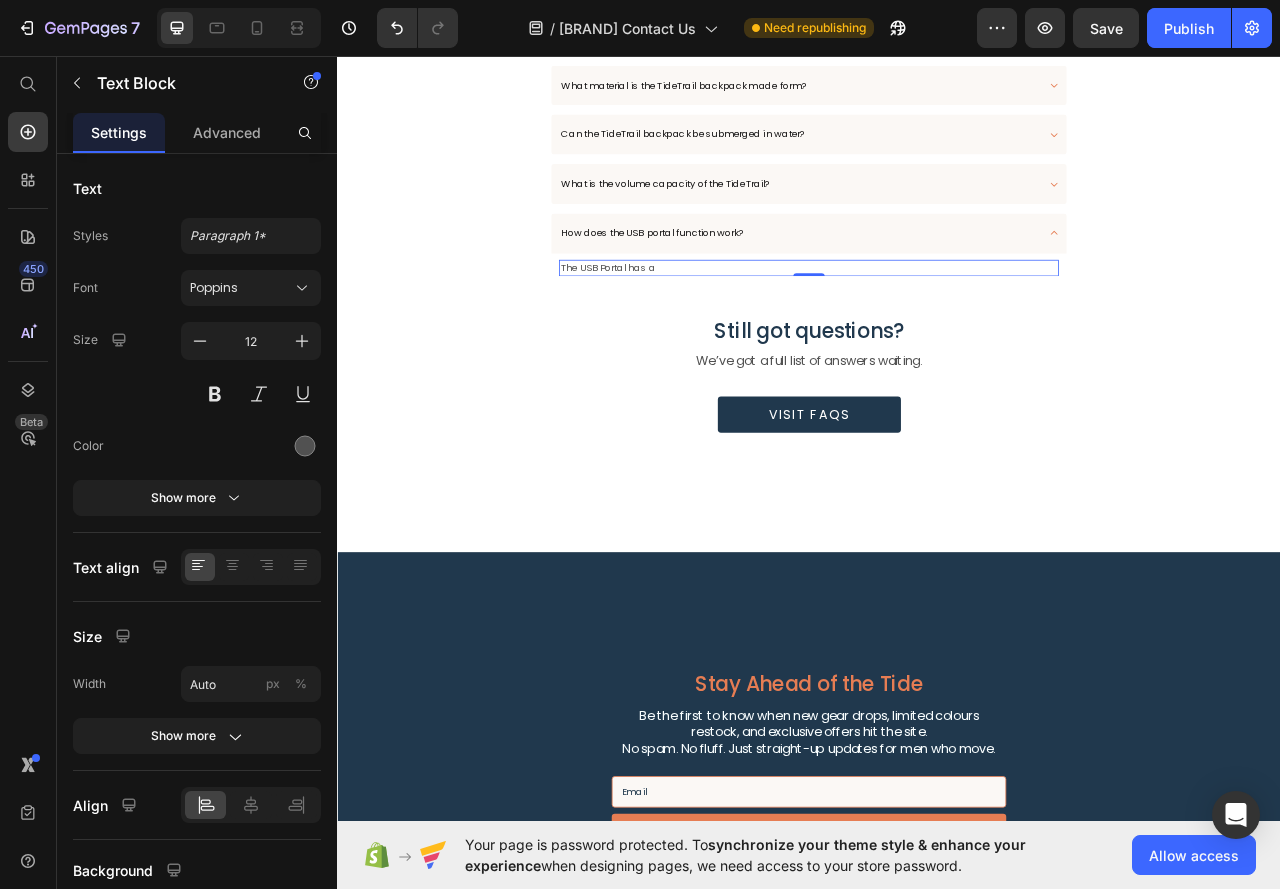 click on "The USB Portal has a" at bounding box center (937, 326) 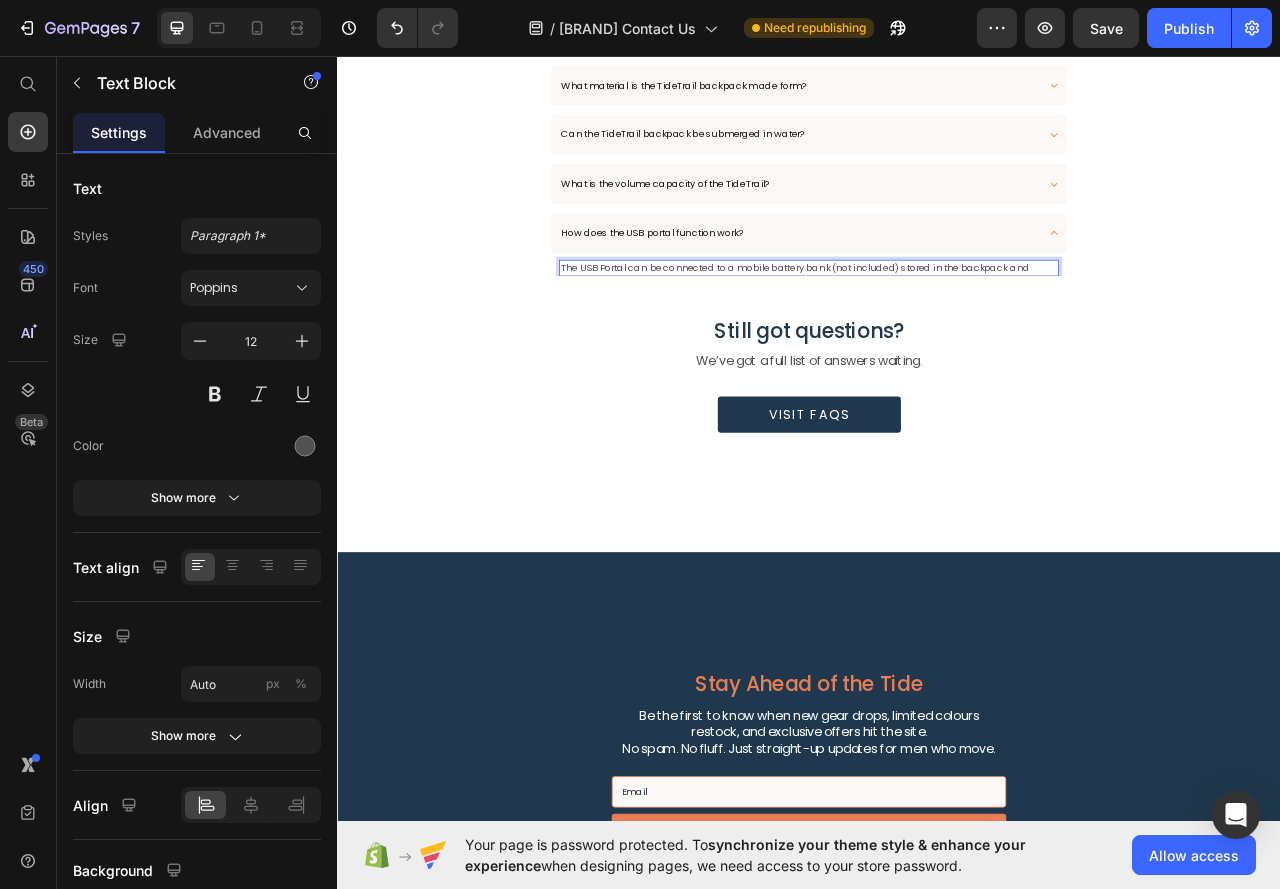 click on "The USB Portal can be connected to a mobile battery bank (not included) stored in the backpack and" at bounding box center (919, 326) 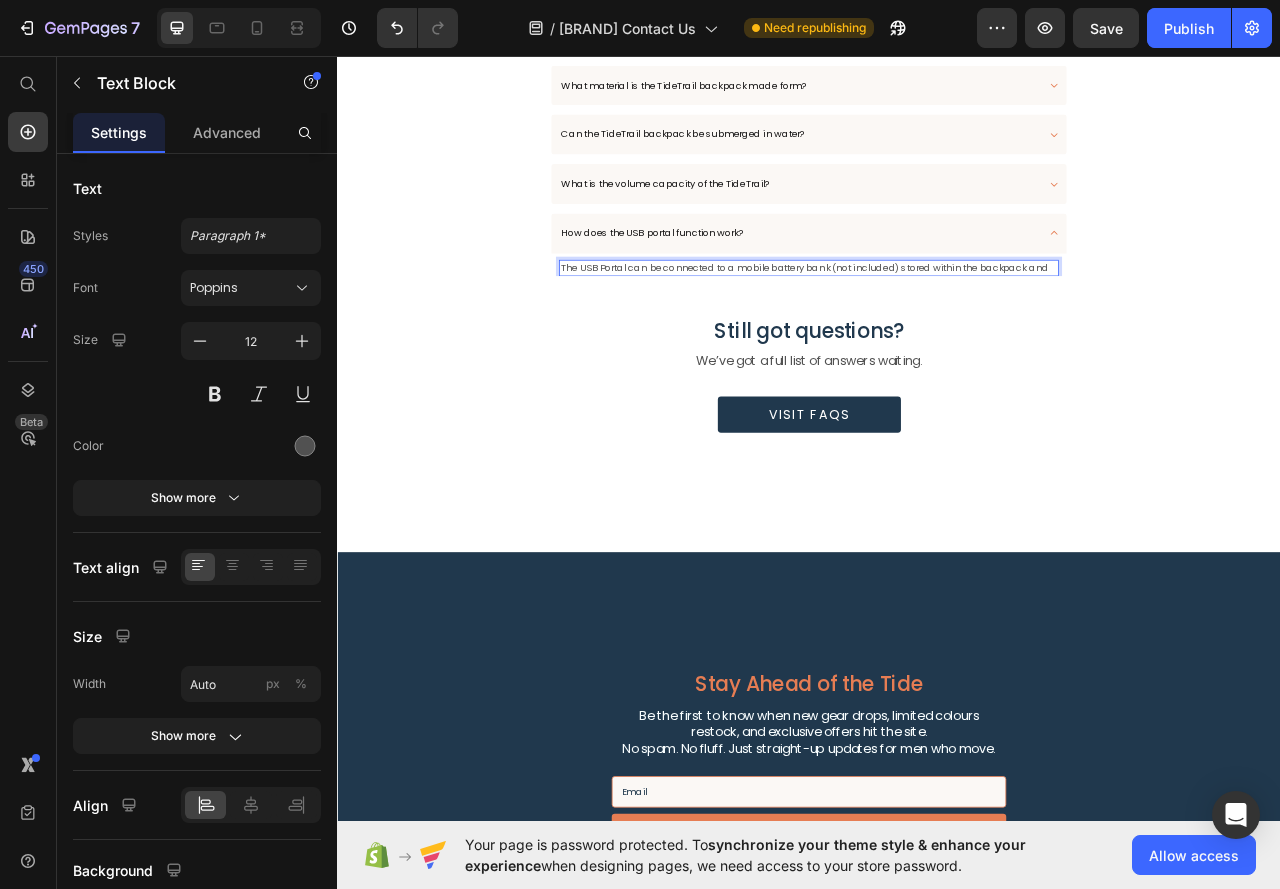 click on "The USB Portal can be connected to a mobile battery bank (not included) stored within the backpack and" at bounding box center [937, 326] 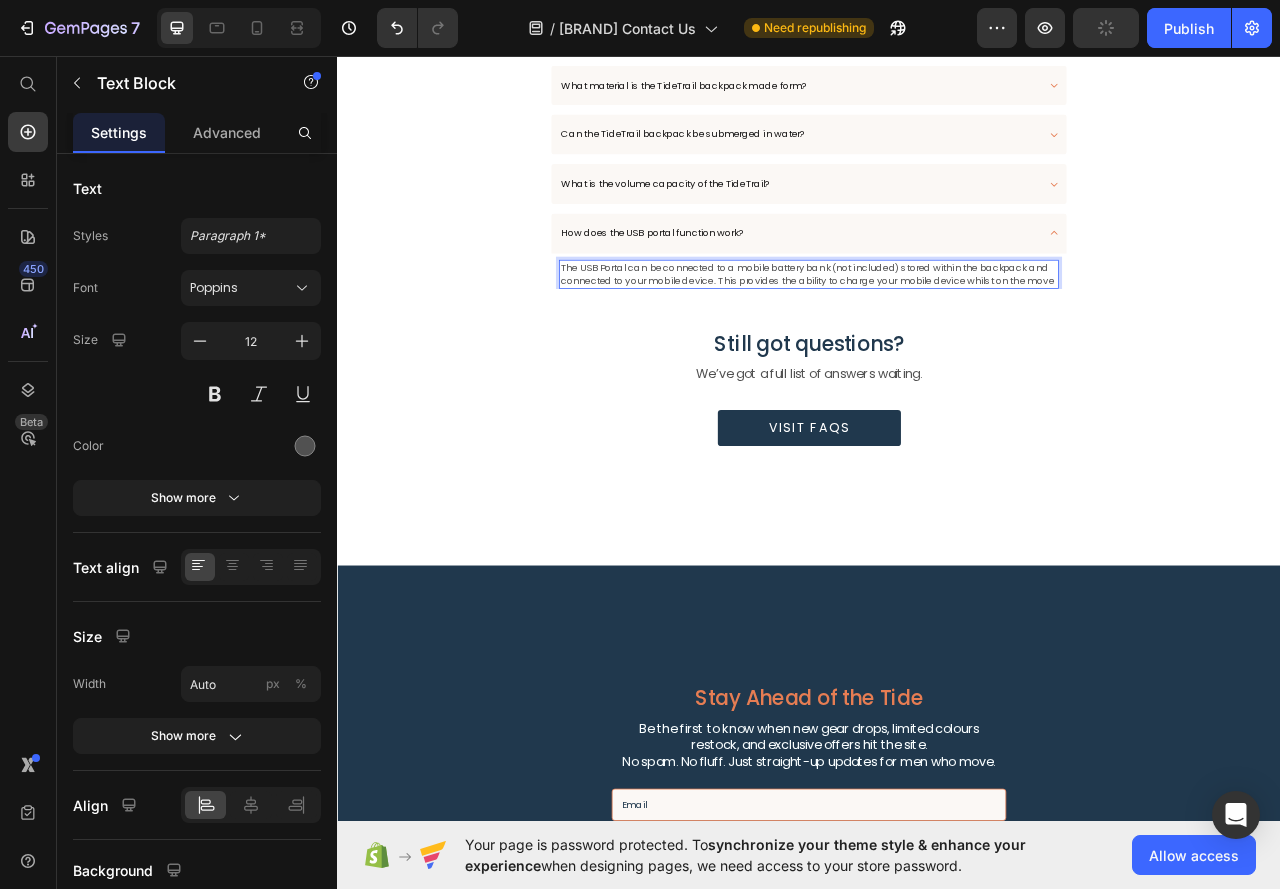 click on "The USB Portal can be connected to a mobile battery bank (not included) stored within the backpack and connected to your mobile device. This provides the ability to charge your mobile device whilst on the move" at bounding box center (937, 335) 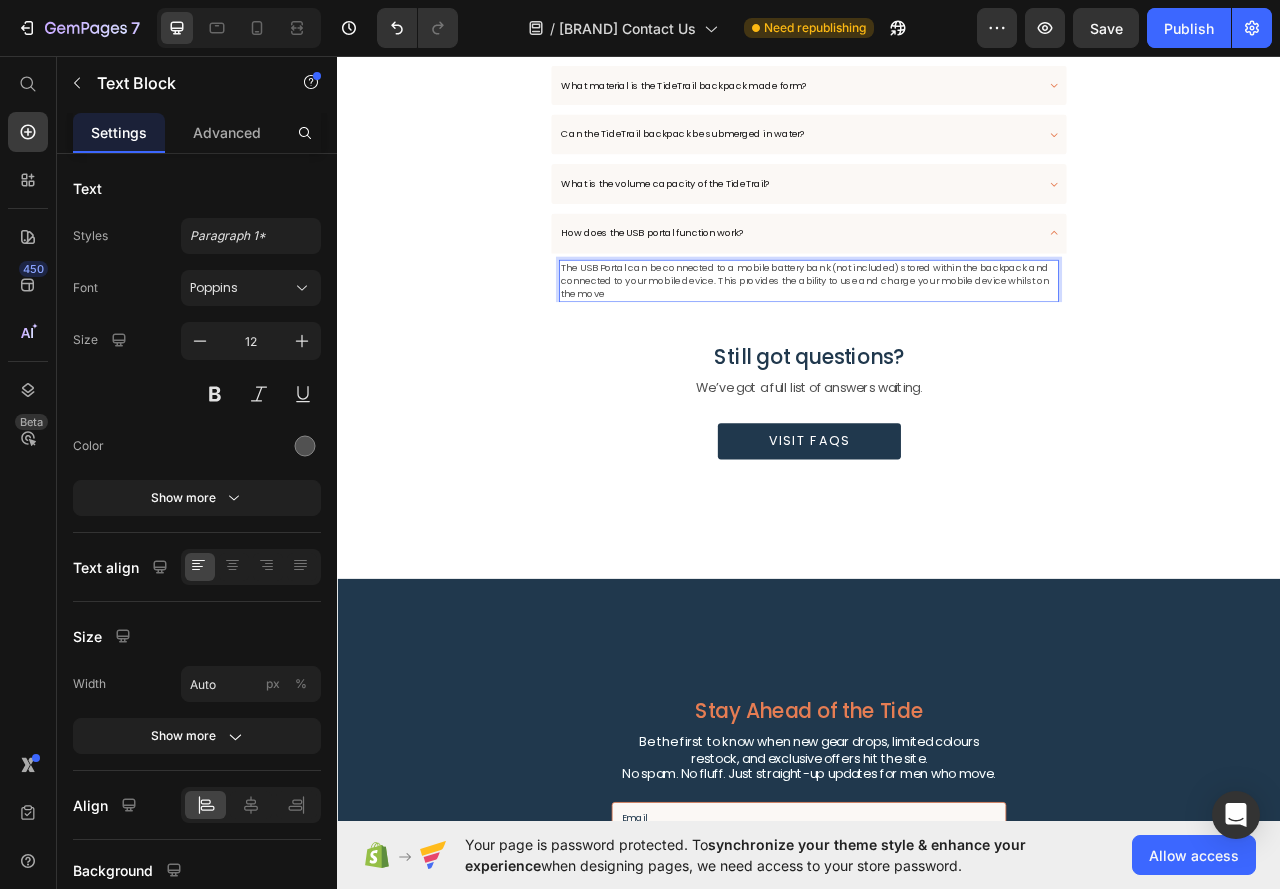click on "The USB Portal can be connected to a mobile battery bank (not included) stored within the backpack and connected to your mobile device. This provides the ability to use and charge your mobile device whilst on the move" at bounding box center (937, 343) 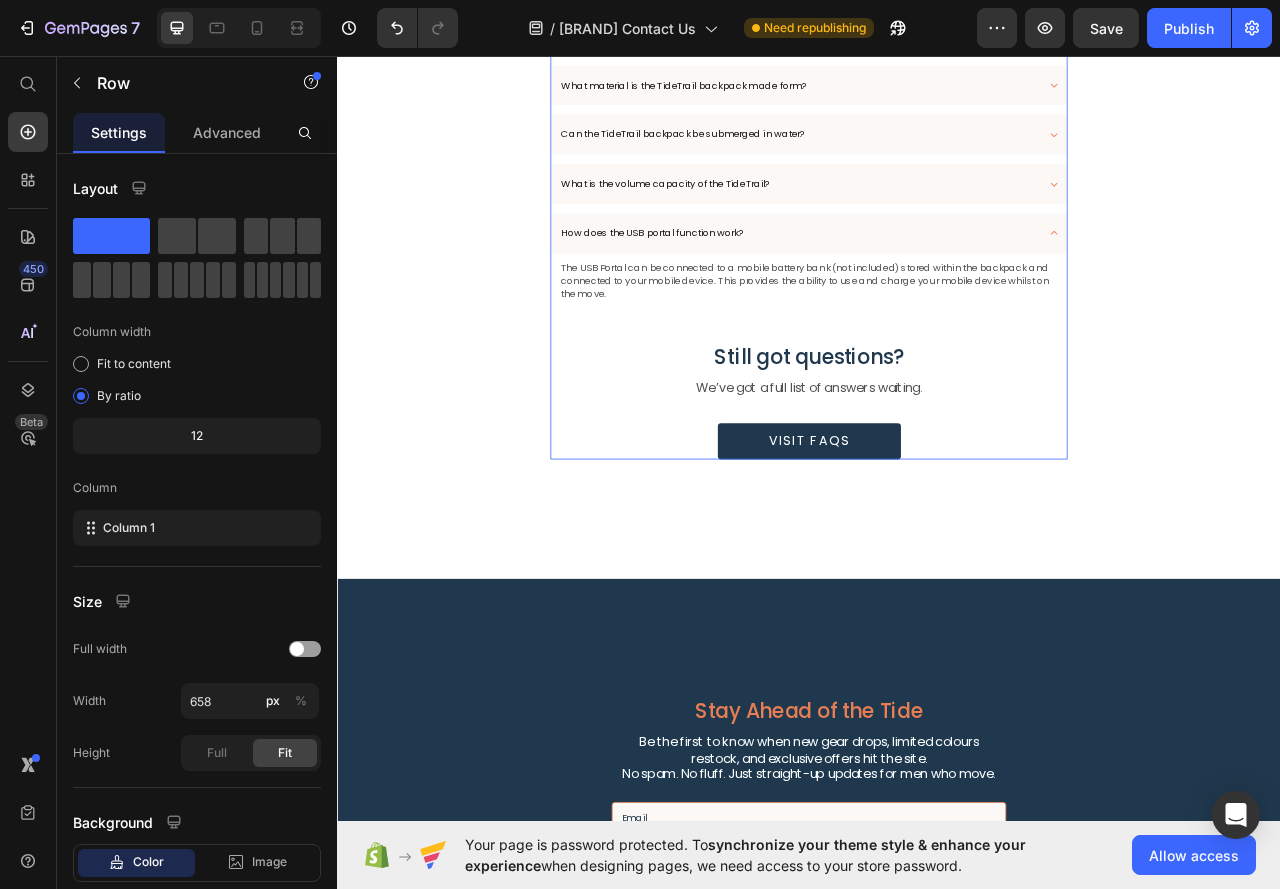 click on "Got Questions? We’ve Got You Heading From capacity to tech features, here are the most common things guys ask before hitting “Add to Cart.” Text Block
What material is the TideTrail backpack made form?
Can the TideTrail backpack be submerged in water?
What is the volume capacity of the TideTrail?
How does the USB portal function work? The USB Portal can be connected to a mobile battery bank (not included) stored within the backpack and connected to your mobile device. This provides the ability to use and charge your mobile device whilst on the move. Text Block Accordion Still got questions? Heading We’ve got a full list of answers waiting. Text Block Visit FAqs Button" at bounding box center (937, 243) 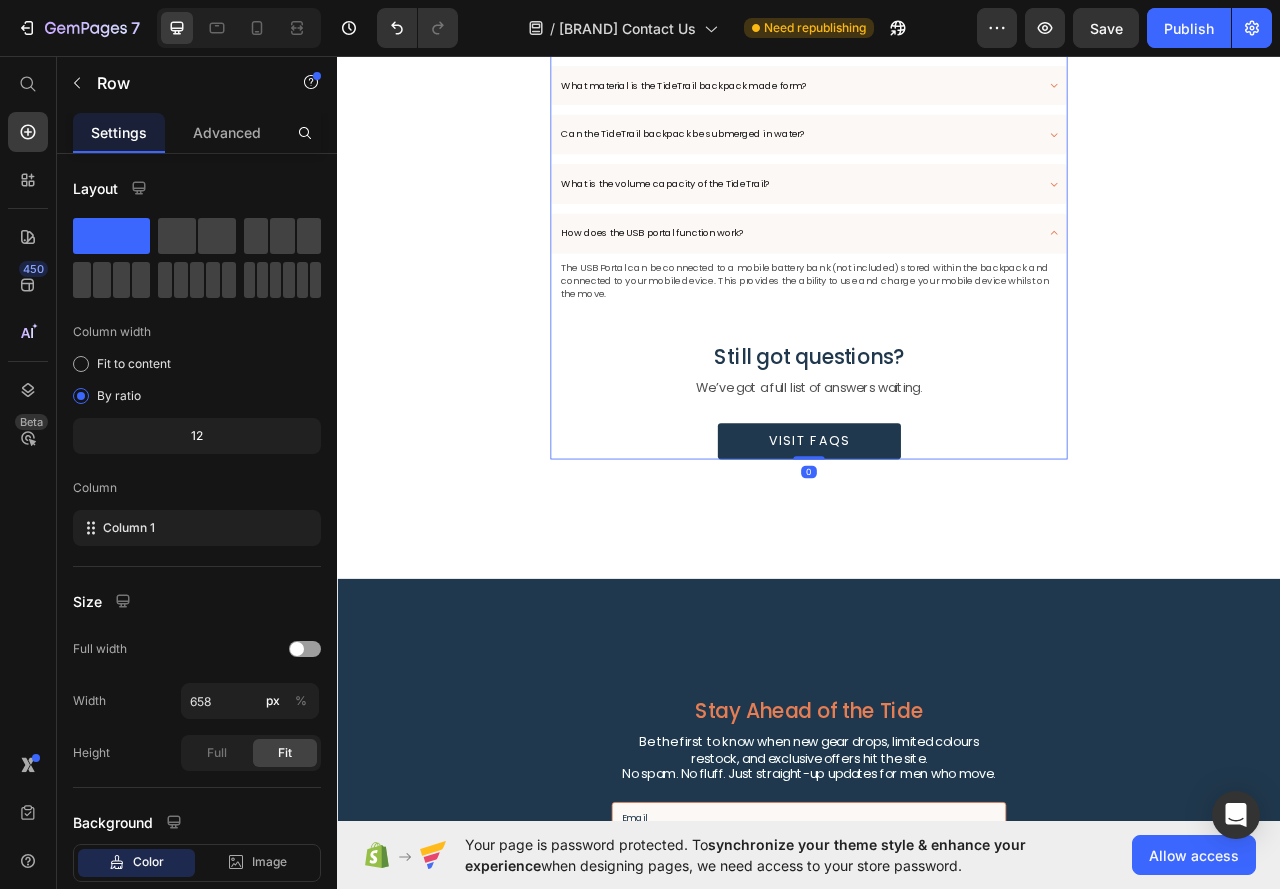 click on "Got Questions? We’ve Got You Heading From capacity to tech features, here are the most common things guys ask before hitting “Add to Cart.” Text Block
What material is the TideTrail backpack made form?
Can the TideTrail backpack be submerged in water?
What is the volume capacity of the TideTrail?
How does the USB portal function work? The USB Portal can be connected to a mobile battery bank (not included) stored within the backpack and connected to your mobile device. This provides the ability to use and charge your mobile device whilst on the move. Text Block Accordion Still got questions? Heading We’ve got a full list of answers waiting. Text Block Visit FAqs Button" at bounding box center (937, 243) 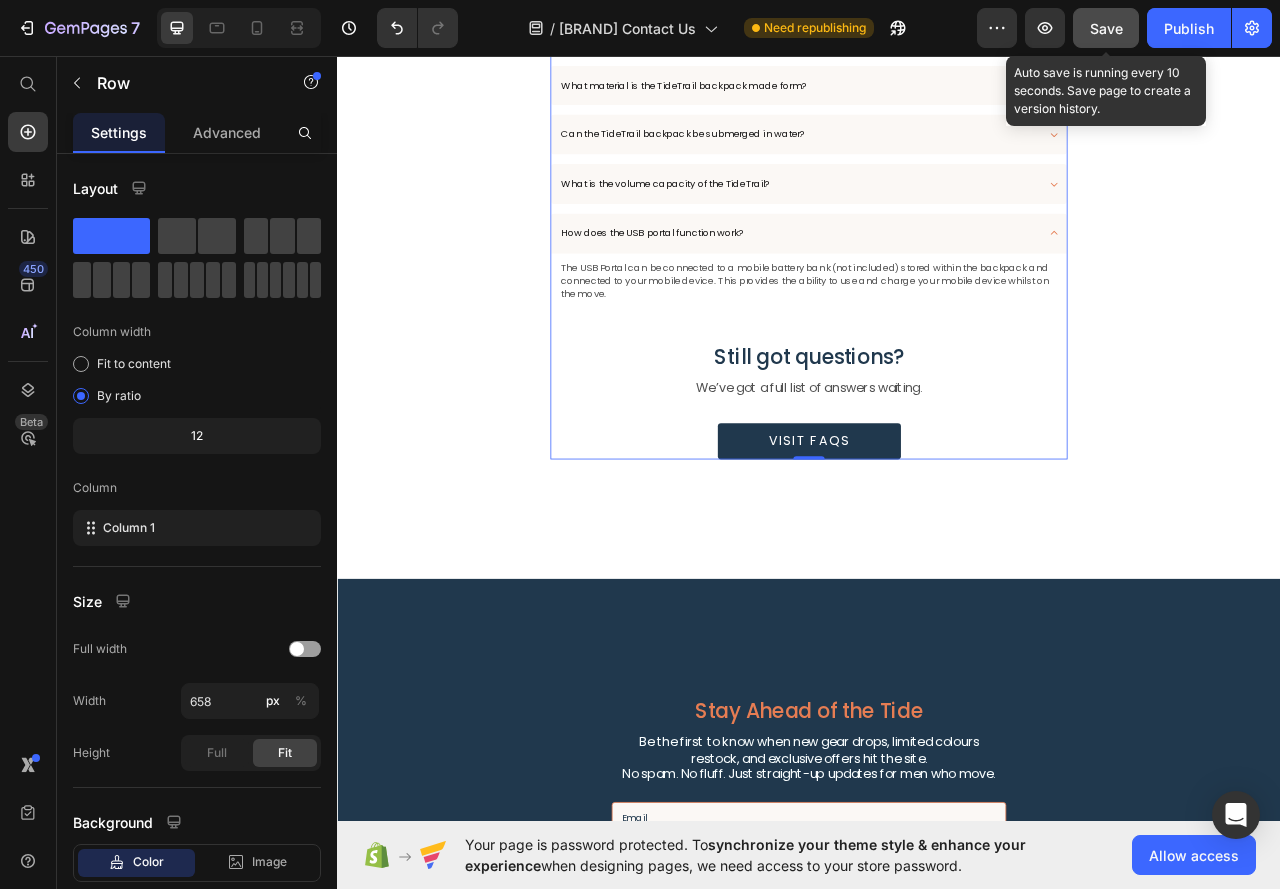 click on "Save" 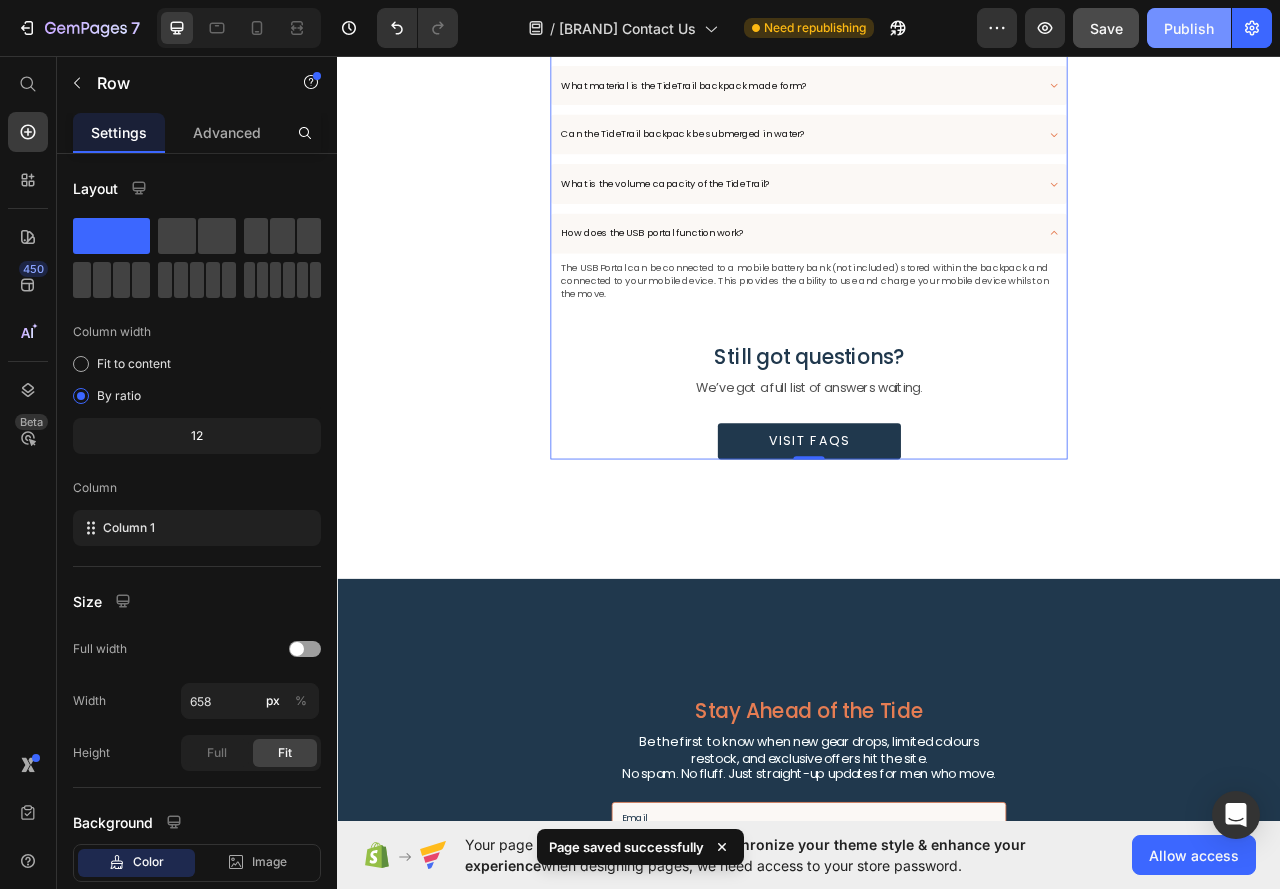 click on "Publish" at bounding box center (1189, 28) 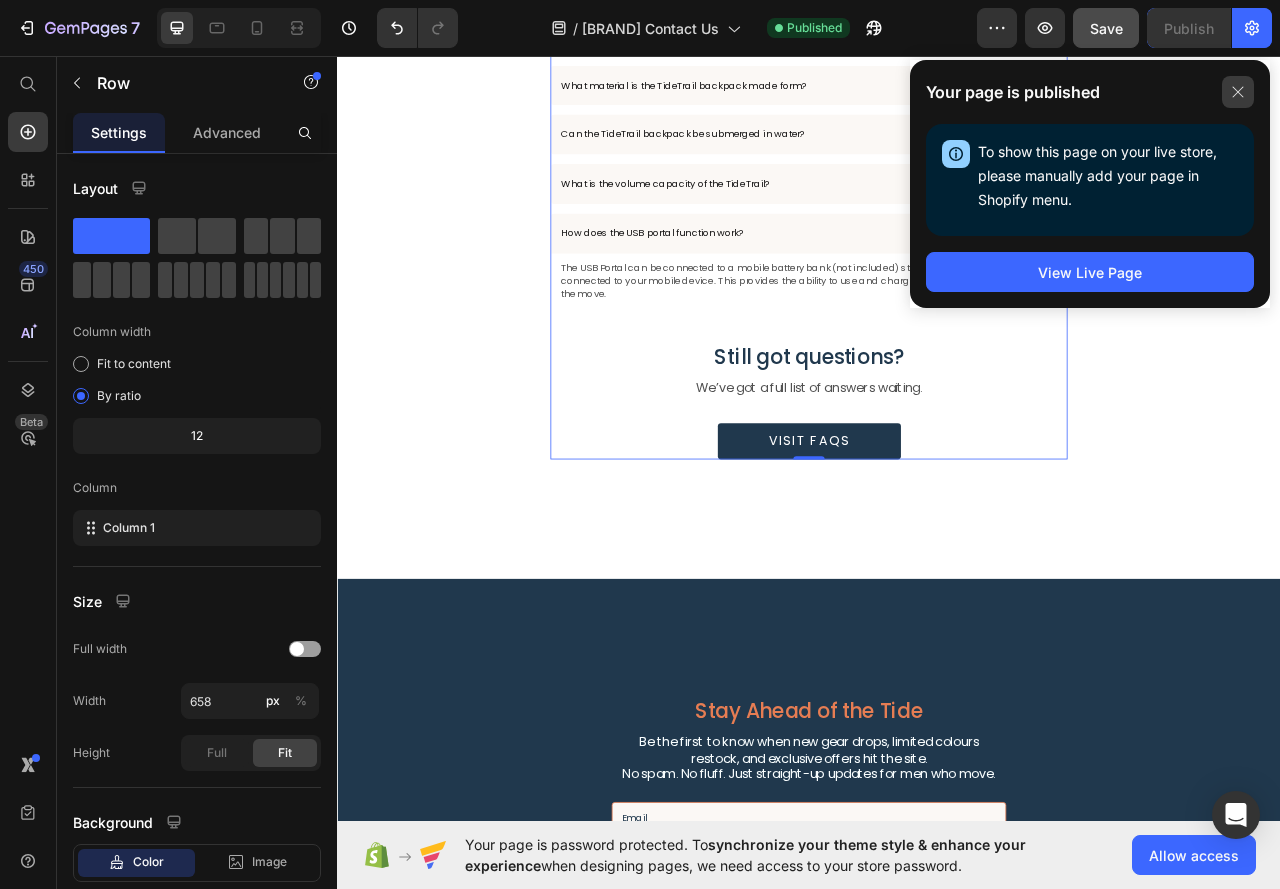 click 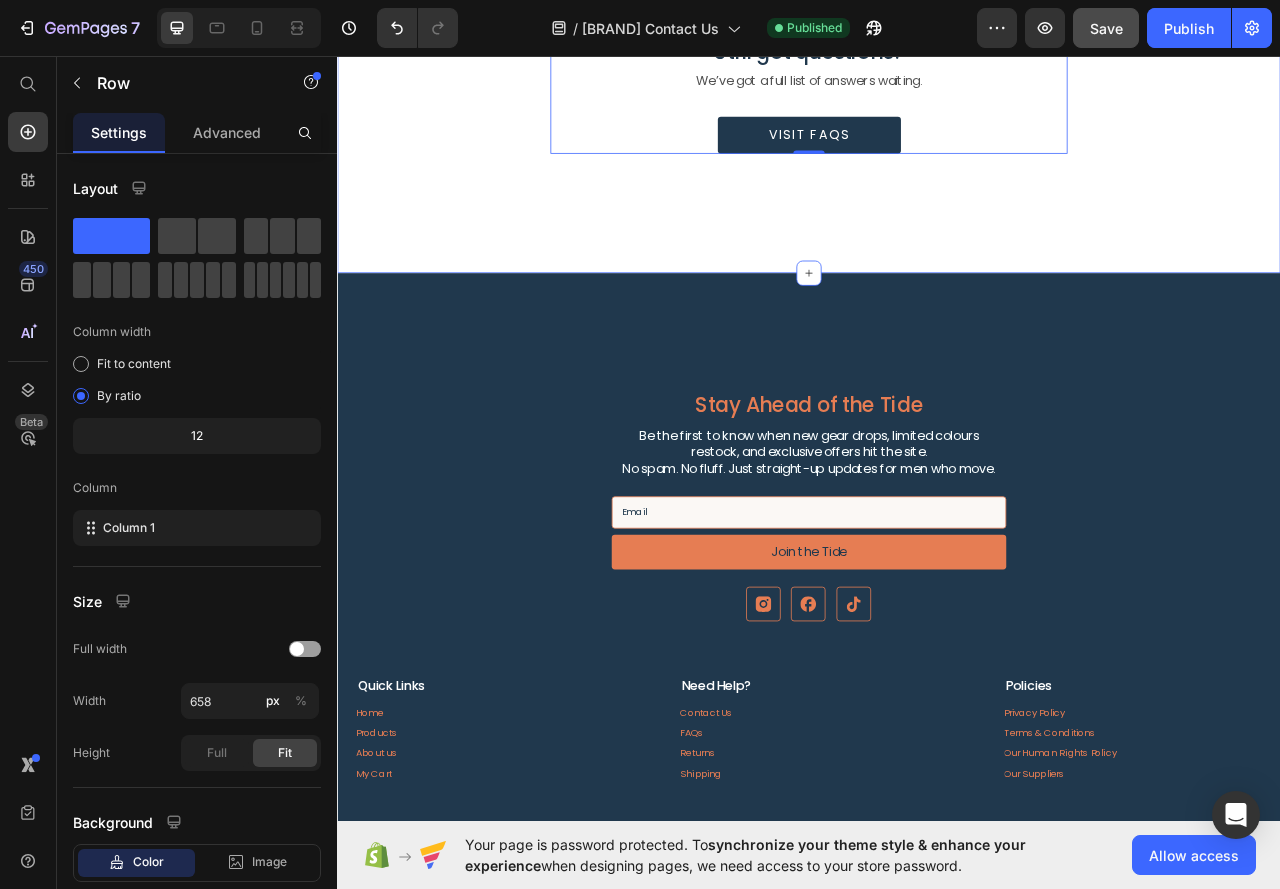 scroll, scrollTop: 1400, scrollLeft: 0, axis: vertical 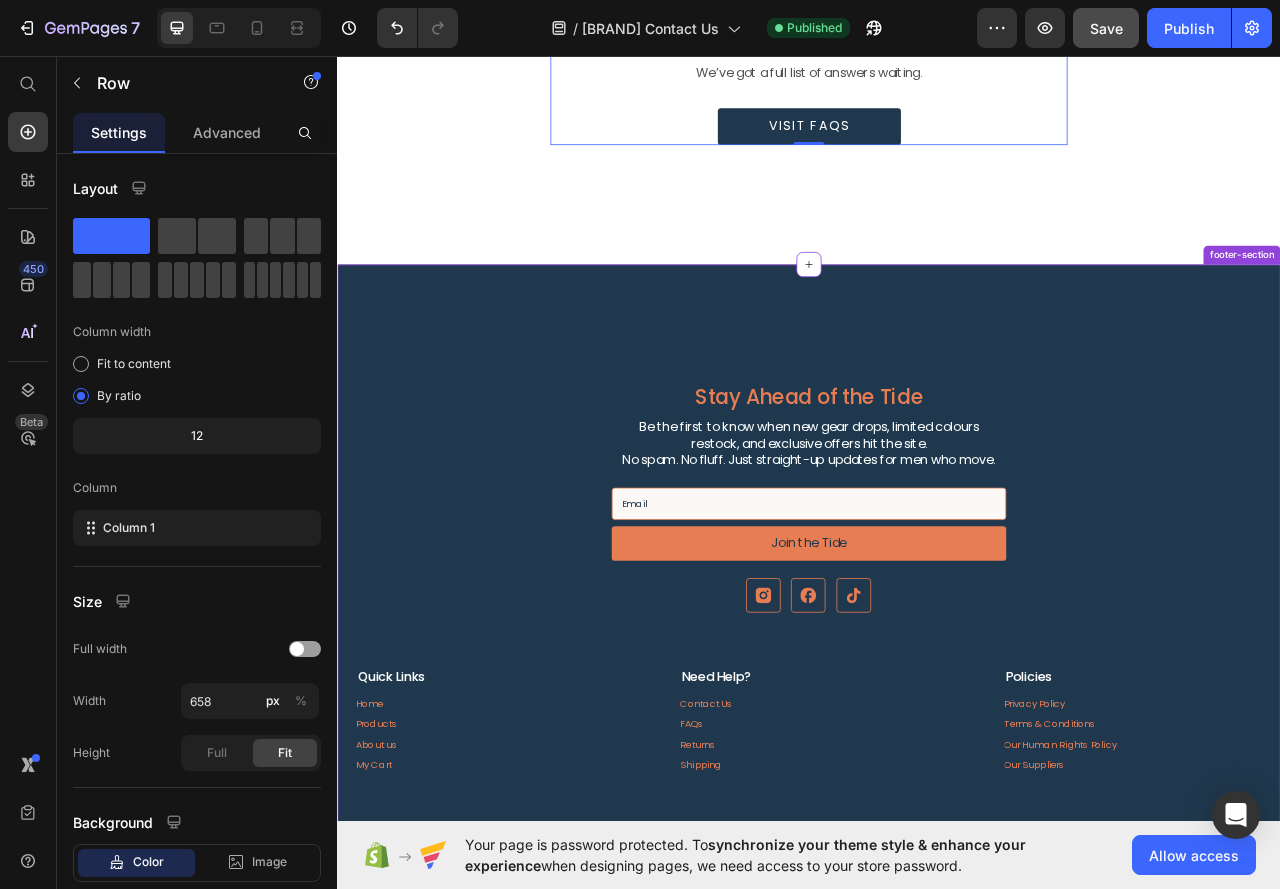 click at bounding box center (937, 626) 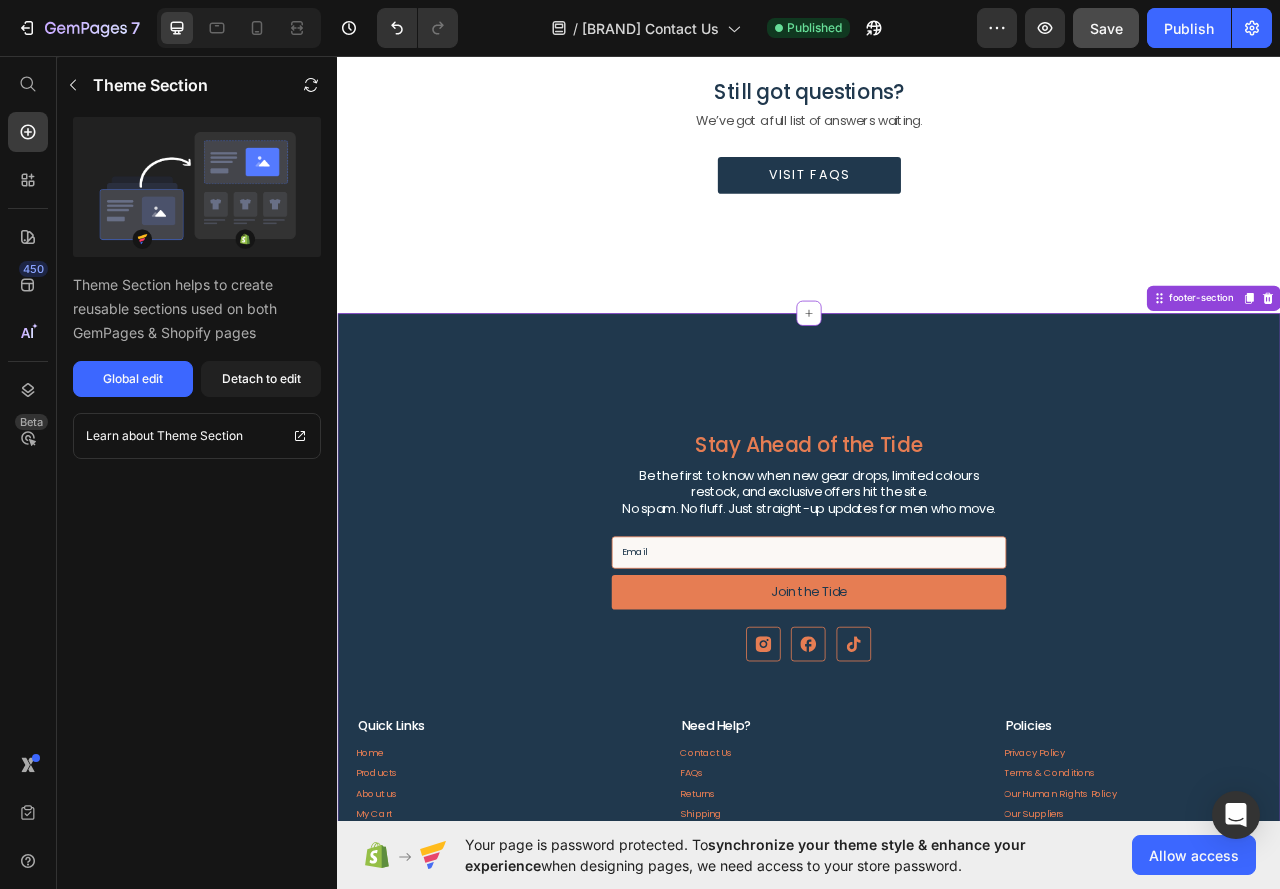 scroll, scrollTop: 900, scrollLeft: 0, axis: vertical 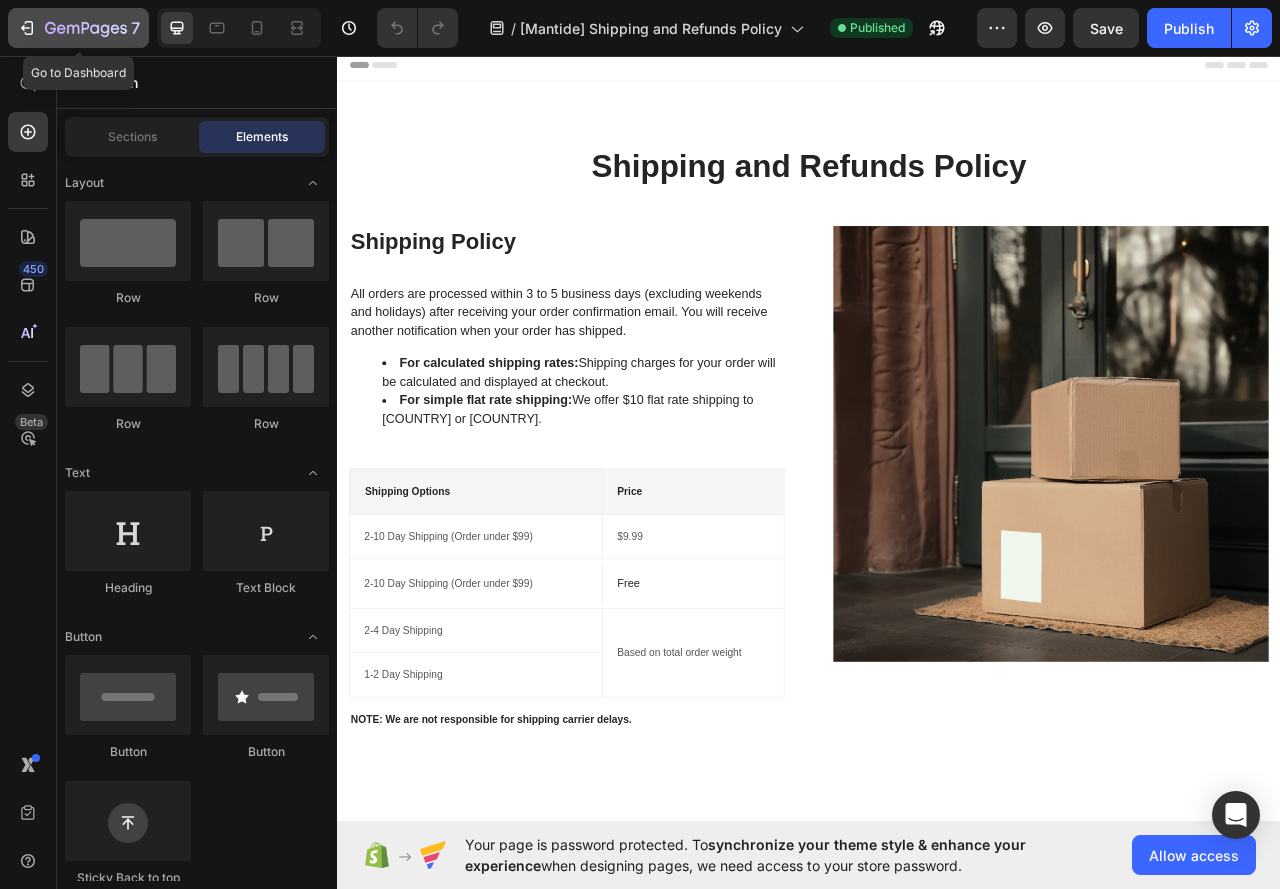click 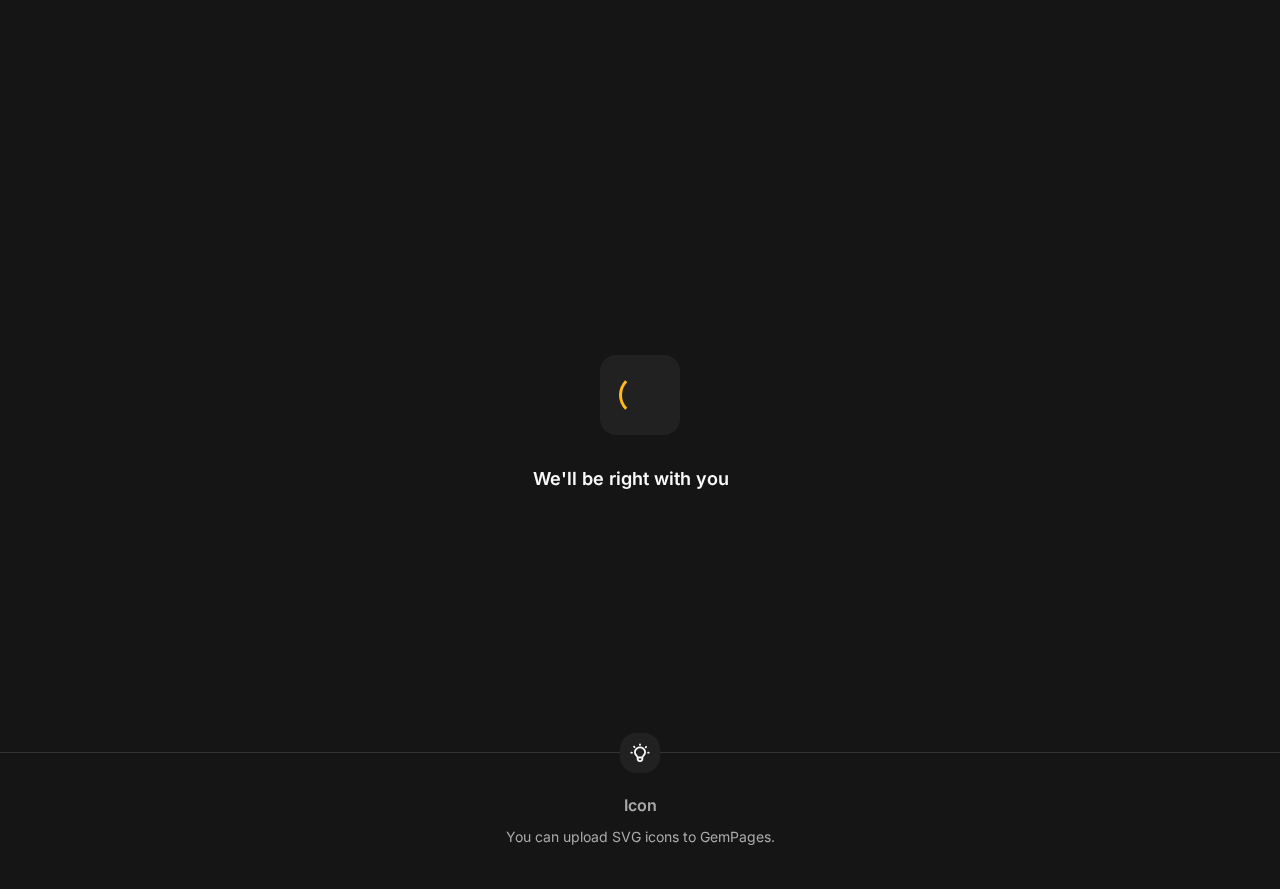 scroll, scrollTop: 0, scrollLeft: 0, axis: both 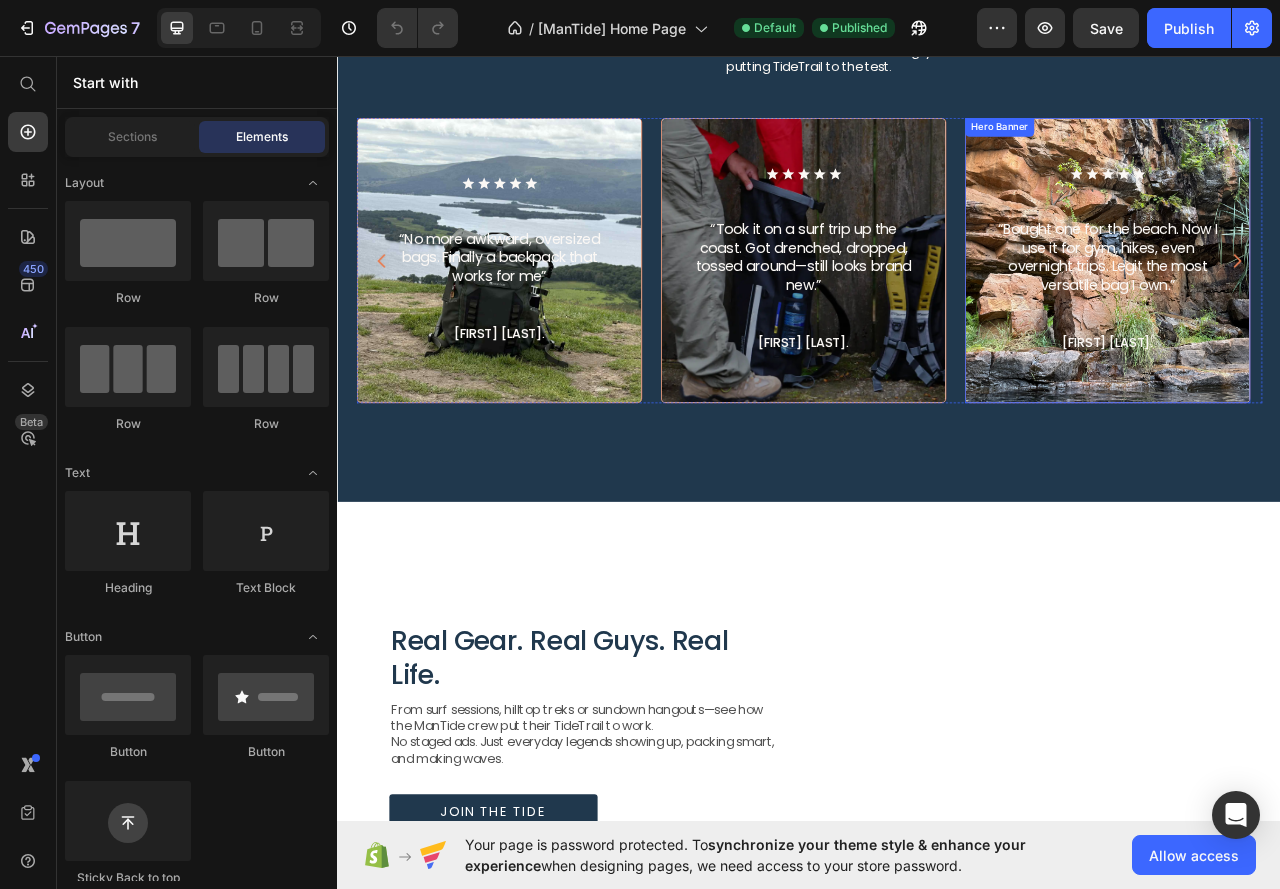 click on "Icon
Icon
Icon
Icon
Icon Icon List “Bought one for the beach. Now I use it for gym, hikes, even overnight trips. Legit the most versatile bag I own.” Text Block Ewan M. Text Block" at bounding box center (1316, 317) 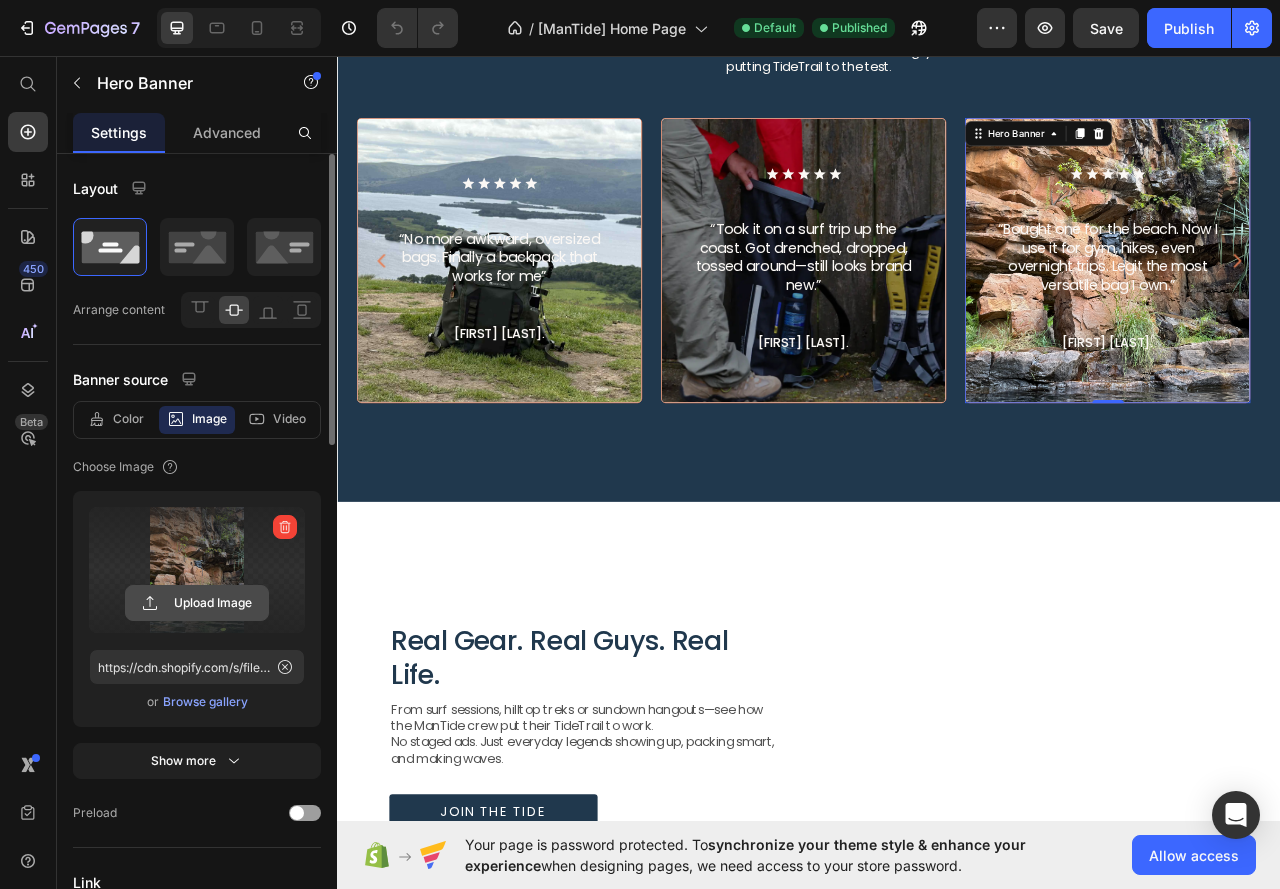 click 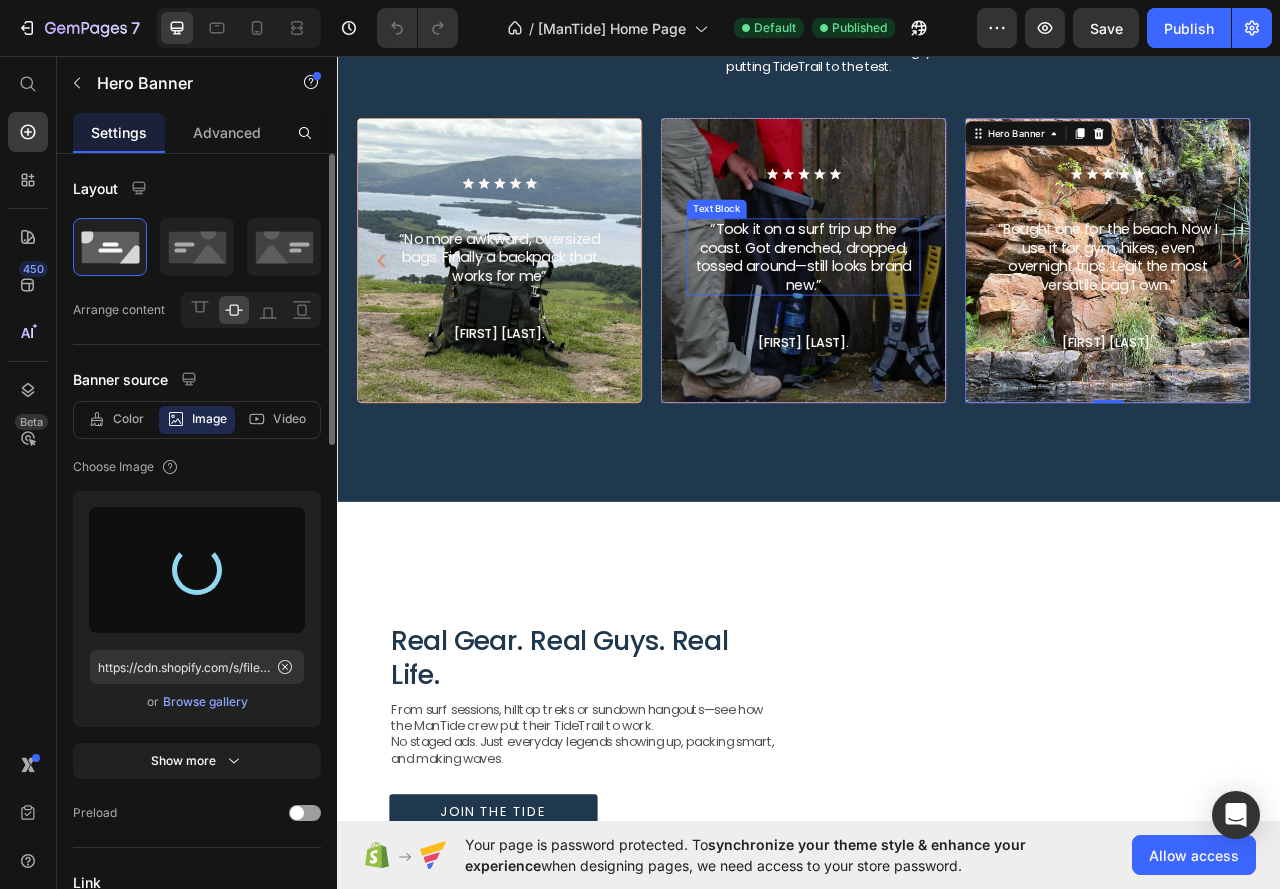 type on "https://cdn.shopify.com/s/files/1/0629/8710/8439/files/gempages_566666339800843345-c2fb846d-e5a6-4f6a-bcd9-726521910485.jpg" 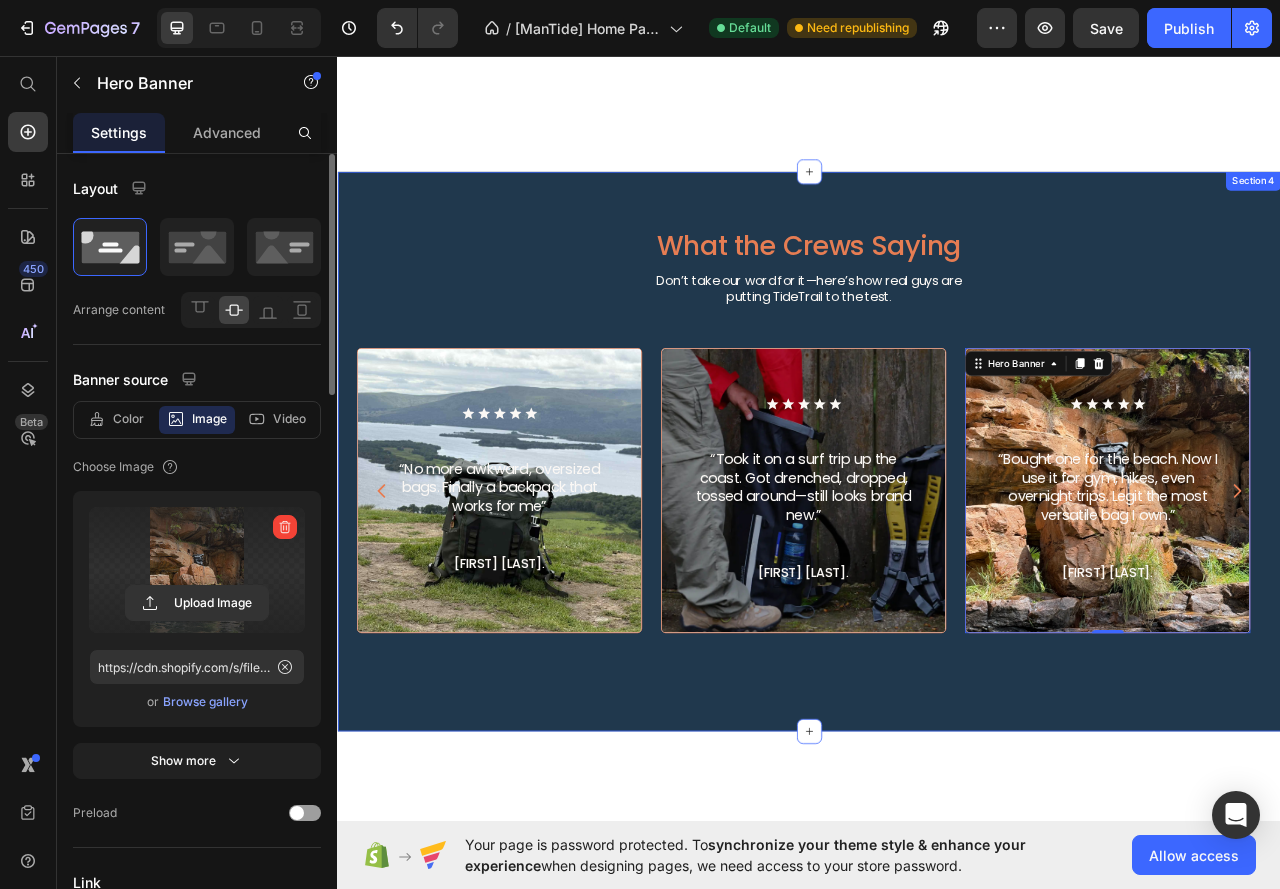 scroll, scrollTop: 2400, scrollLeft: 0, axis: vertical 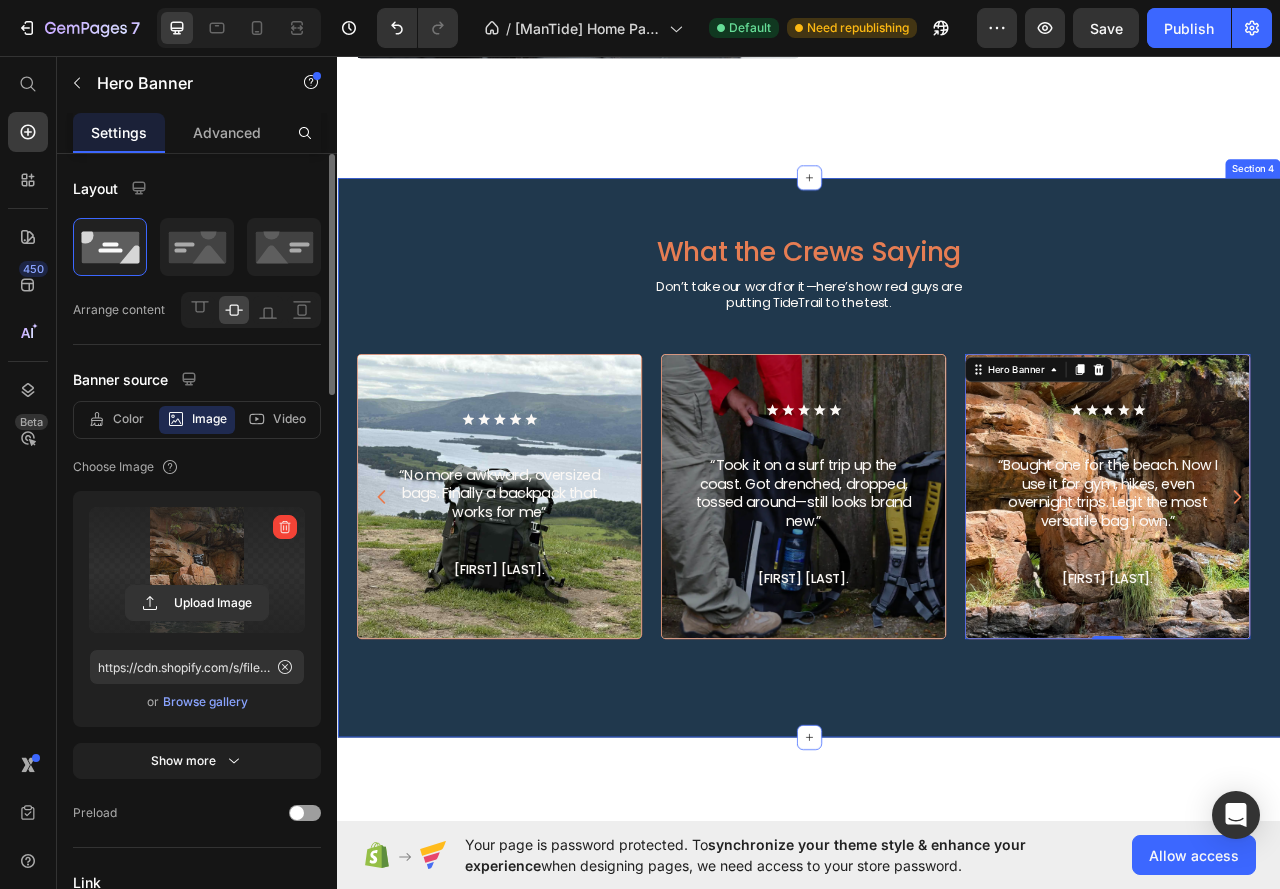 click on "What the Crews Saying Heading Don’t take our word for it—here’s how real guys are putting TideTrail to the test. Text Block
Icon
Icon
Icon
Icon
Icon Icon List “No more awkward, oversized bags. Finally a backpack that works for me” Text Block Sean D. Text Block Hero Banner
Icon
Icon
Icon
Icon
Icon Icon List “Took it on a surf trip up the coast. Got drenched, dropped, tossed around—still looks brand new.” Text Block Ryan M. Text Block Hero Banner
Icon
Icon
Icon
Icon
Icon Icon List “Bought one for the beach. Now I use it for gym, hikes, even overnight trips. Legit the most versatile bag I own.” Text Block Ewan M. Text Block Hero Banner   0
Icon
Icon
Icon
Icon
Icon Icon List “It’s the little things. The hidden pocket, the USB port, the roll-top—feels like it was actually designed for how men pack.” Text Block Ewan. M. Text Block Hero Banner
Carousel Section 4" at bounding box center (937, 568) 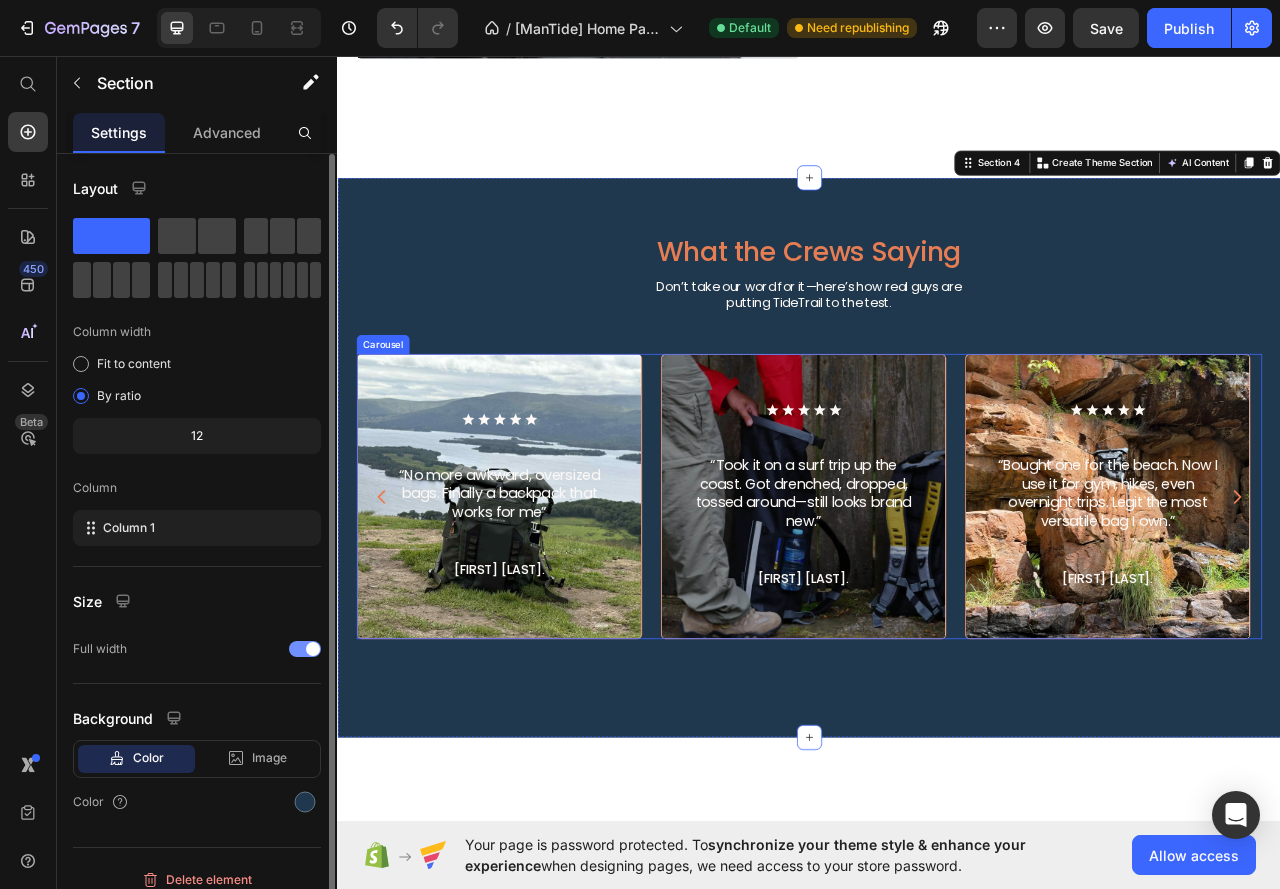 click 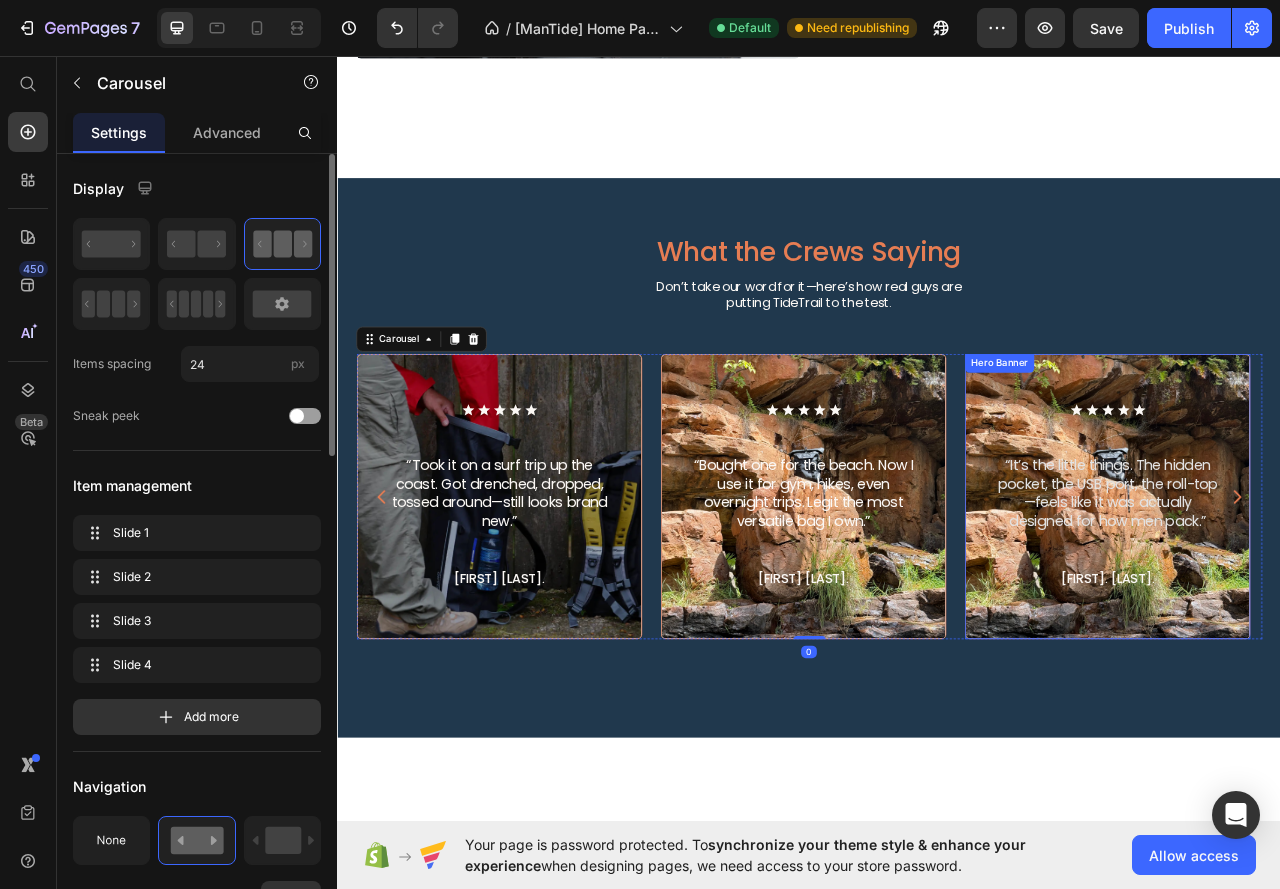 click on "Icon
Icon
Icon
Icon
Icon Icon List “It’s the little things. The hidden pocket, the USB port, the roll-top—feels like it was actually designed for how men pack.” Text Block Ewan. M. Text Block" at bounding box center (1316, 617) 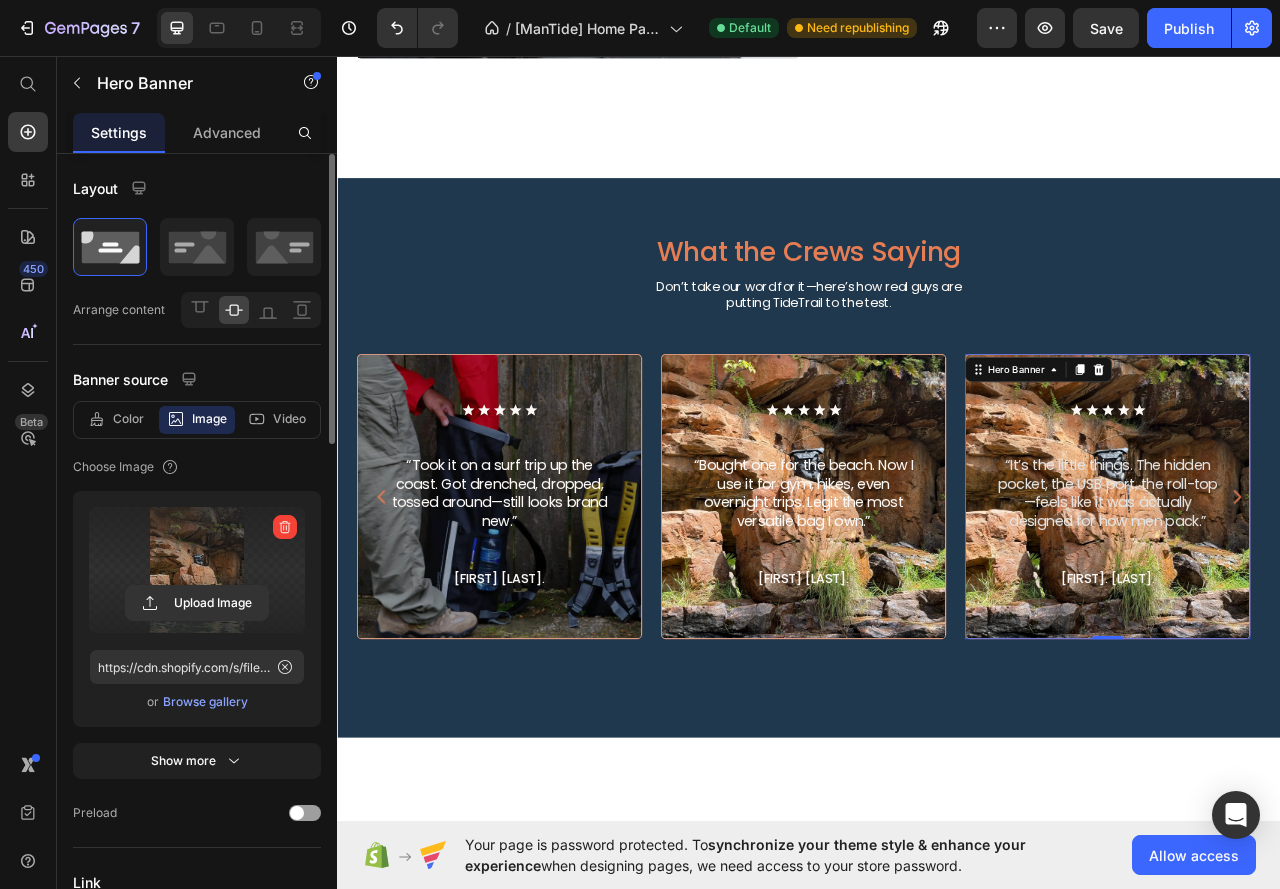 click at bounding box center [197, 570] 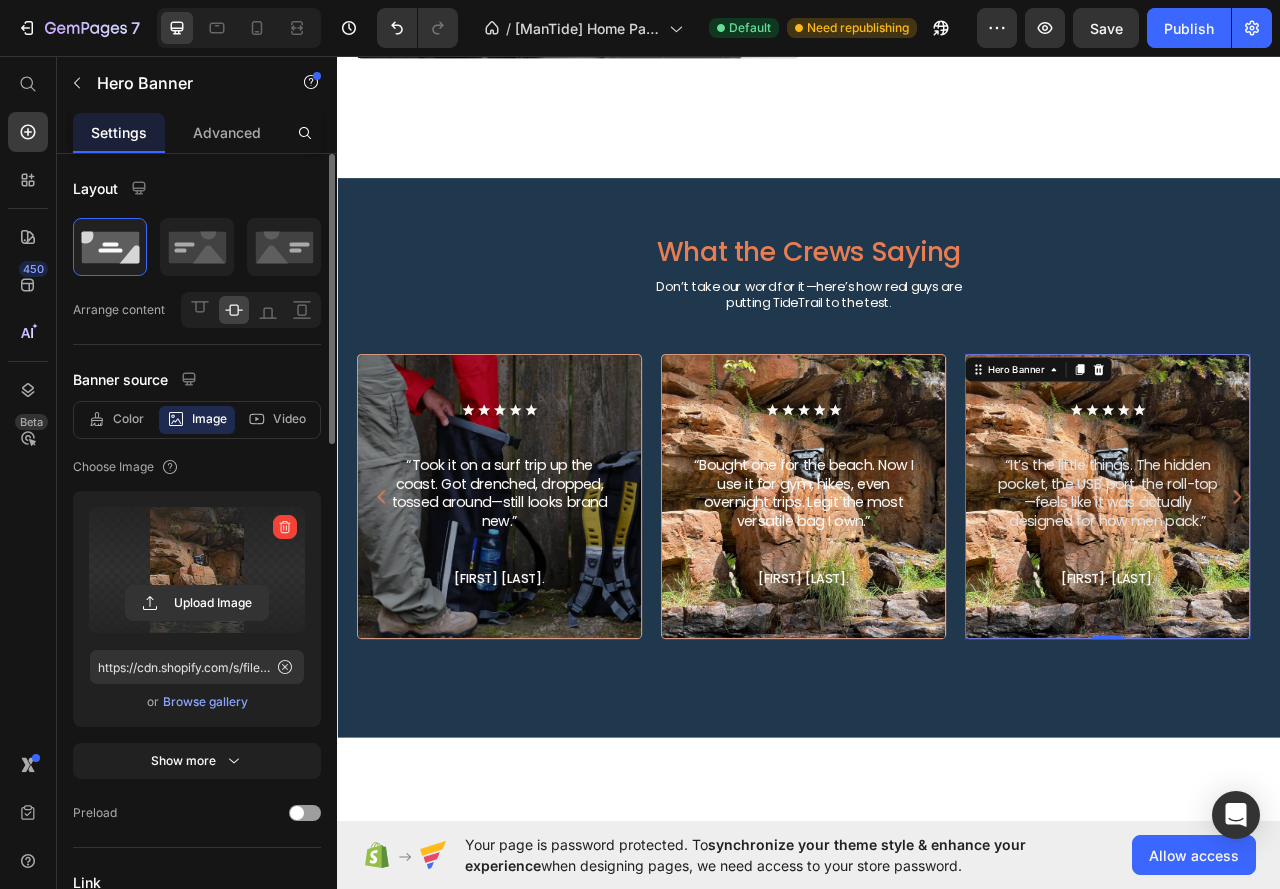click 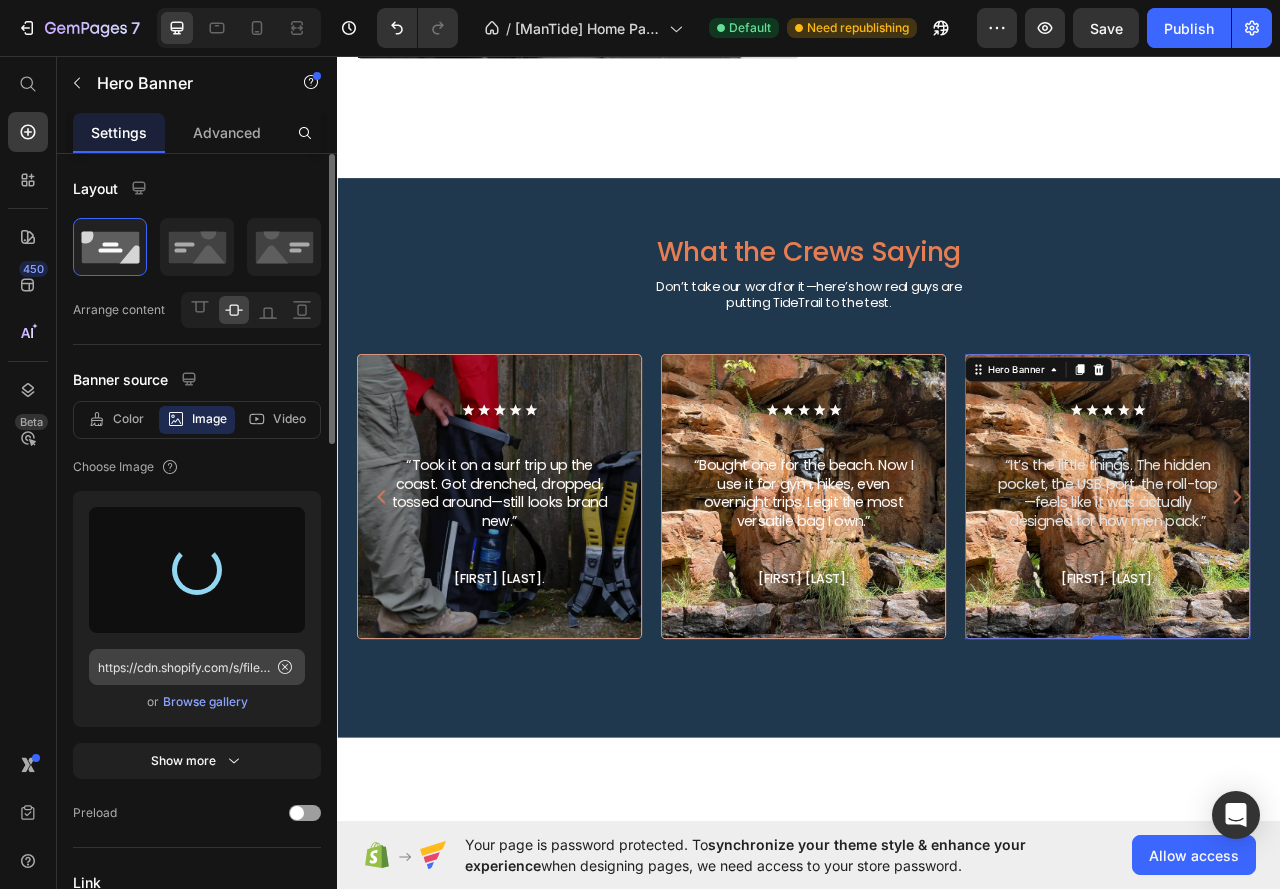 type on "https://cdn.shopify.com/s/files/1/0629/8710/8439/files/gempages_566666339800843345-46d76def-9bc0-40a3-8f97-9e37e400b8ac.jpg" 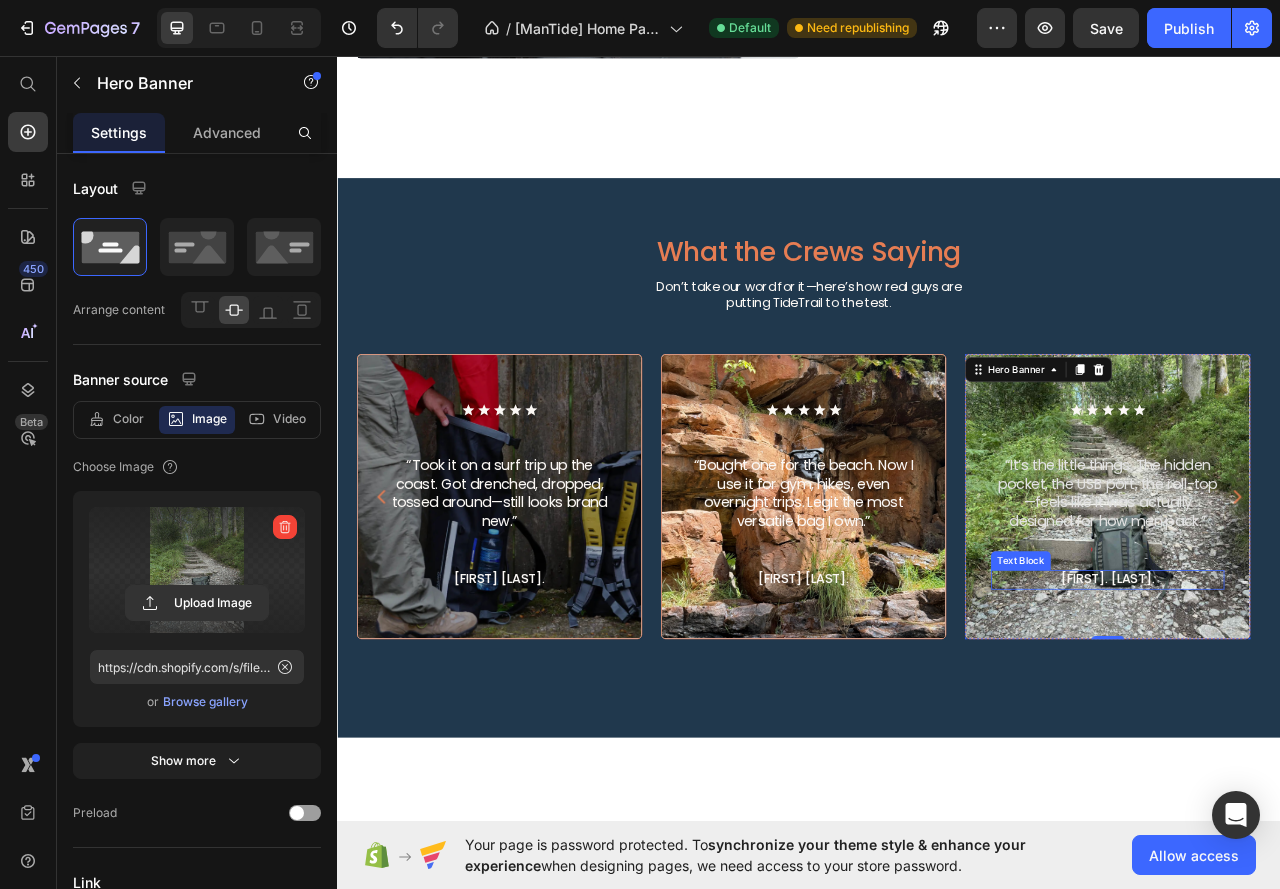 click on "[FIRST]. [LAST]." at bounding box center [1316, 723] 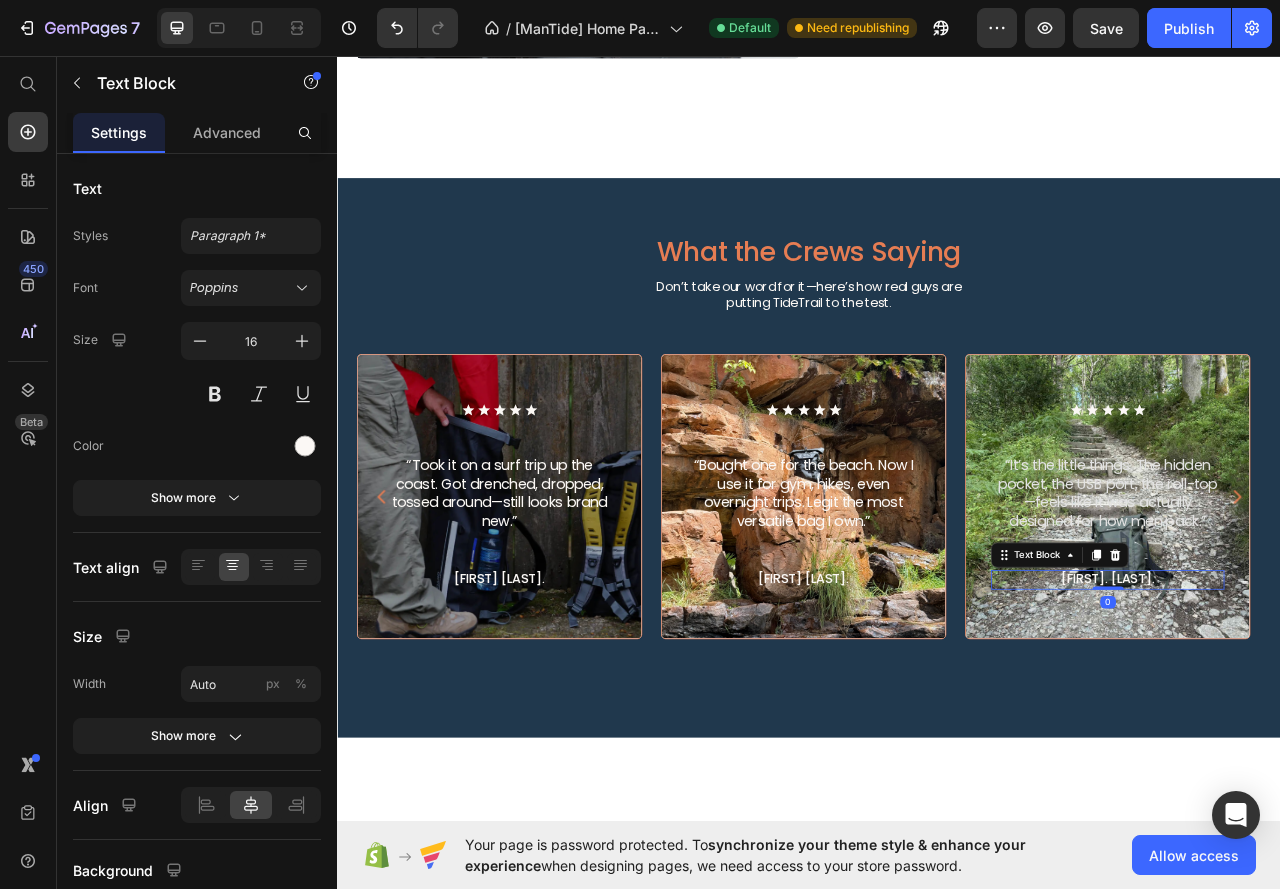 click on "[FIRST]. [LAST]." at bounding box center [1316, 723] 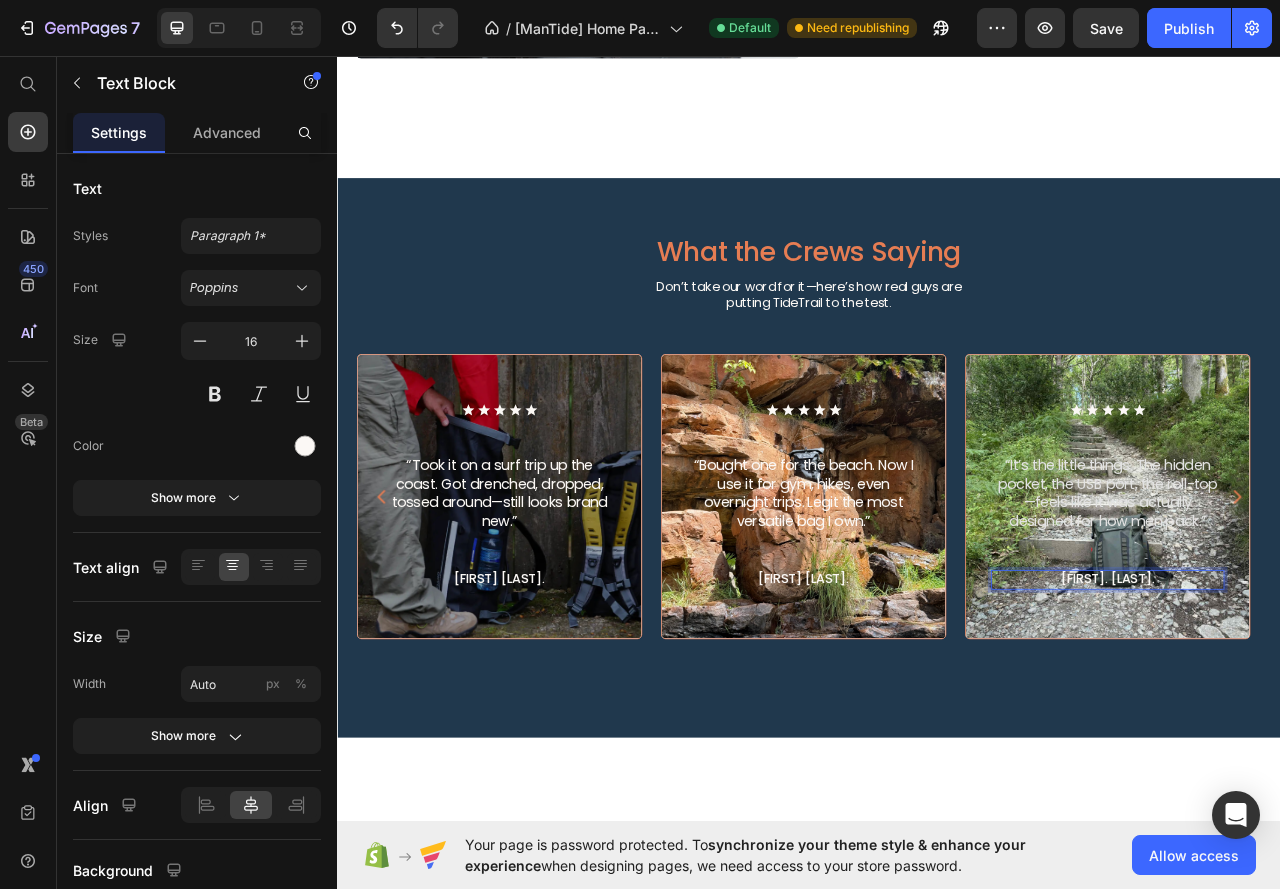 click on "[FIRST]. [LAST]." at bounding box center [1316, 723] 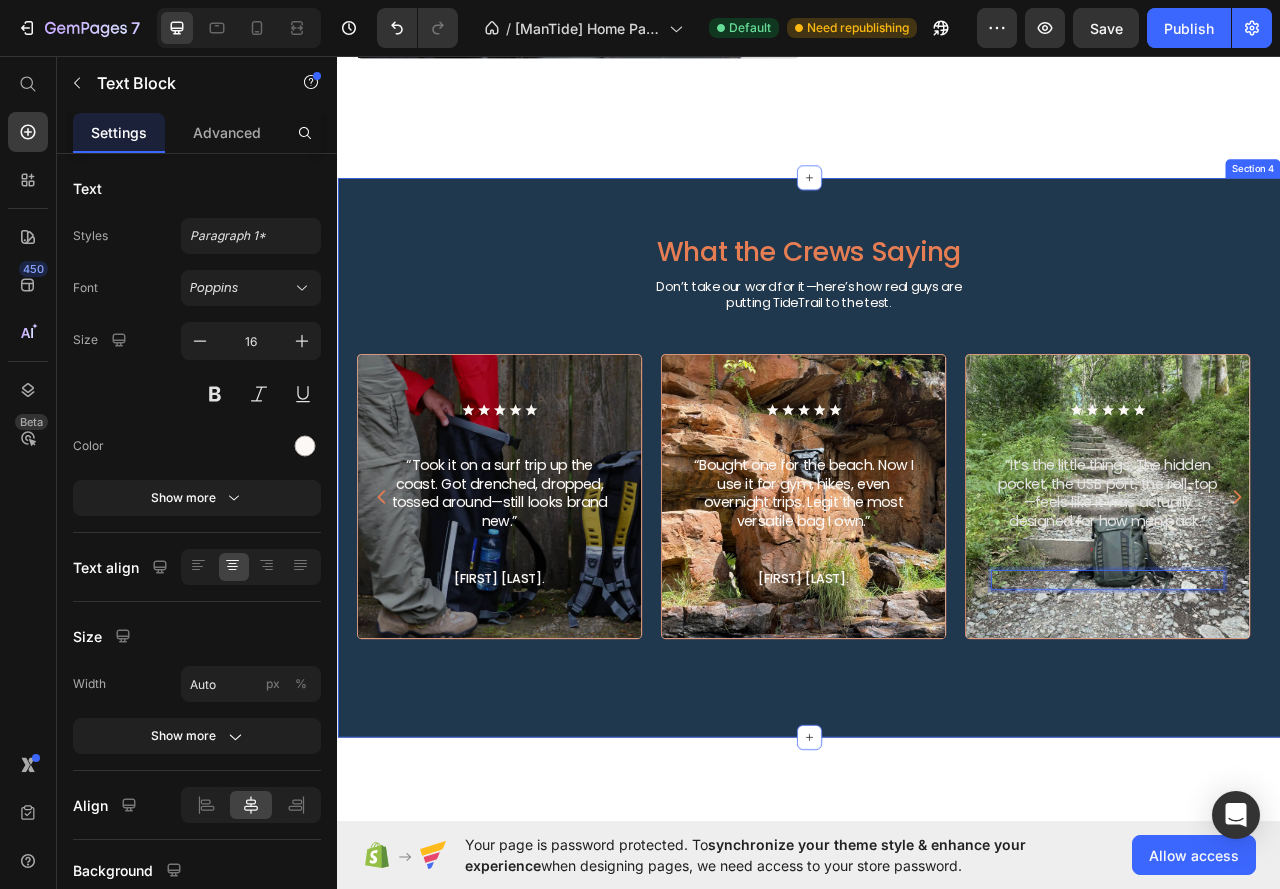 scroll, scrollTop: 2390, scrollLeft: 0, axis: vertical 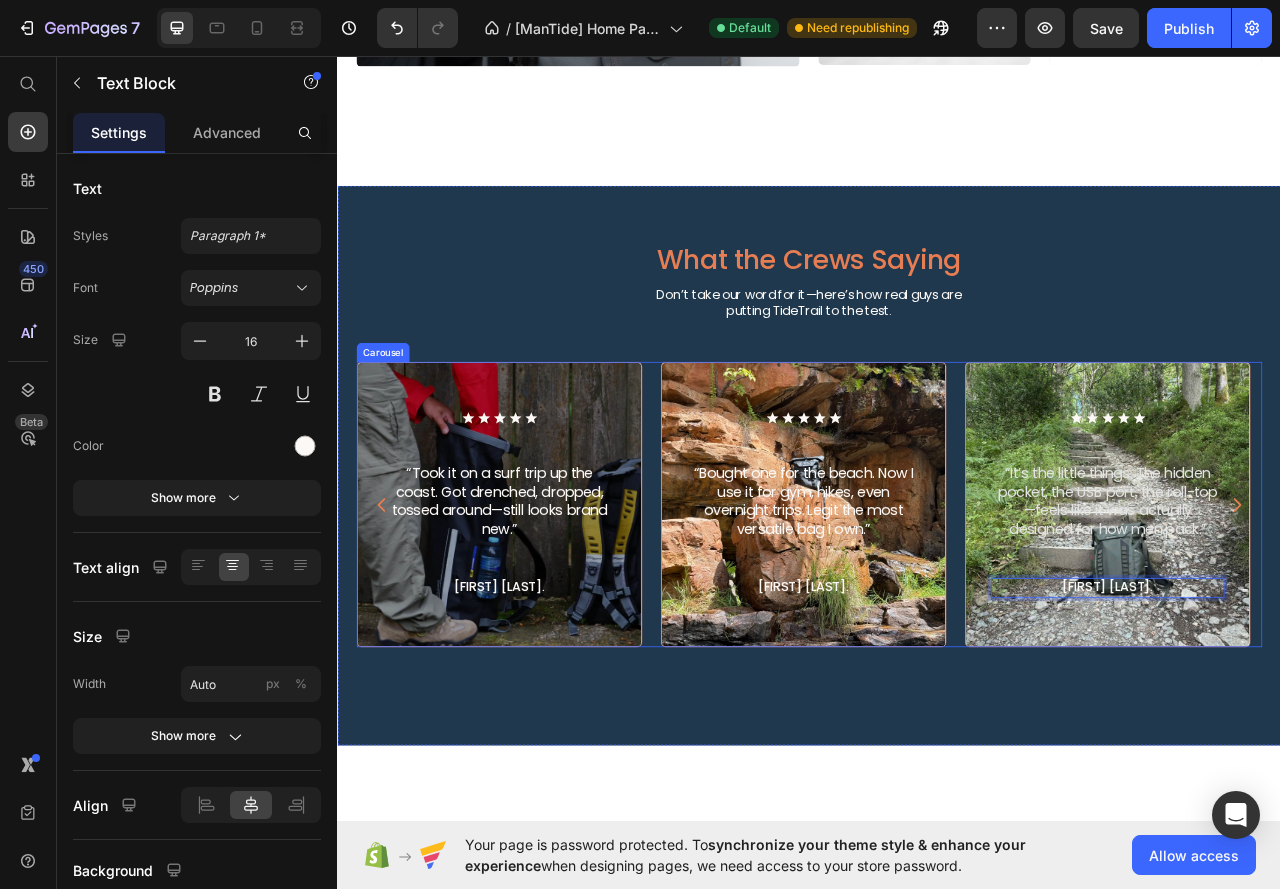 click 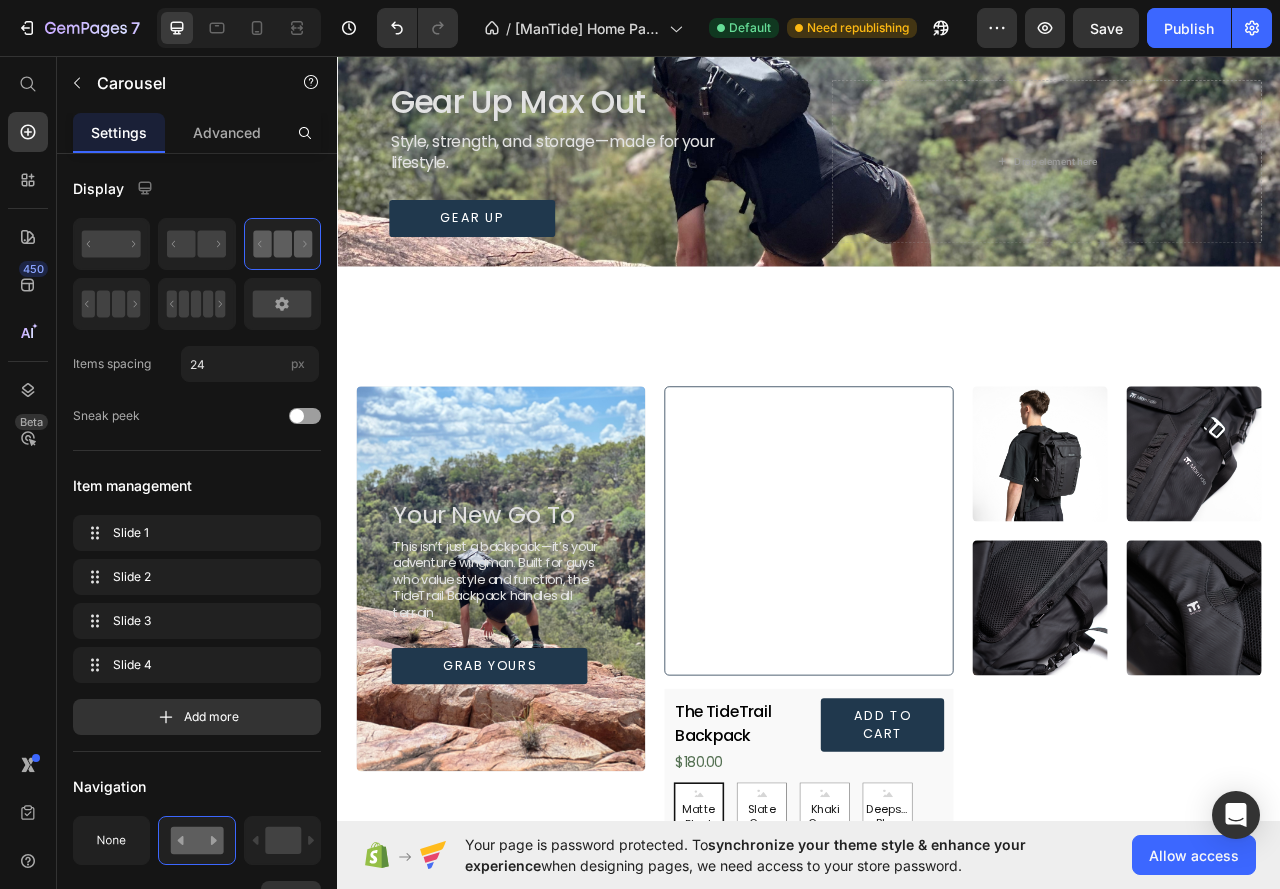 scroll, scrollTop: 0, scrollLeft: 0, axis: both 